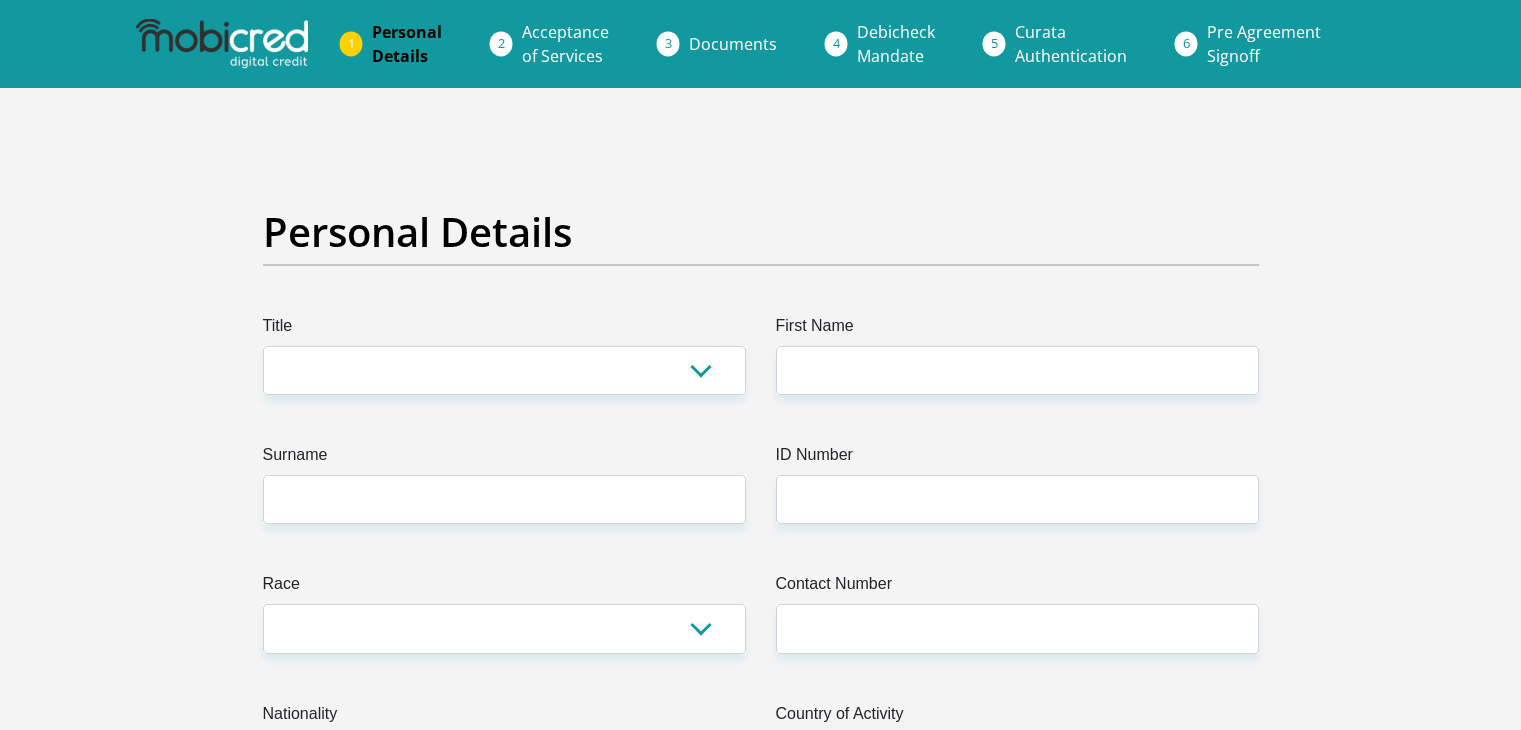 scroll, scrollTop: 0, scrollLeft: 0, axis: both 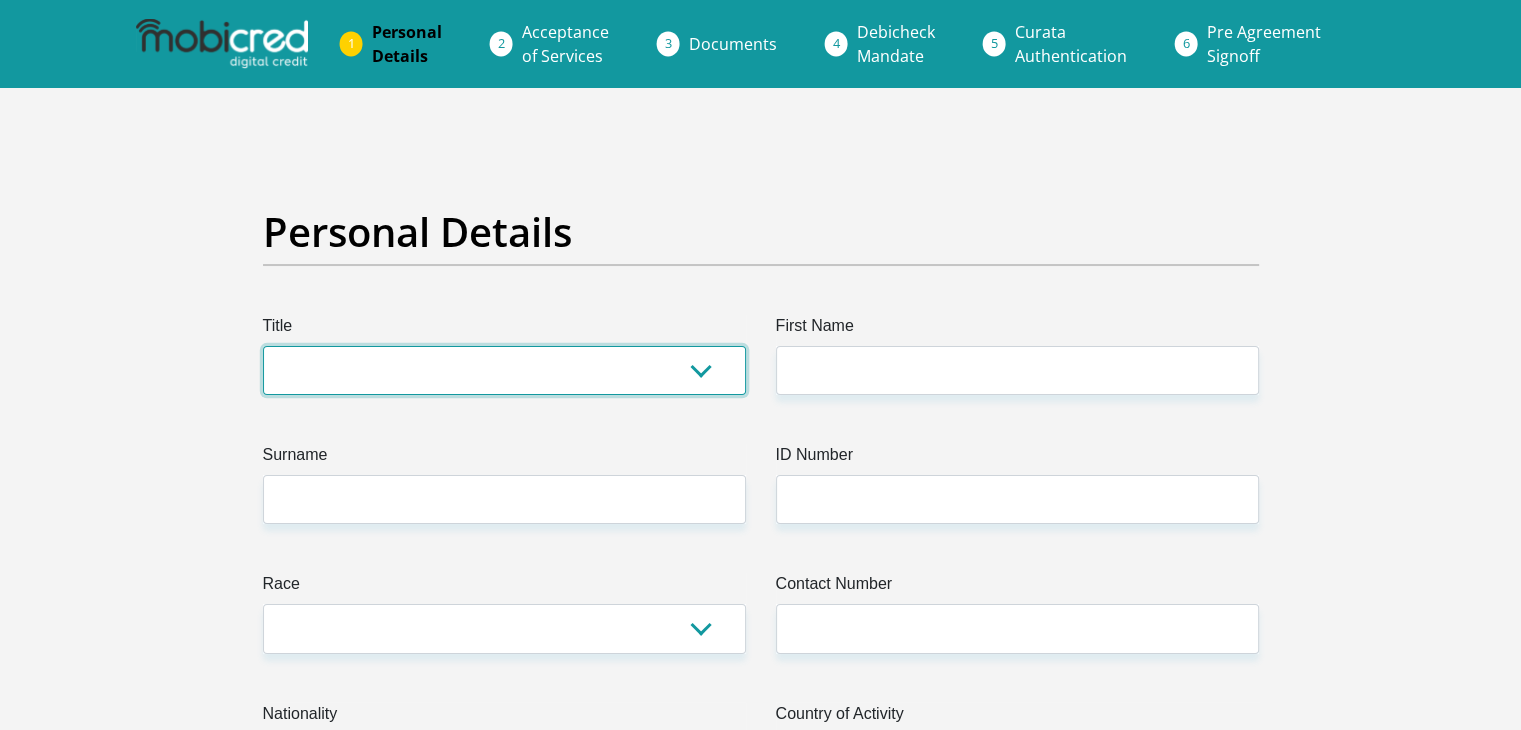 click on "Mr
Ms
Mrs
Dr
Other" at bounding box center (504, 370) 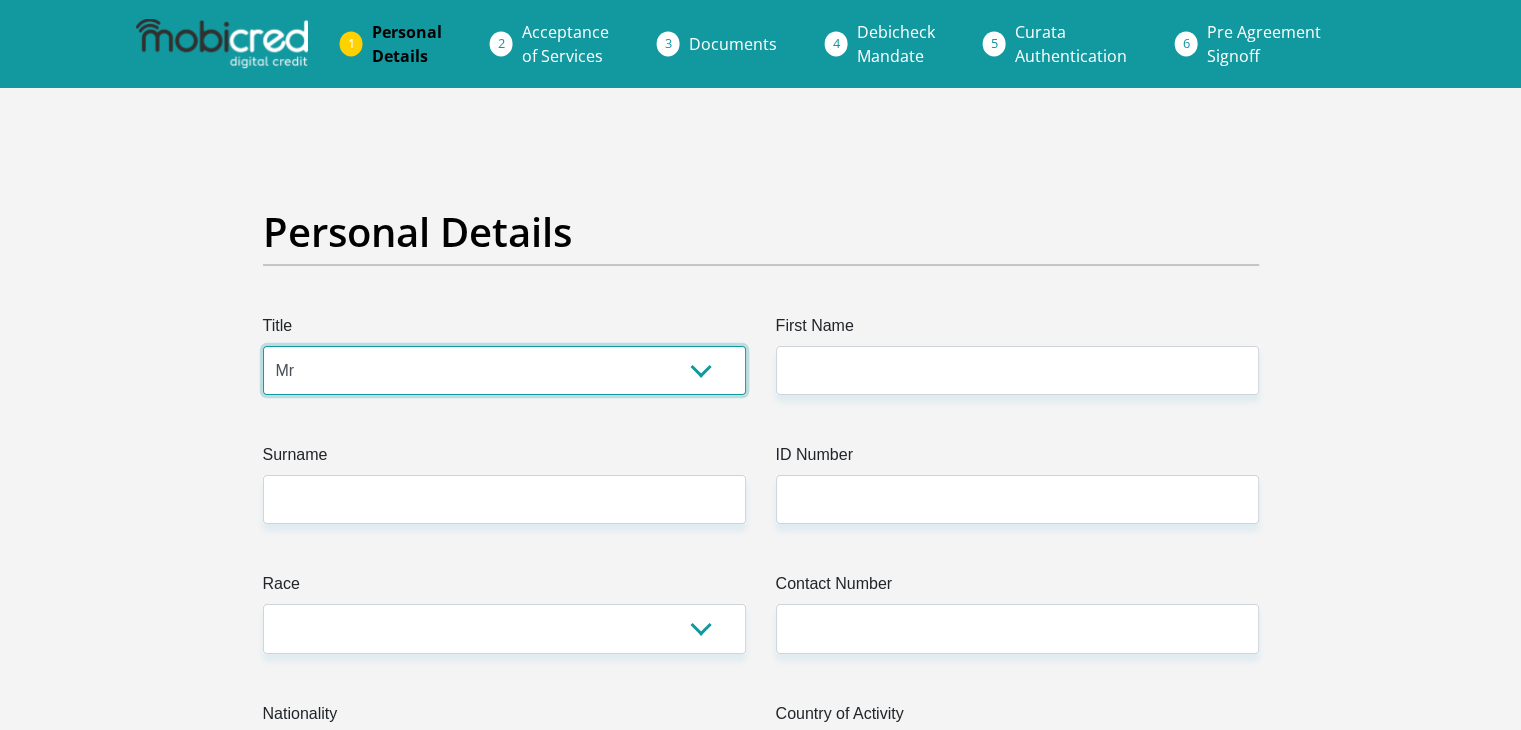 click on "Mr
Ms
Mrs
Dr
Other" at bounding box center (504, 370) 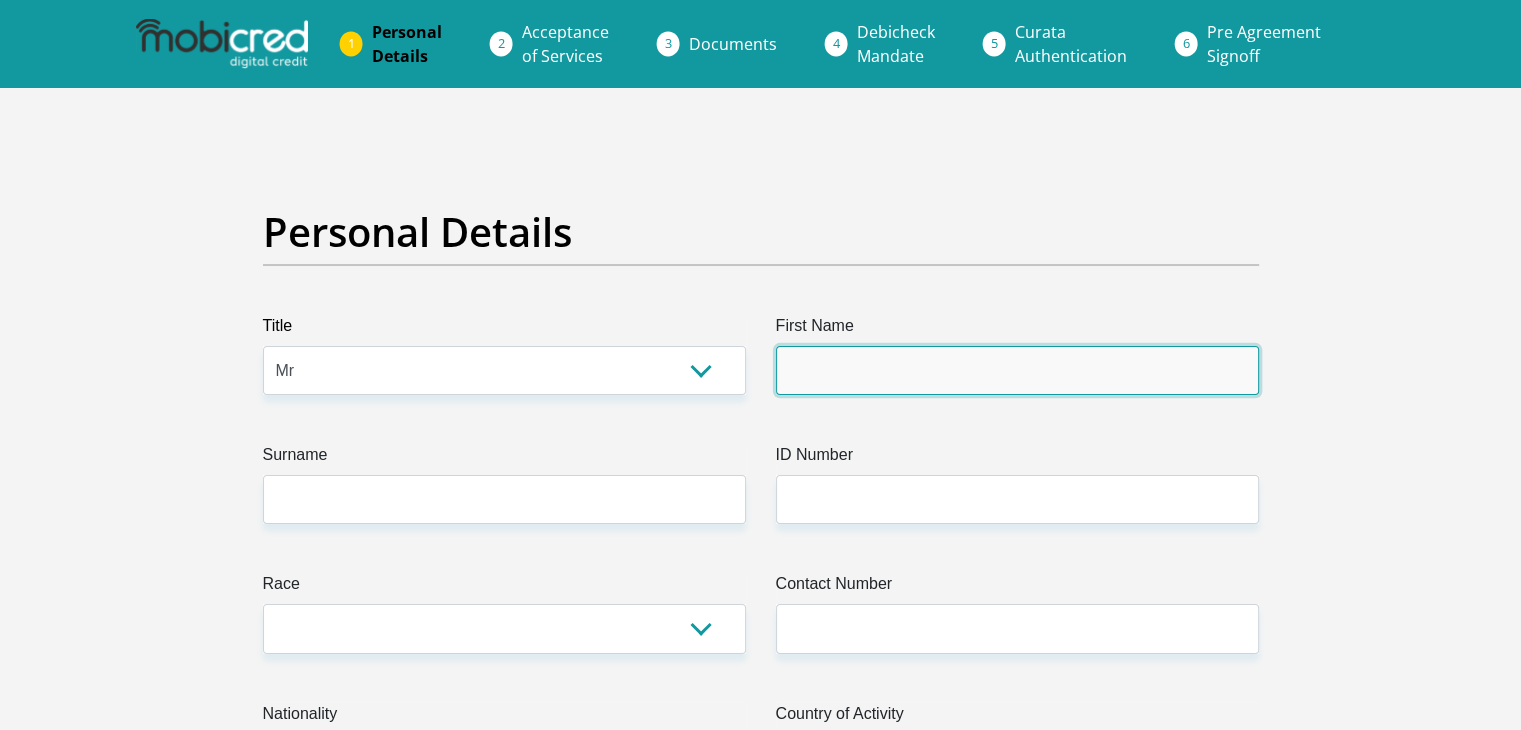 click on "First Name" at bounding box center [1017, 370] 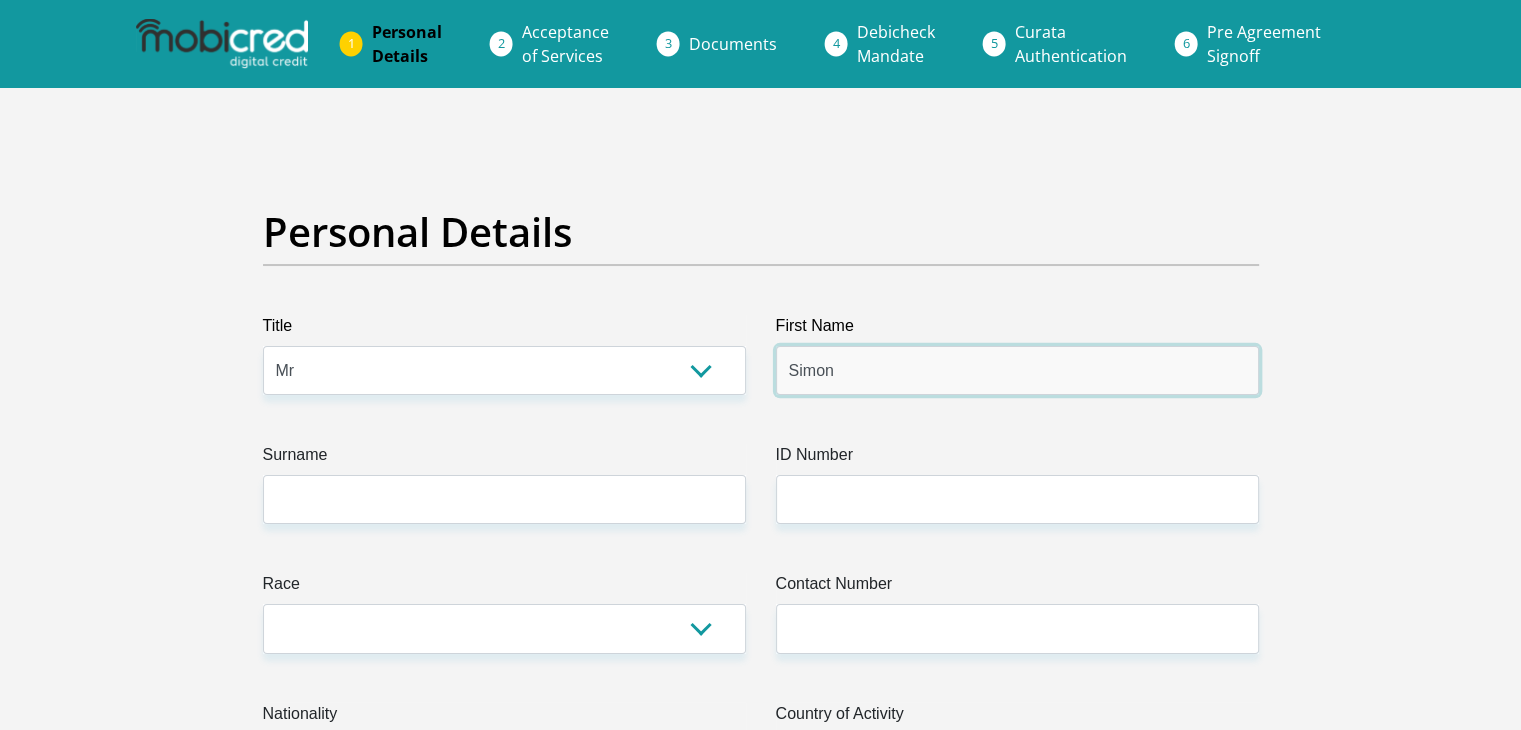 type on "Simon" 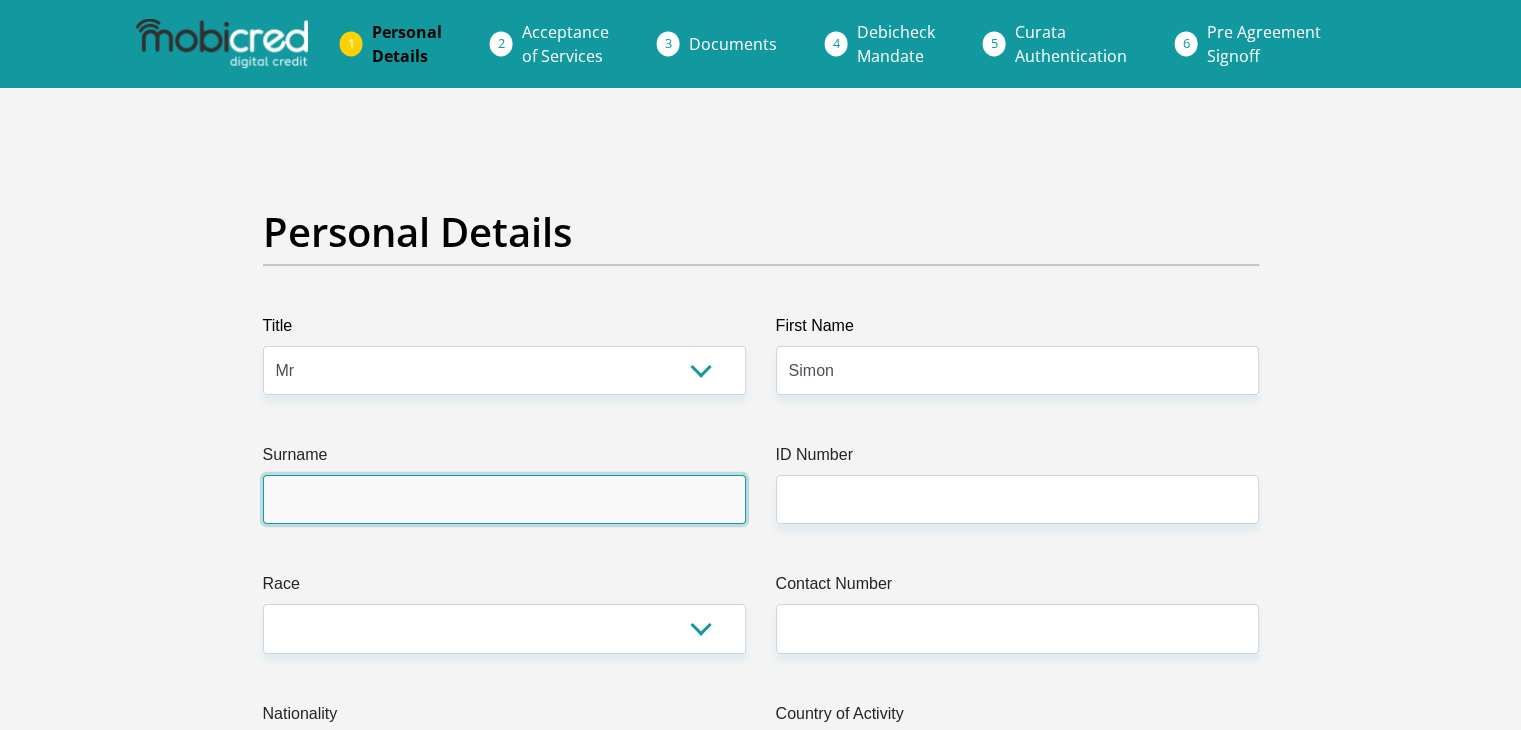 click on "Surname" at bounding box center (504, 499) 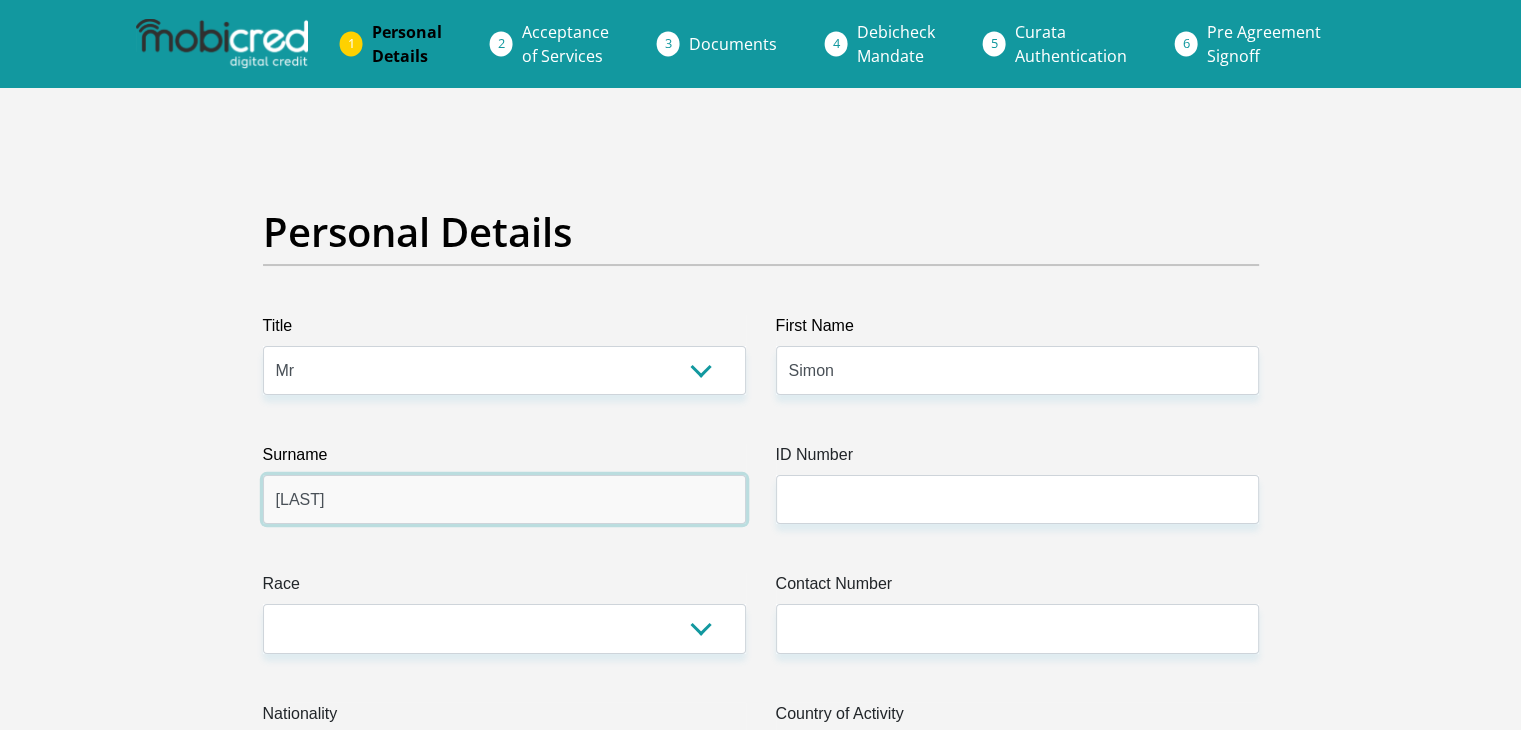 type on "j" 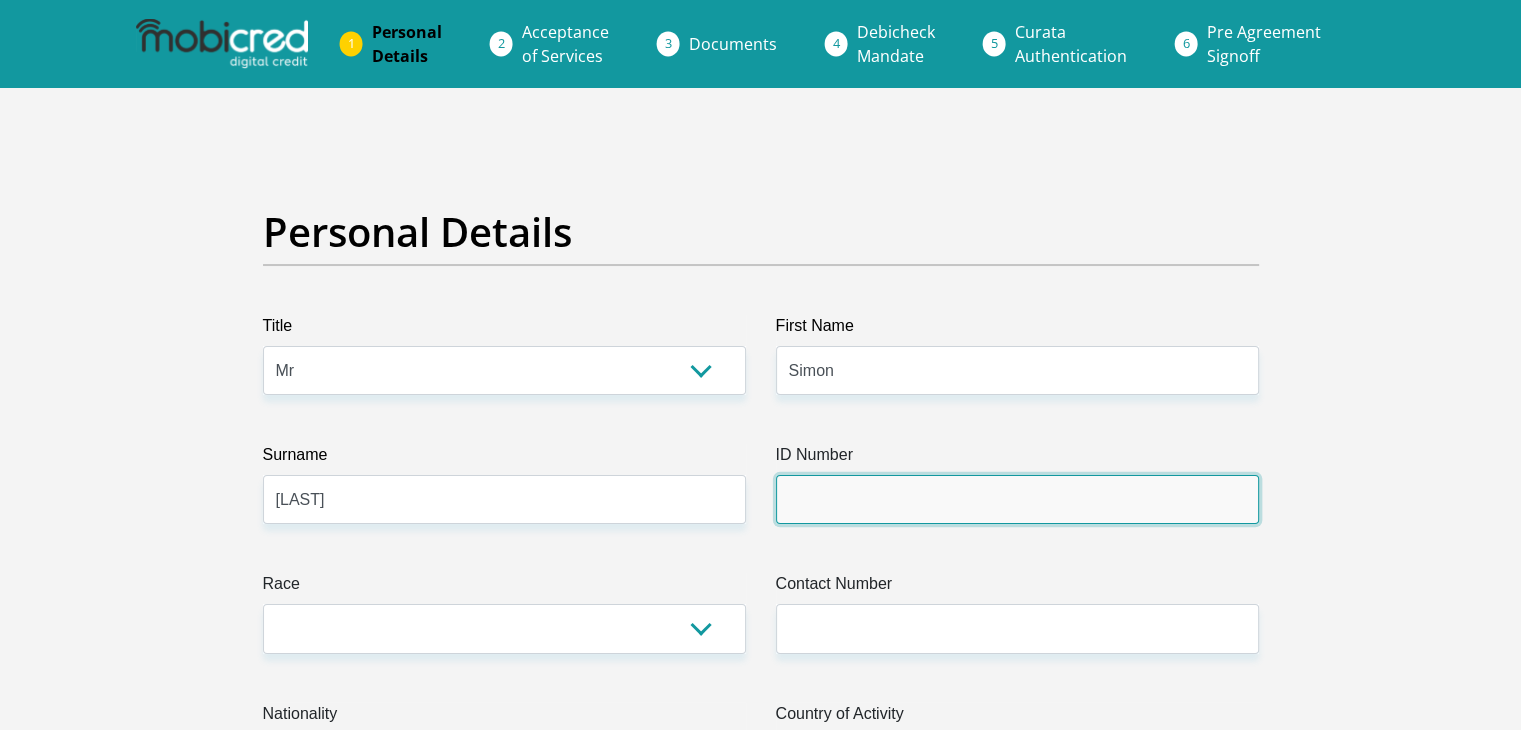 click on "ID Number" at bounding box center (1017, 499) 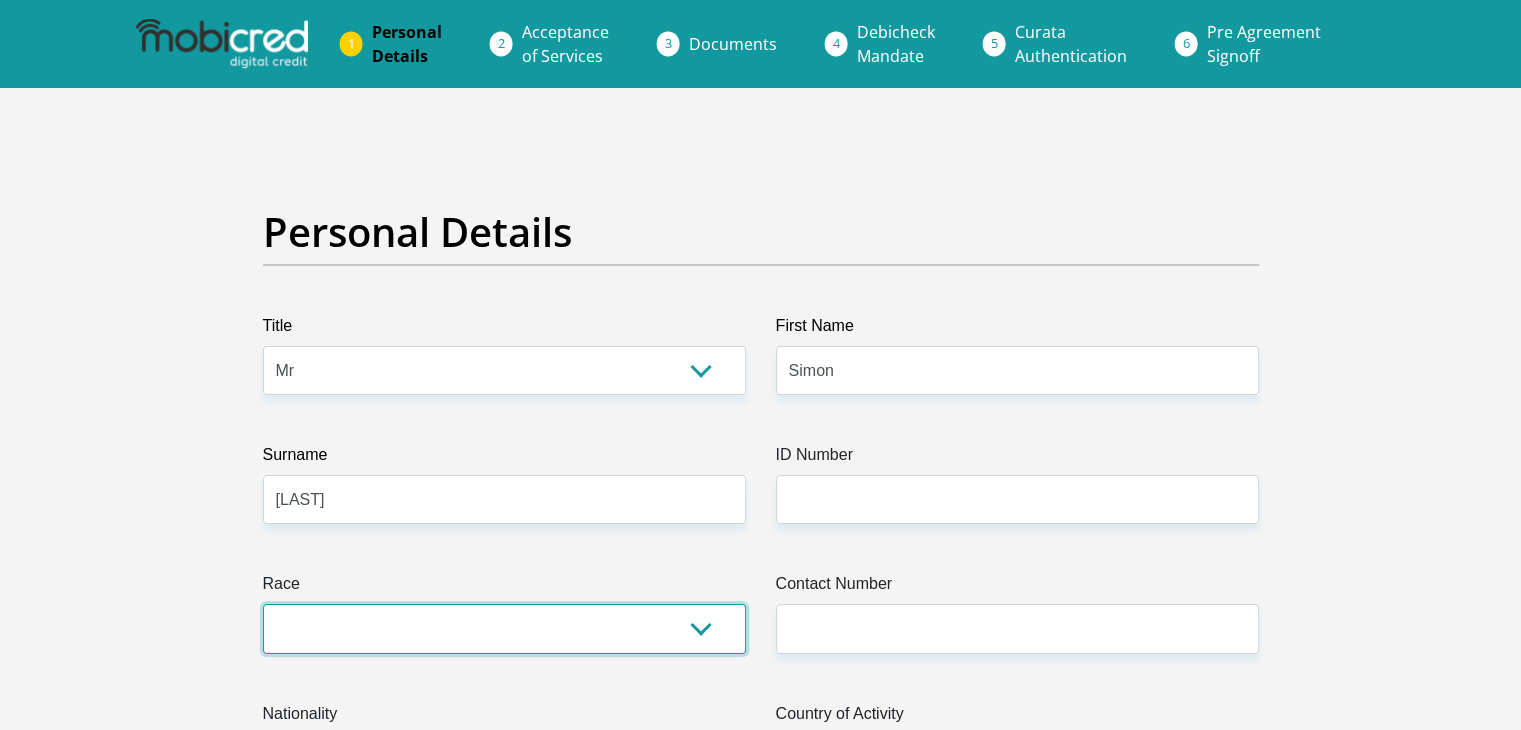 click on "Black
Coloured
Indian
White
Other" at bounding box center [504, 628] 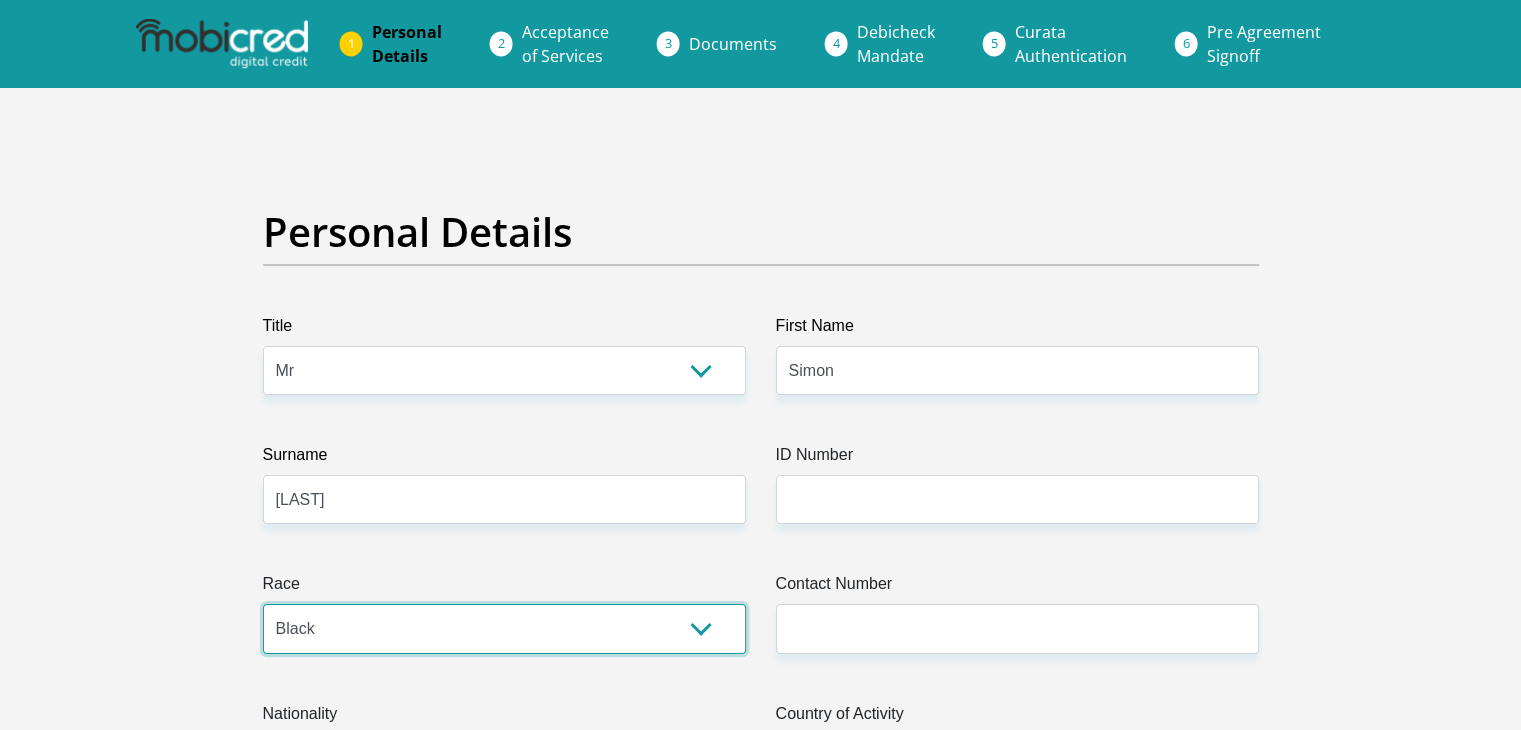 click on "Black
Coloured
Indian
White
Other" at bounding box center (504, 628) 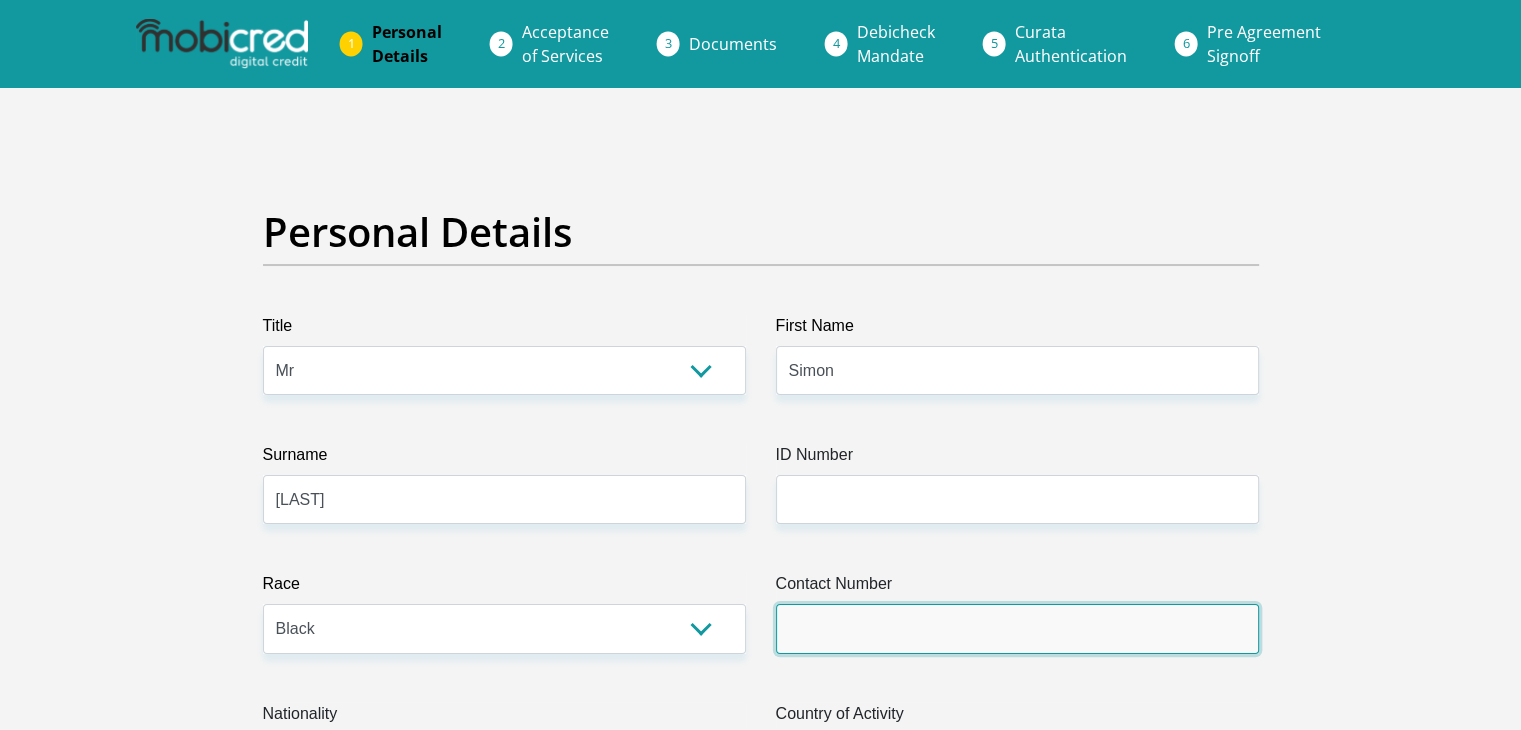 click on "Contact Number" at bounding box center (1017, 628) 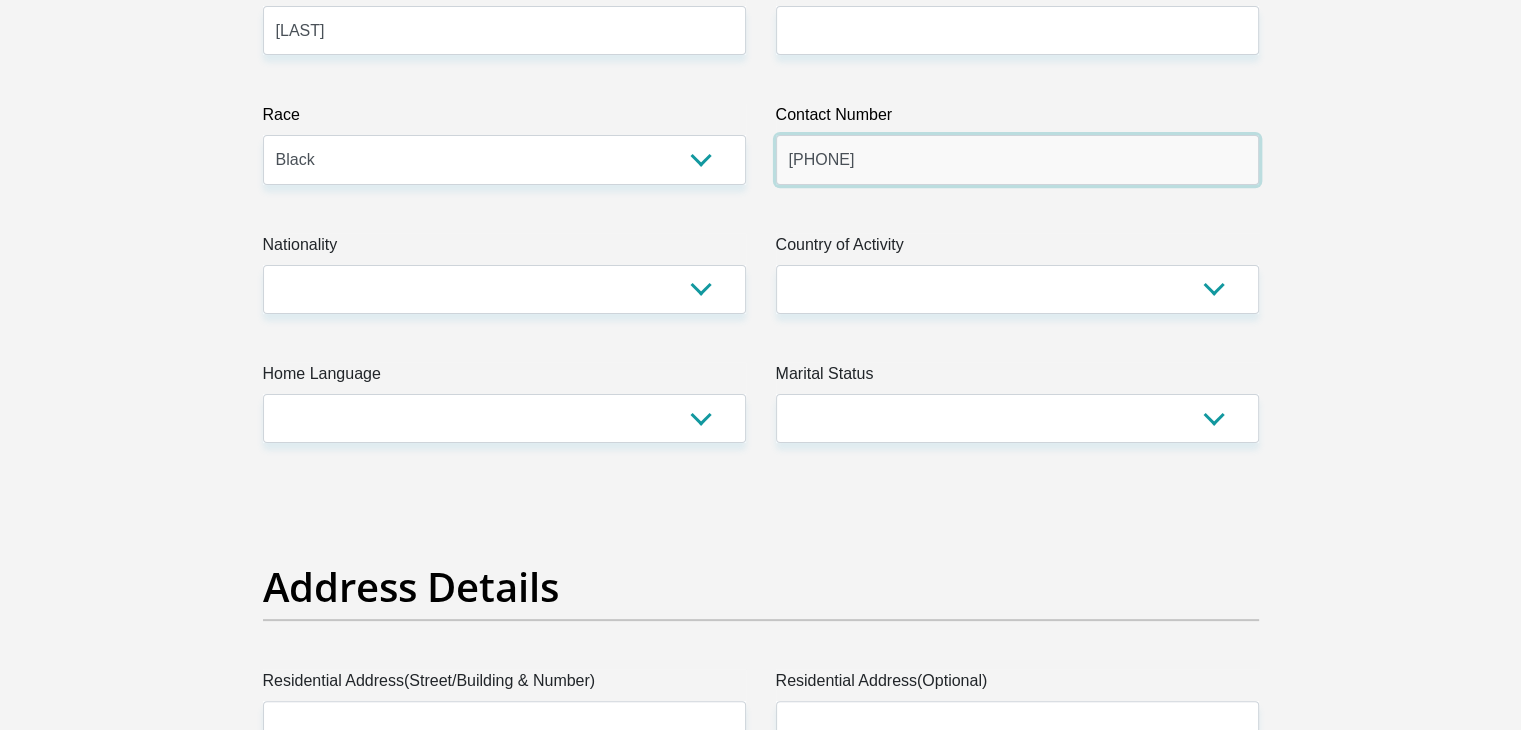 scroll, scrollTop: 536, scrollLeft: 0, axis: vertical 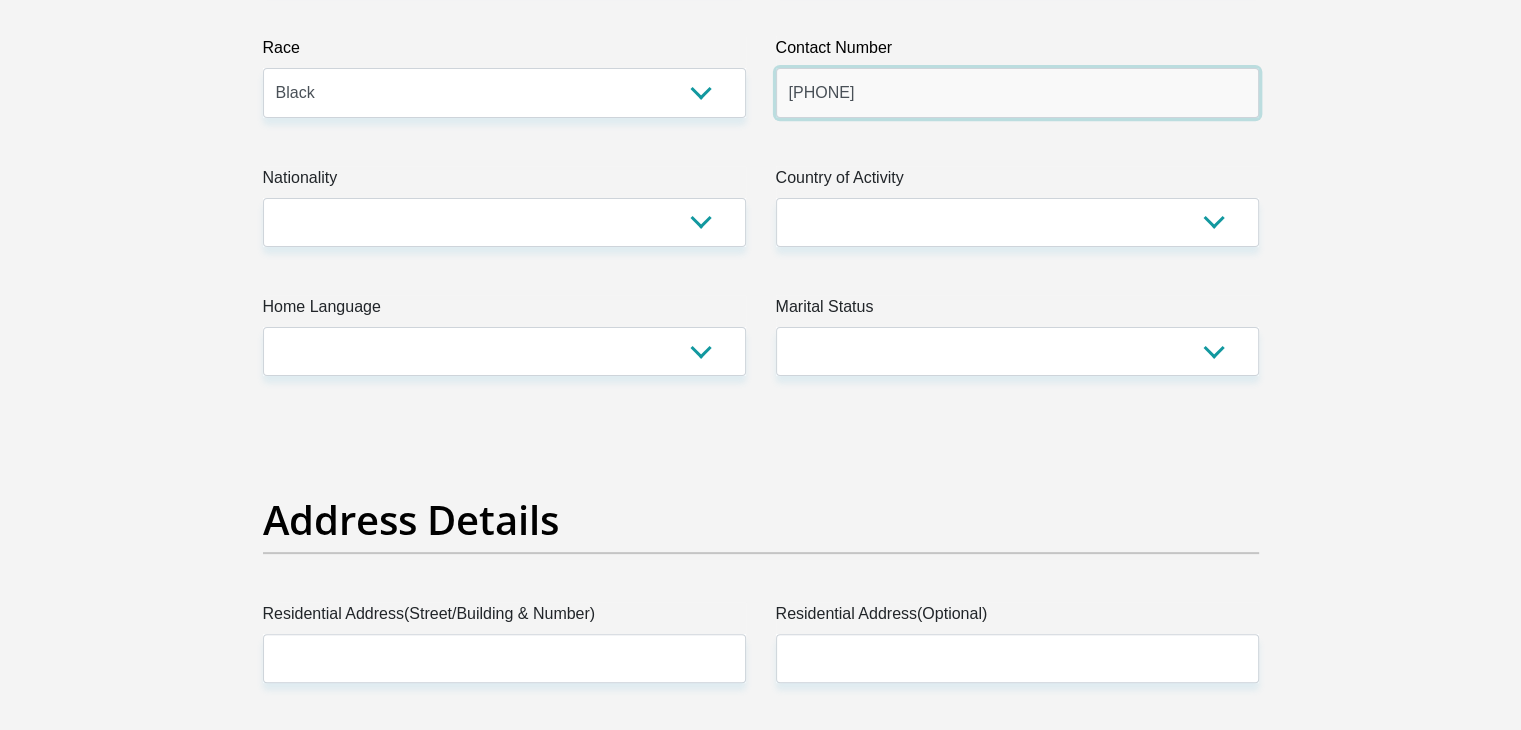 type on "0838780968" 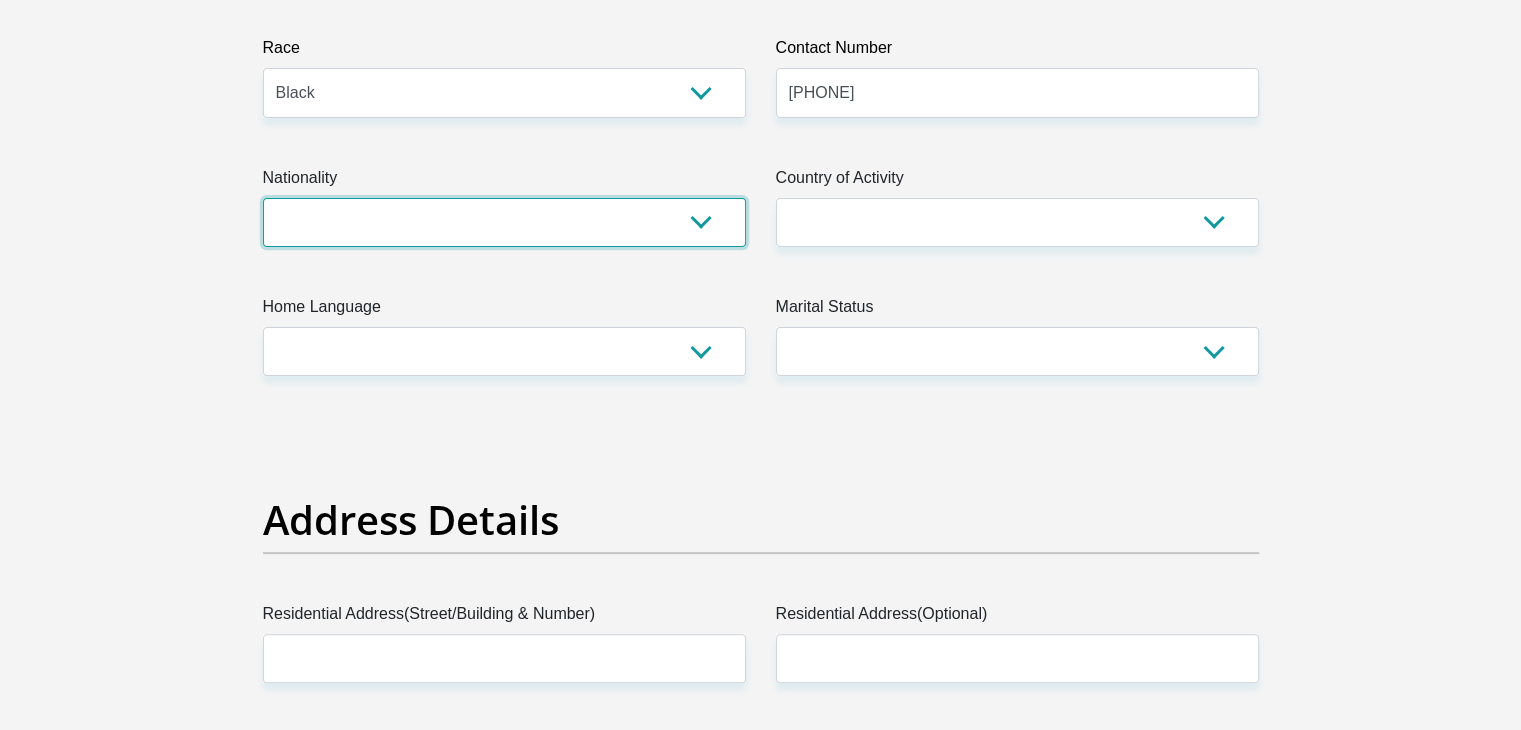 click on "South Africa
Afghanistan
Aland Islands
Albania
Algeria
America Samoa
American Virgin Islands
Andorra
Angola
Anguilla
Antarctica
Antigua and Barbuda
Argentina
Armenia
Aruba
Ascension Island
Australia
Austria
Azerbaijan
Bahamas
Bahrain
Bangladesh
Barbados
Chad" at bounding box center [504, 222] 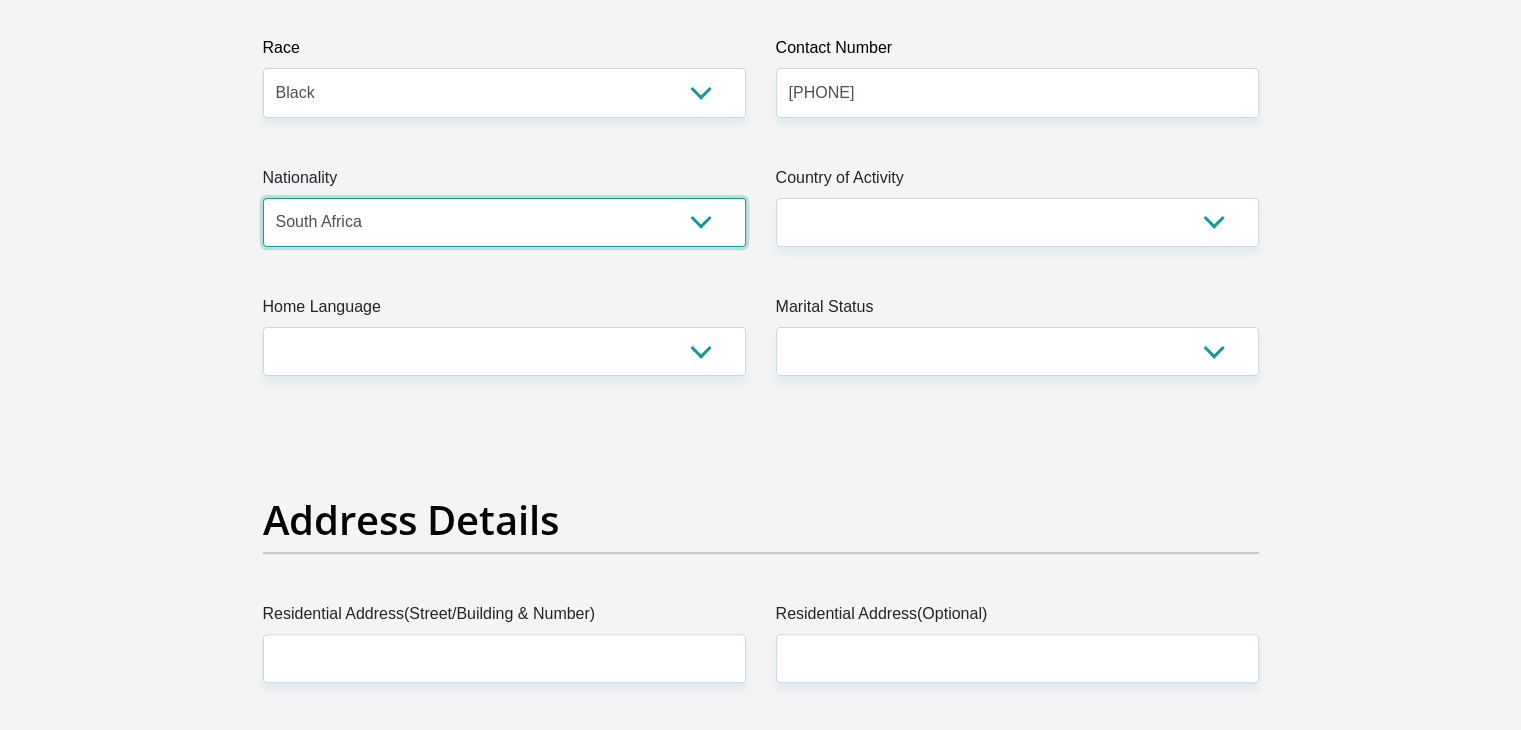 click on "South Africa
Afghanistan
Aland Islands
Albania
Algeria
America Samoa
American Virgin Islands
Andorra
Angola
Anguilla
Antarctica
Antigua and Barbuda
Argentina
Armenia
Aruba
Ascension Island
Australia
Austria
Azerbaijan
Bahamas
Bahrain
Bangladesh
Barbados
Chad" at bounding box center [504, 222] 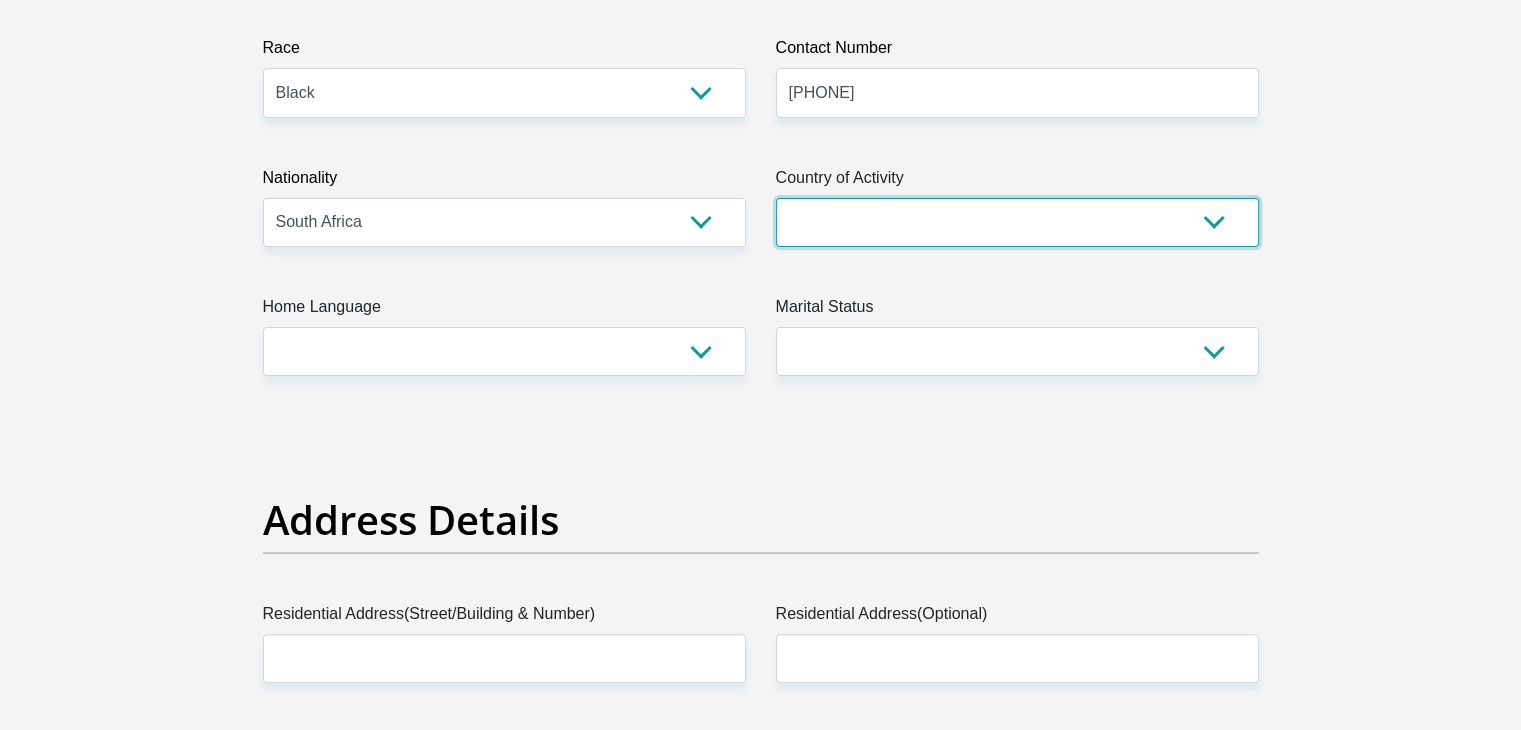 click on "South Africa
Afghanistan
Aland Islands
Albania
Algeria
America Samoa
American Virgin Islands
Andorra
Angola
Anguilla
Antarctica
Antigua and Barbuda
Argentina
Armenia
Aruba
Ascension Island
Australia
Austria
Azerbaijan
Chad" at bounding box center (1017, 222) 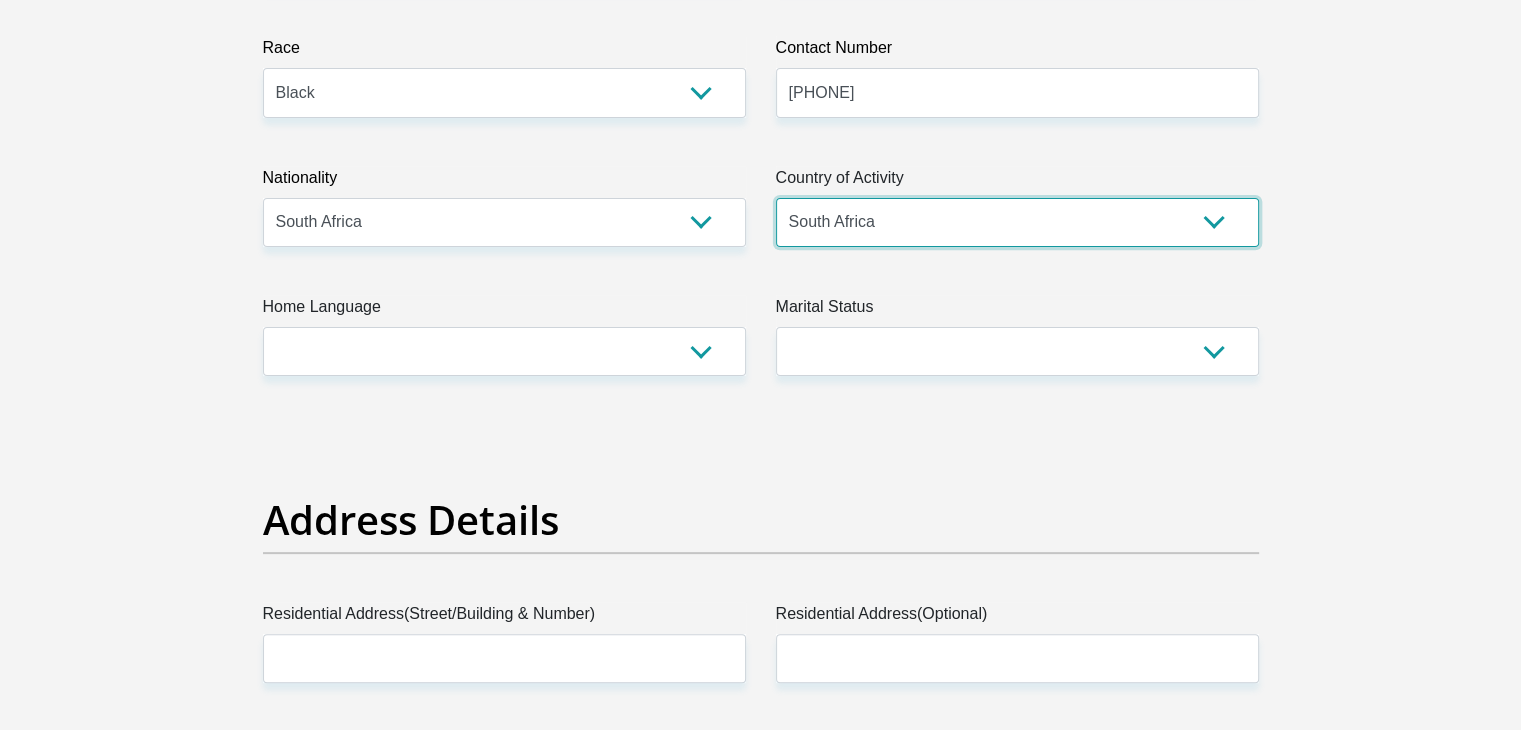click on "South Africa
Afghanistan
Aland Islands
Albania
Algeria
America Samoa
American Virgin Islands
Andorra
Angola
Anguilla
Antarctica
Antigua and Barbuda
Argentina
Armenia
Aruba
Ascension Island
Australia
Austria
Azerbaijan
Chad" at bounding box center (1017, 222) 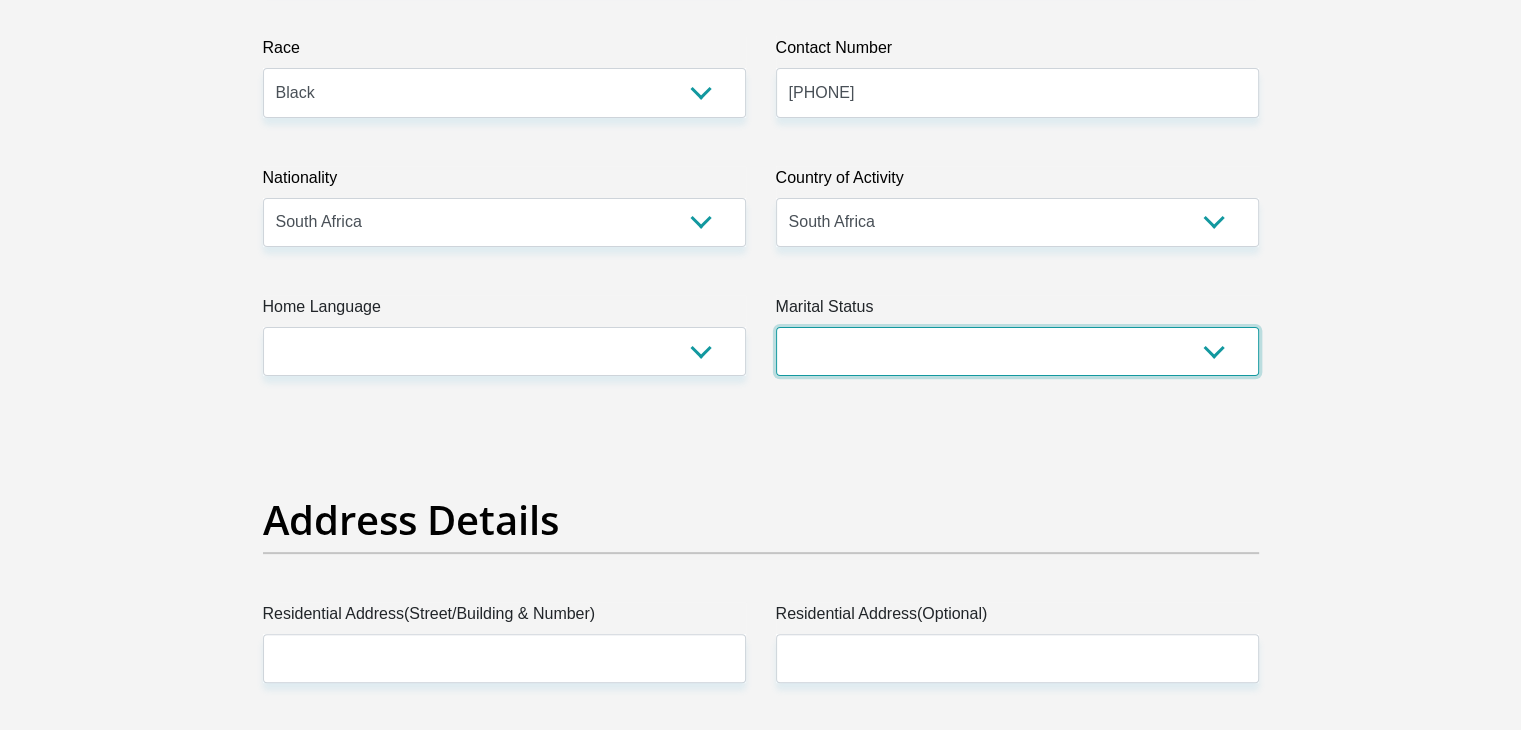 click on "Married ANC
Single
Divorced
Widowed
Married COP or Customary Law" at bounding box center [1017, 351] 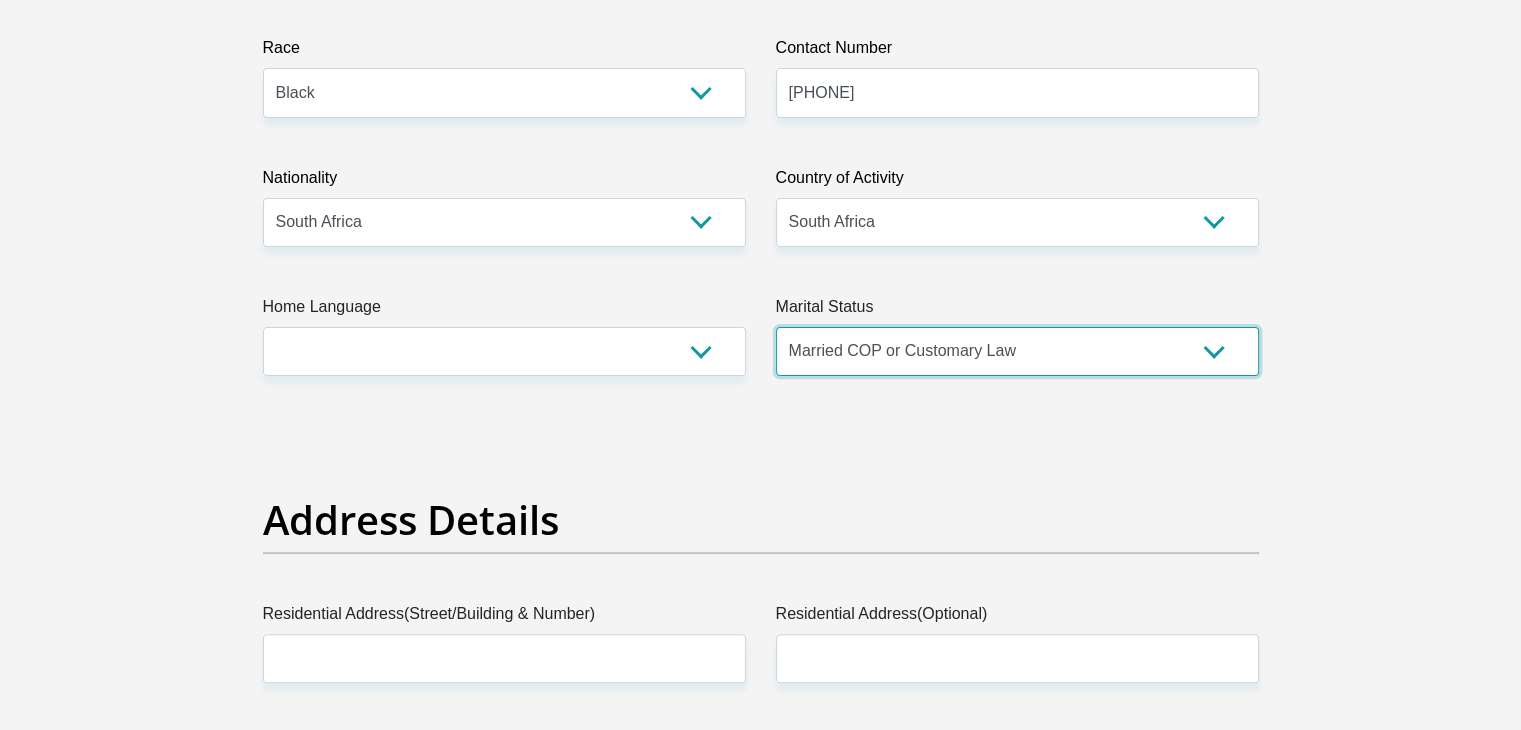 click on "Married ANC
Single
Divorced
Widowed
Married COP or Customary Law" at bounding box center (1017, 351) 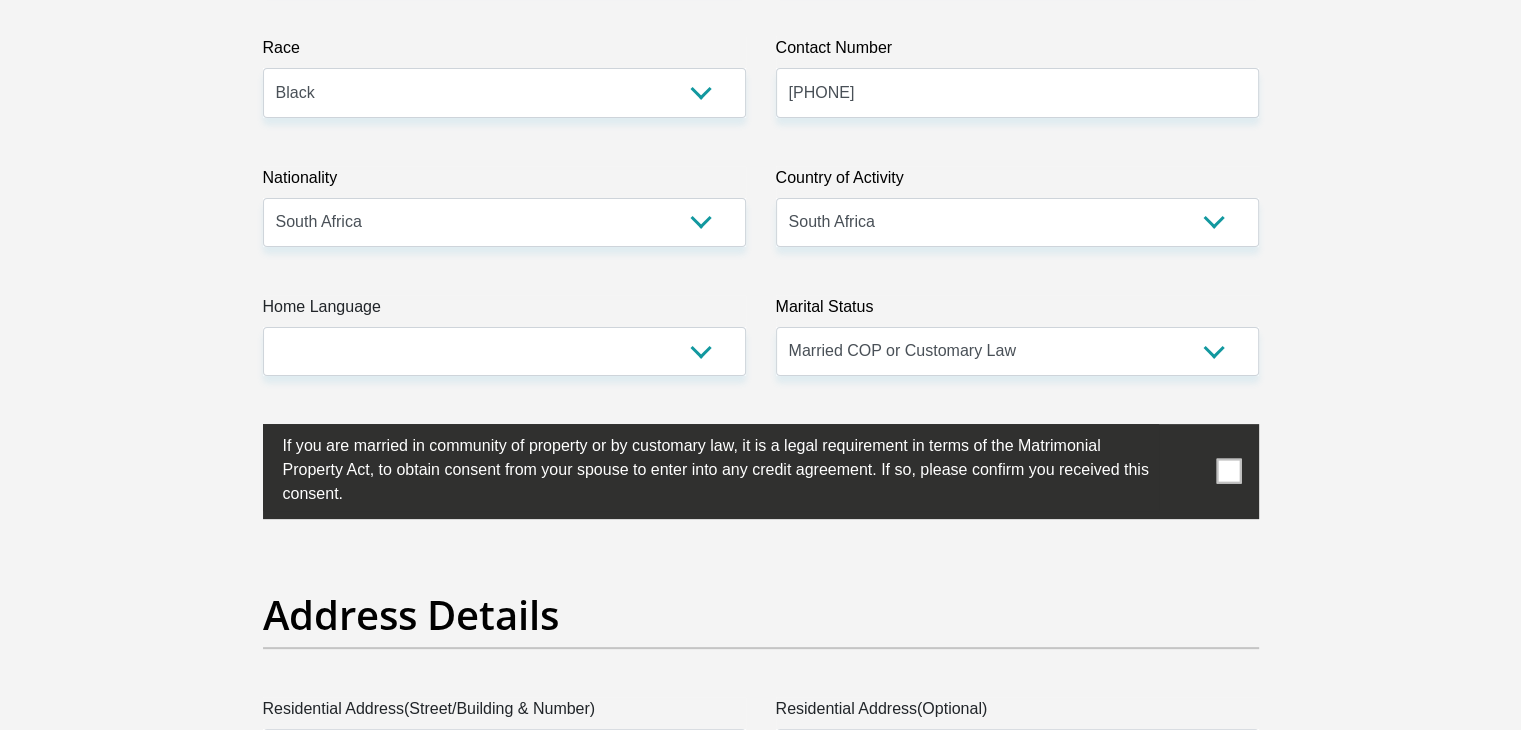 click at bounding box center [1228, 471] 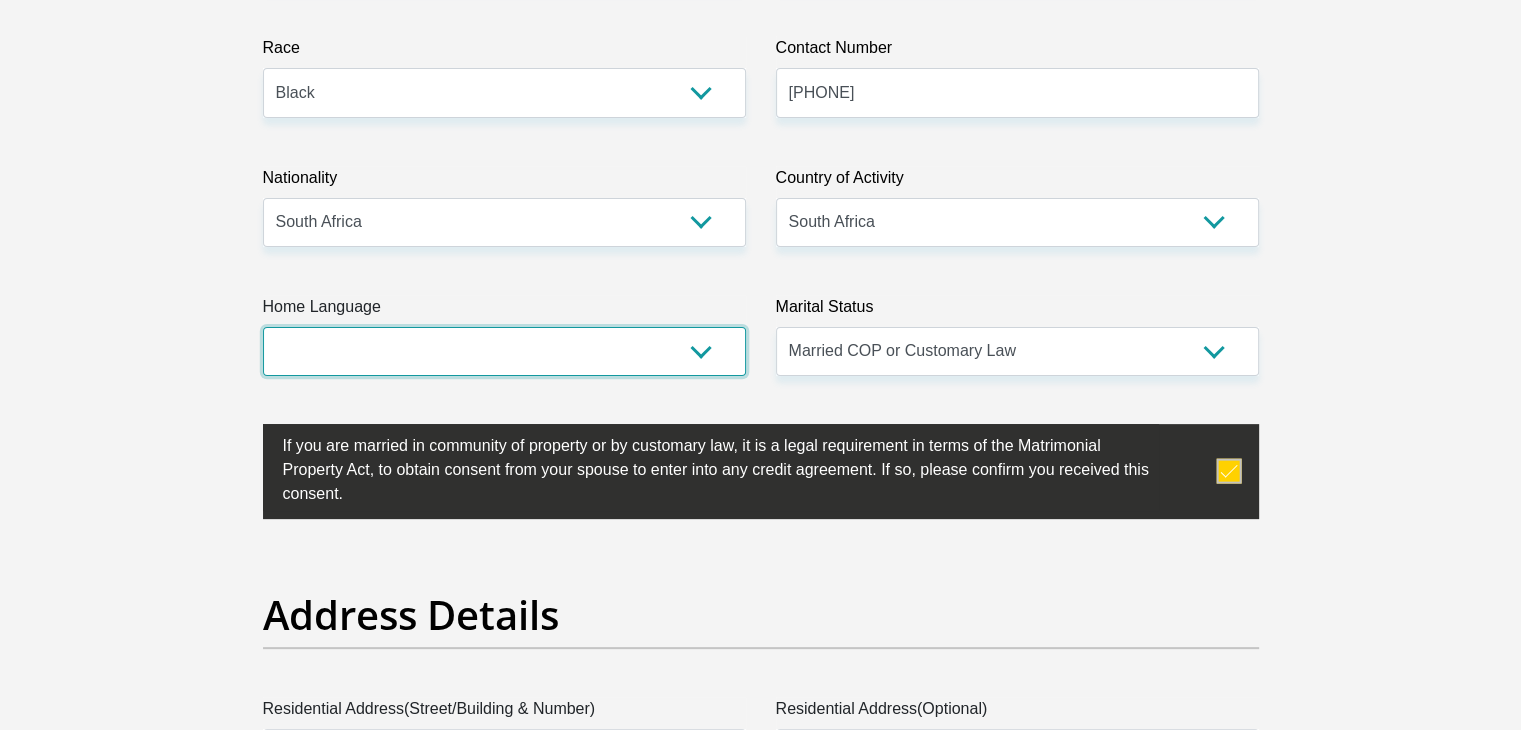 click on "Afrikaans
English
Sepedi
South Ndebele
Southern Sotho
Swati
Tsonga
Tswana
Venda
Xhosa
Zulu
Other" at bounding box center (504, 351) 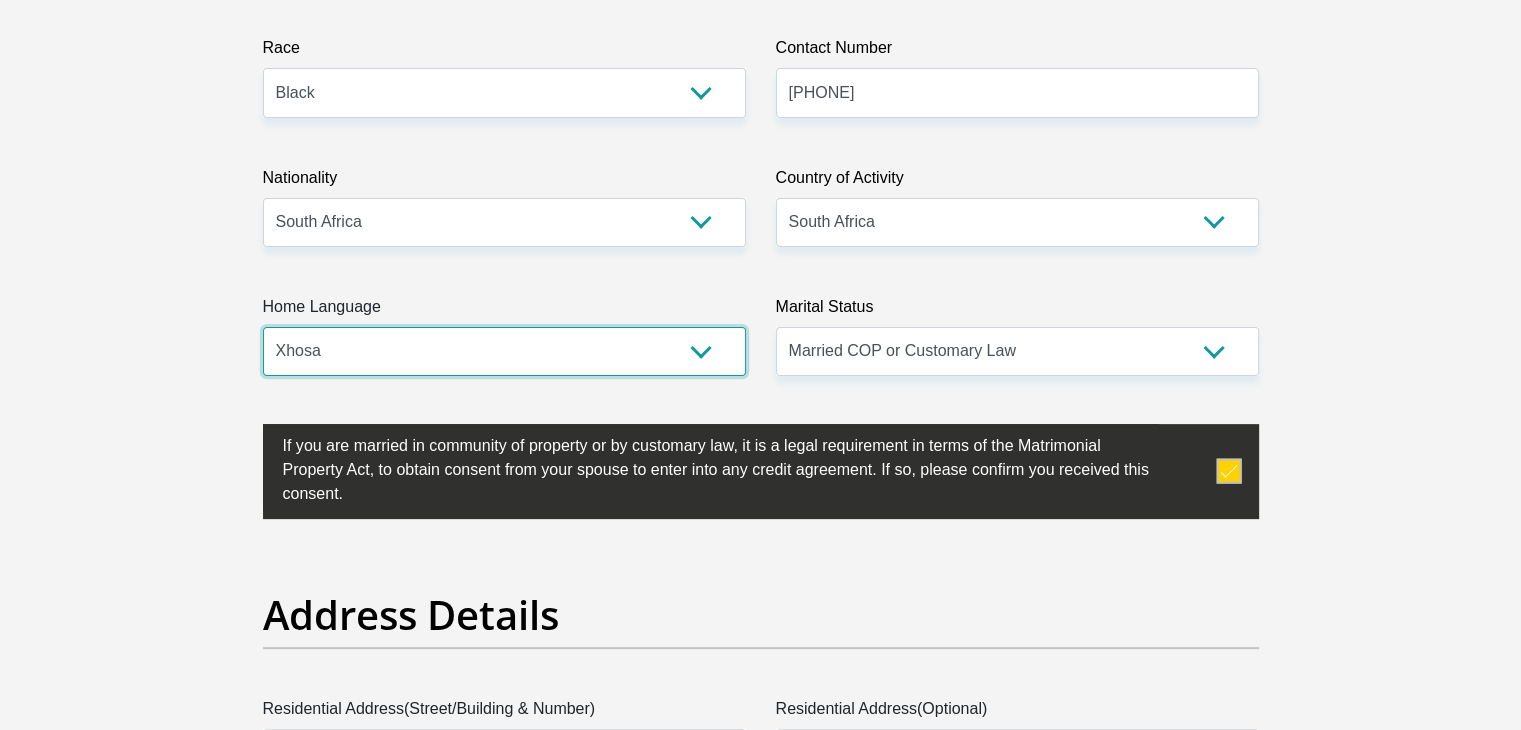 click on "Afrikaans
English
Sepedi
South Ndebele
Southern Sotho
Swati
Tsonga
Tswana
Venda
Xhosa
Zulu
Other" at bounding box center (504, 351) 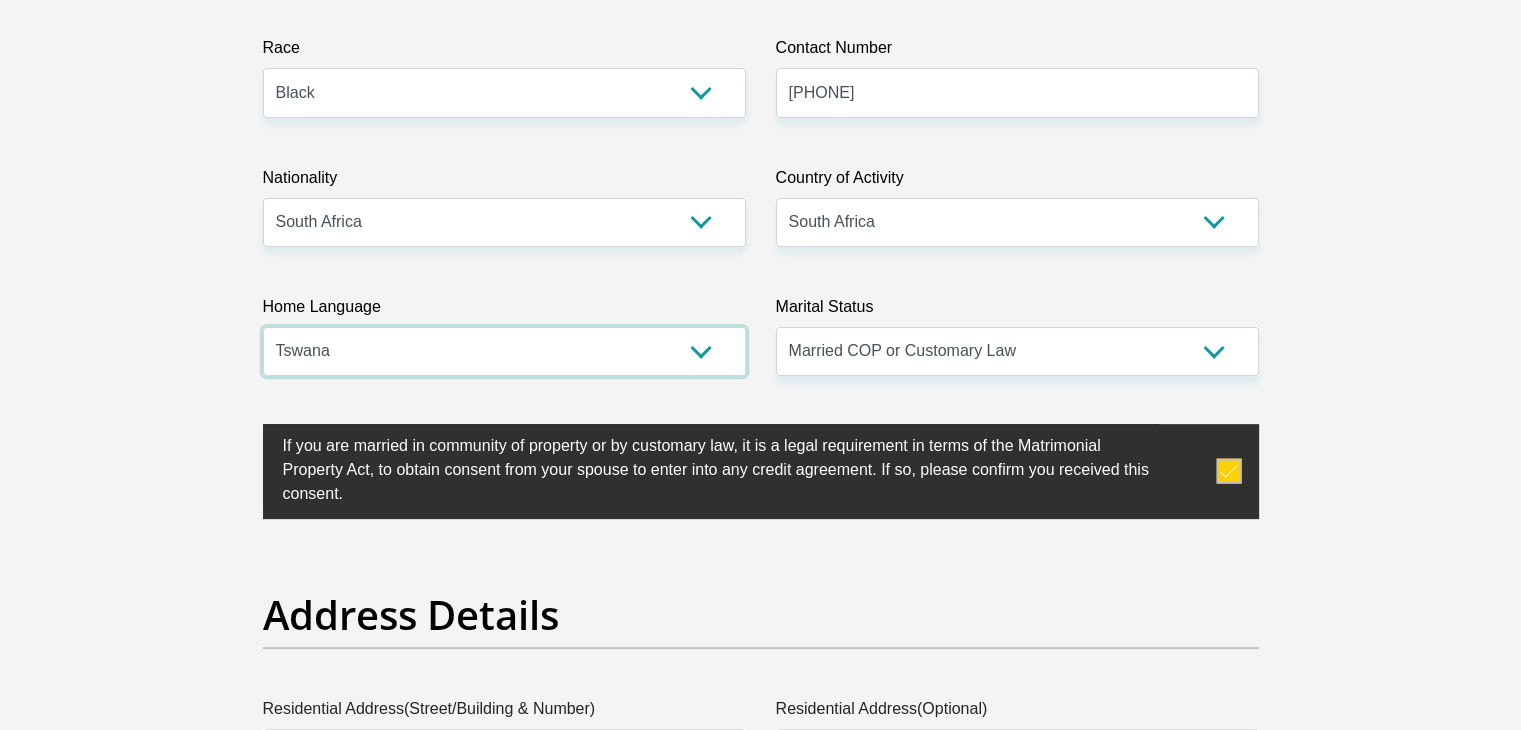 select on "tso" 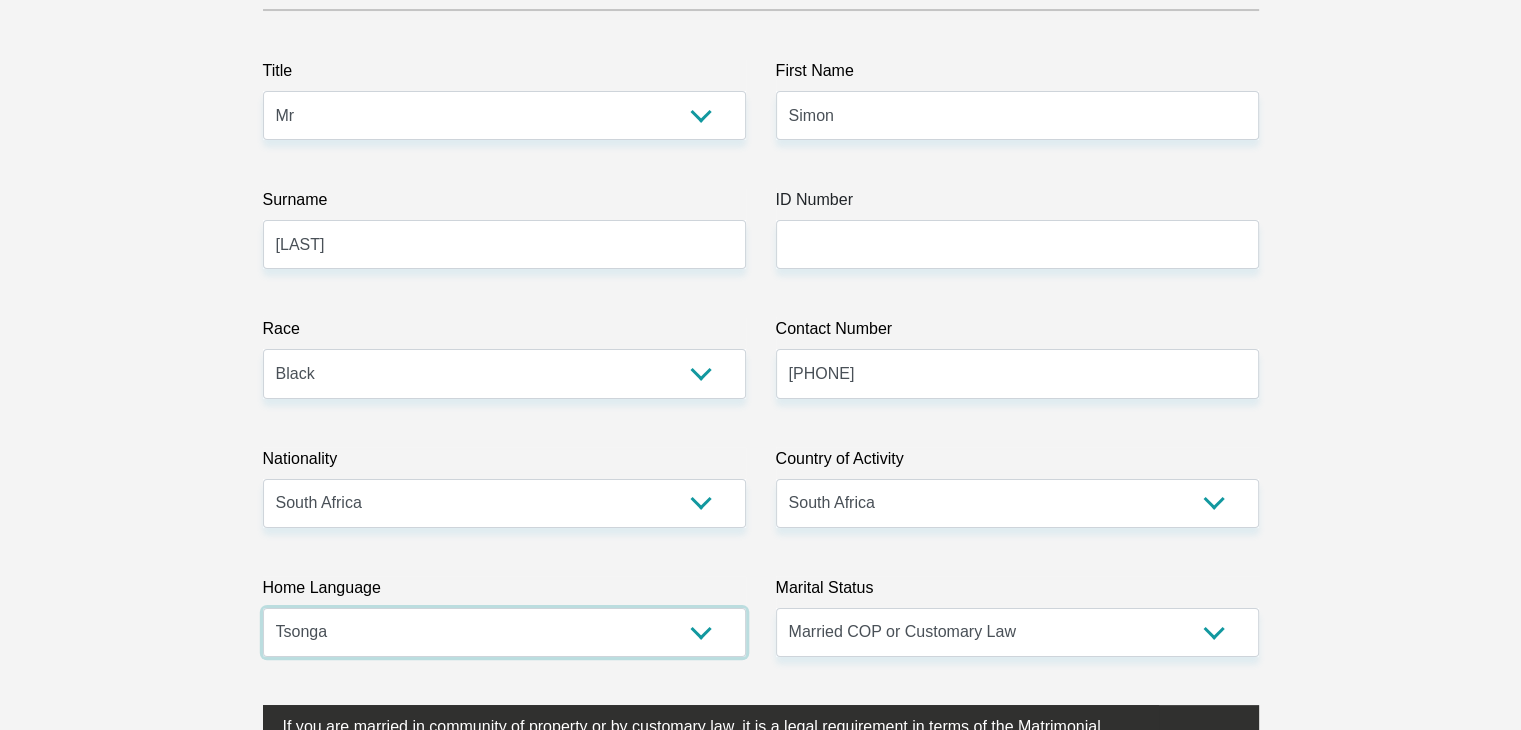 scroll, scrollTop: 216, scrollLeft: 0, axis: vertical 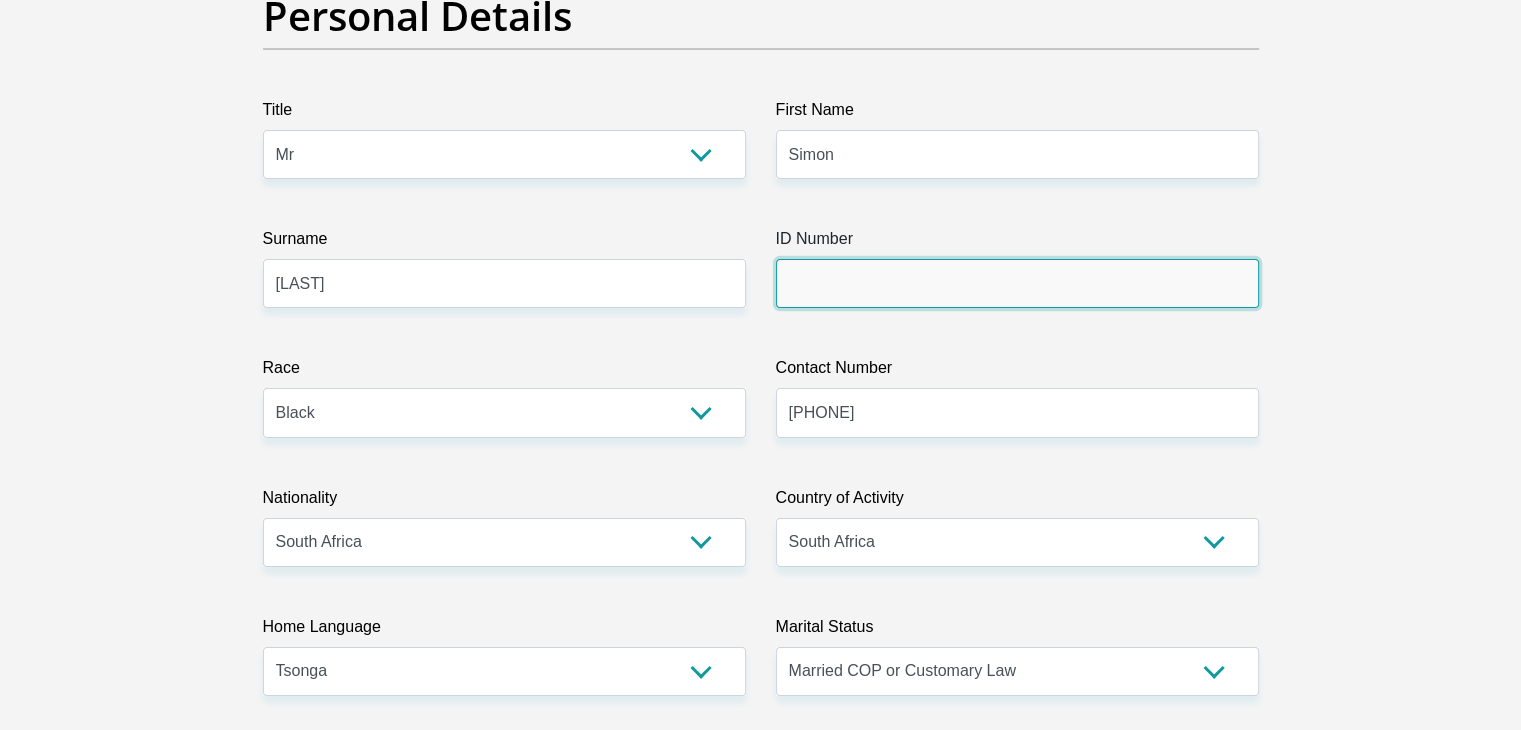 click on "ID Number" at bounding box center [1017, 283] 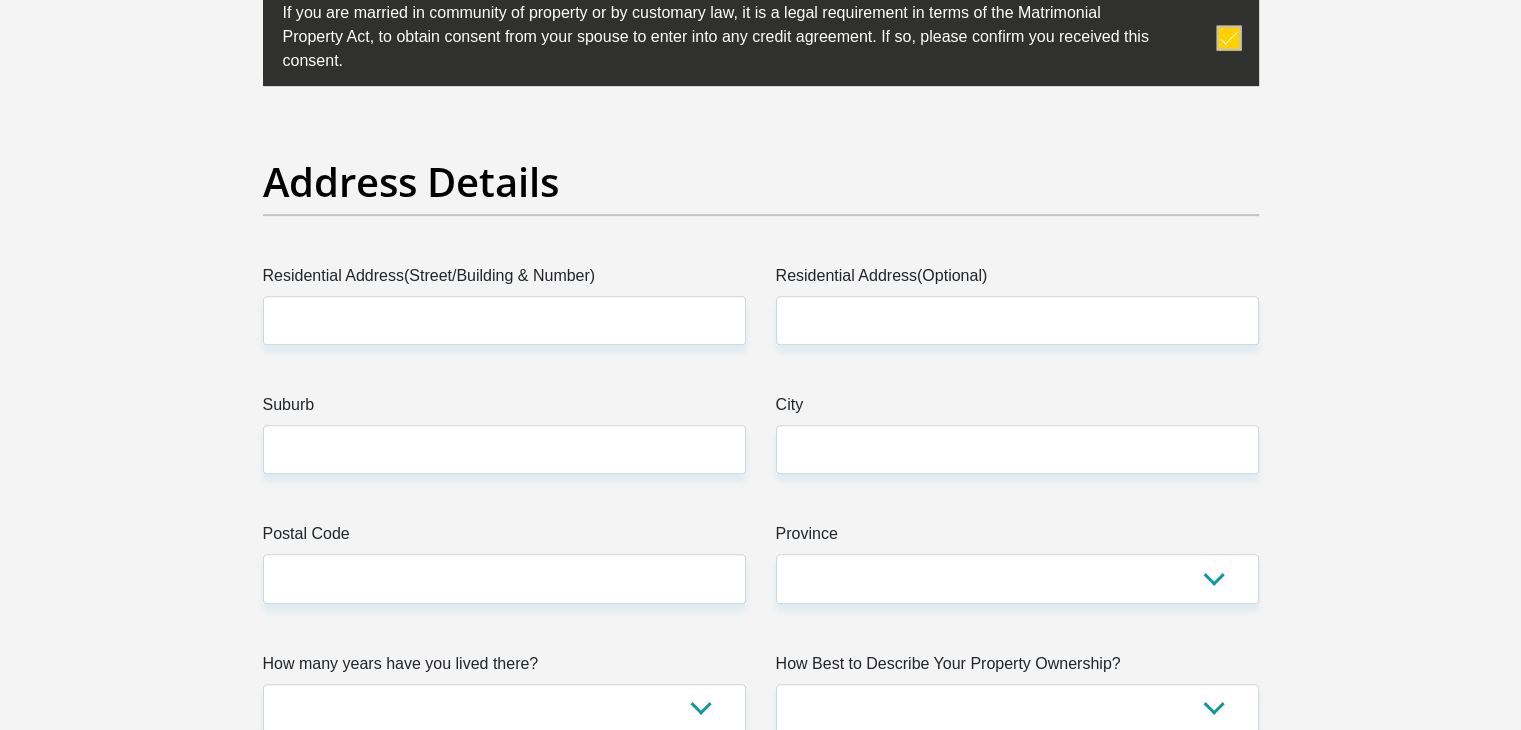 scroll, scrollTop: 1052, scrollLeft: 0, axis: vertical 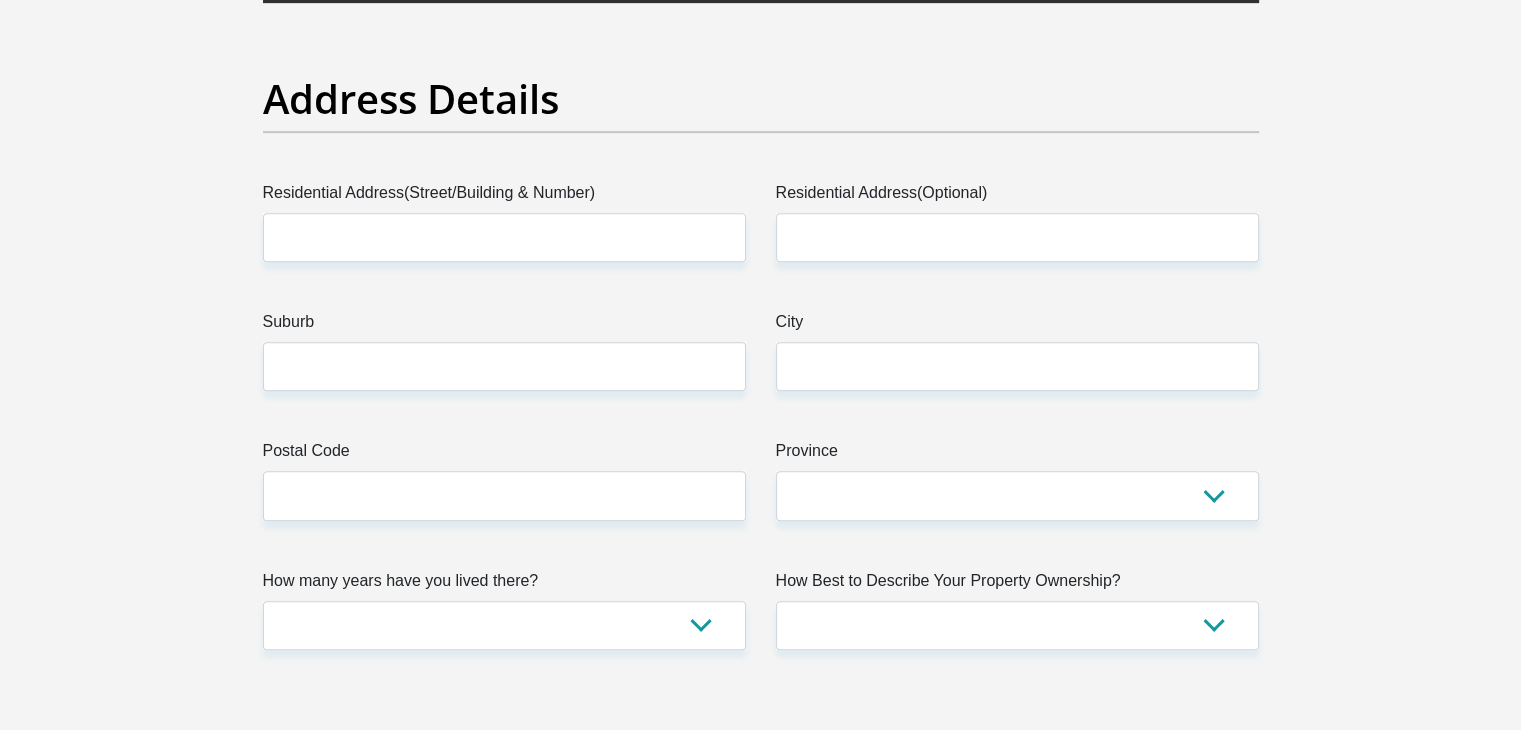 type on "4307165112082" 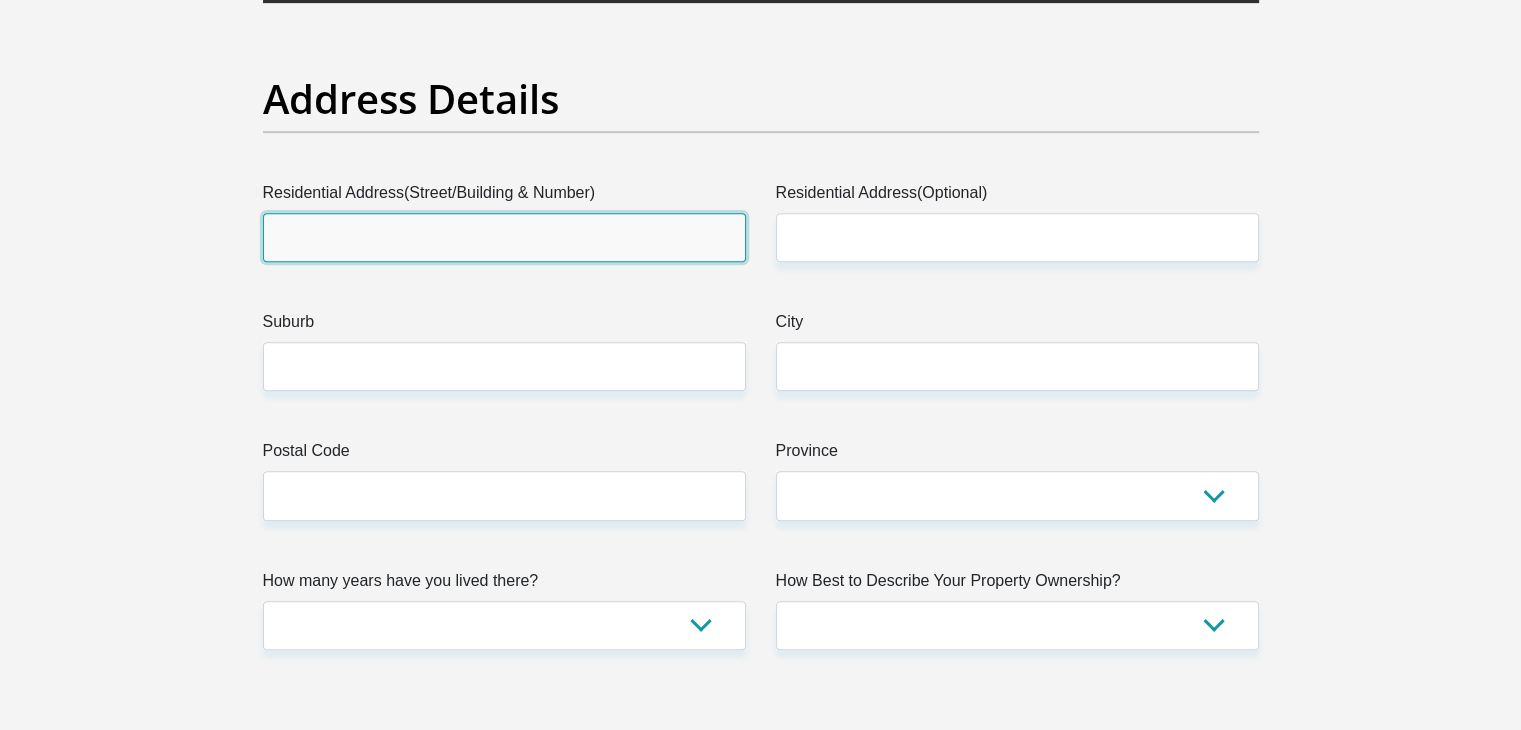 click on "Residential Address(Street/Building & Number)" at bounding box center (504, 237) 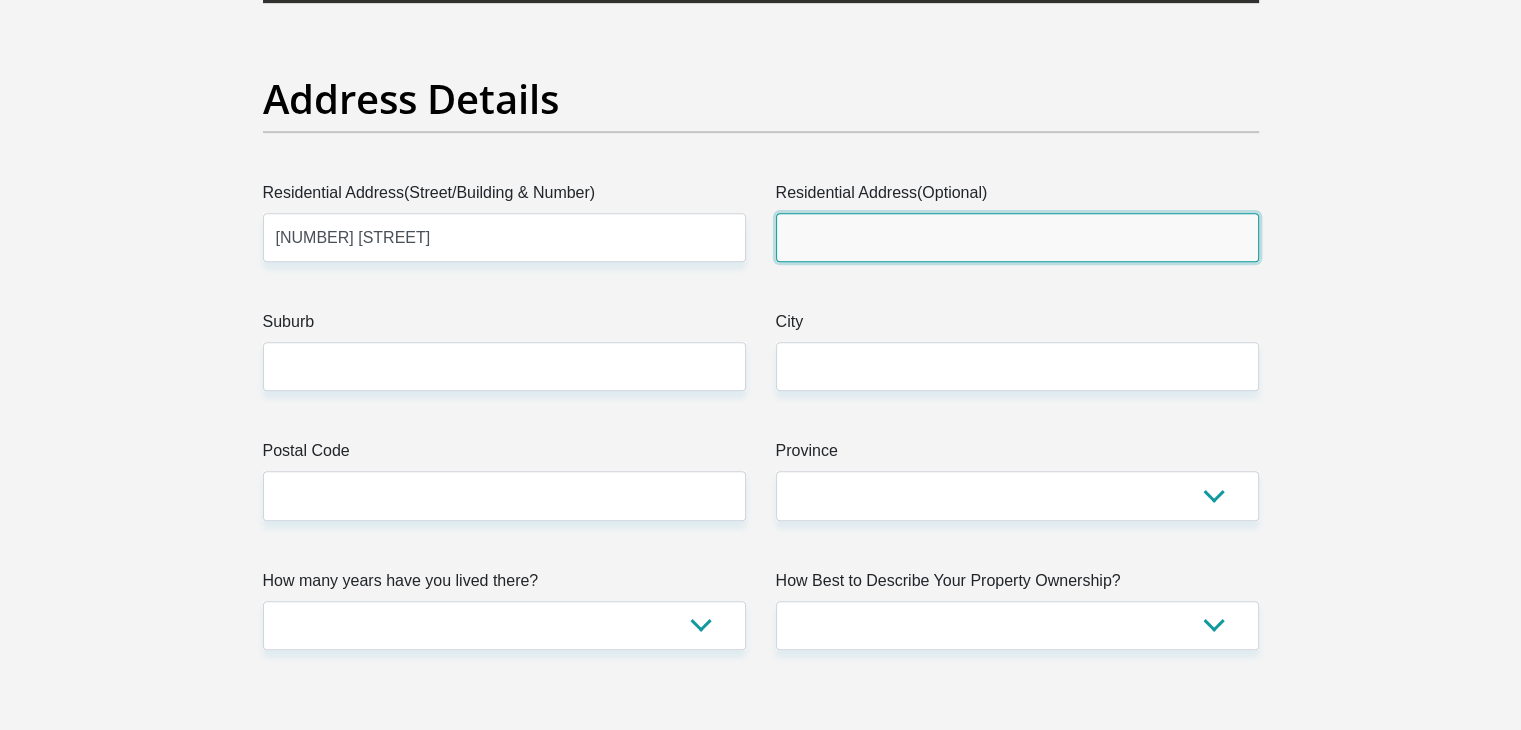 type on "Amalinda" 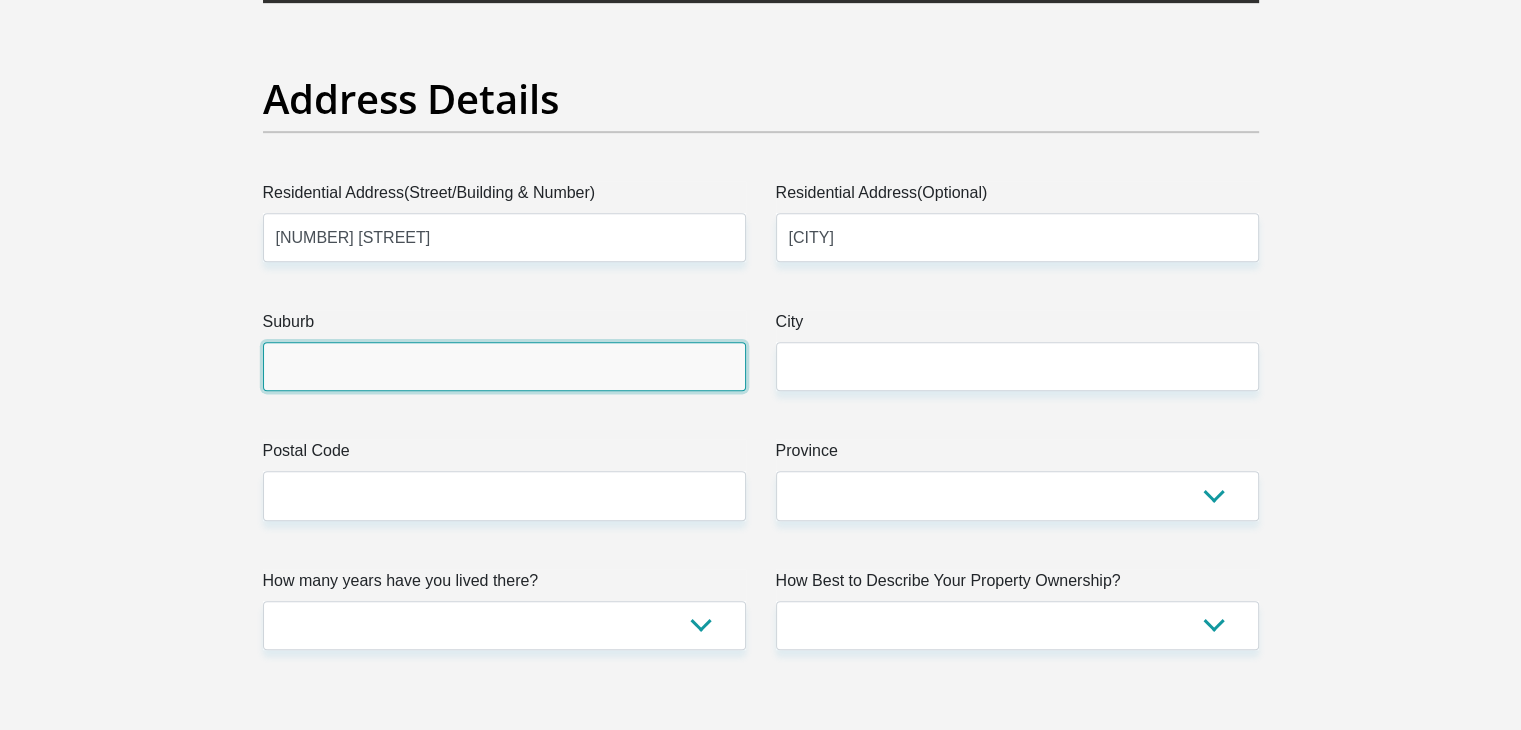 type on "East London" 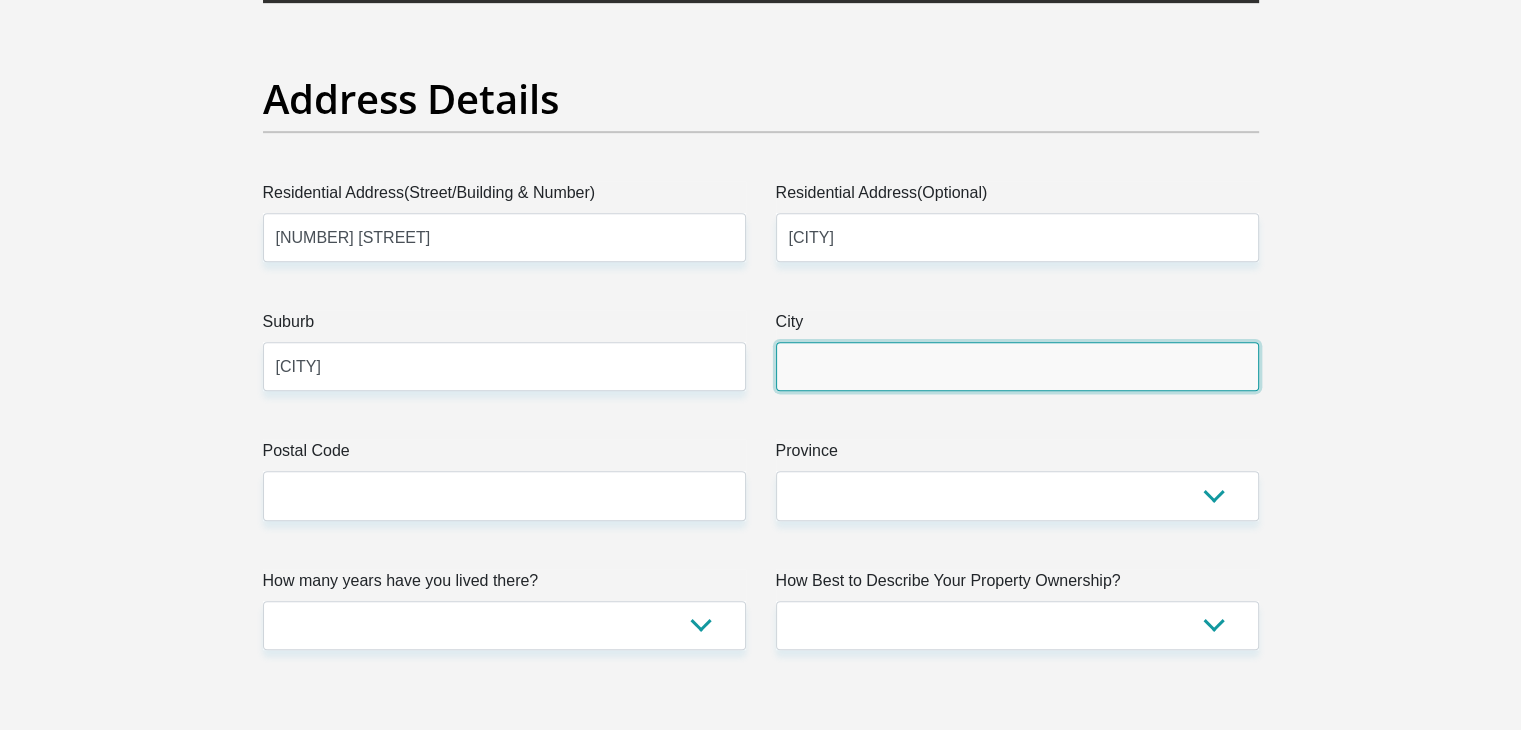 type on "East London" 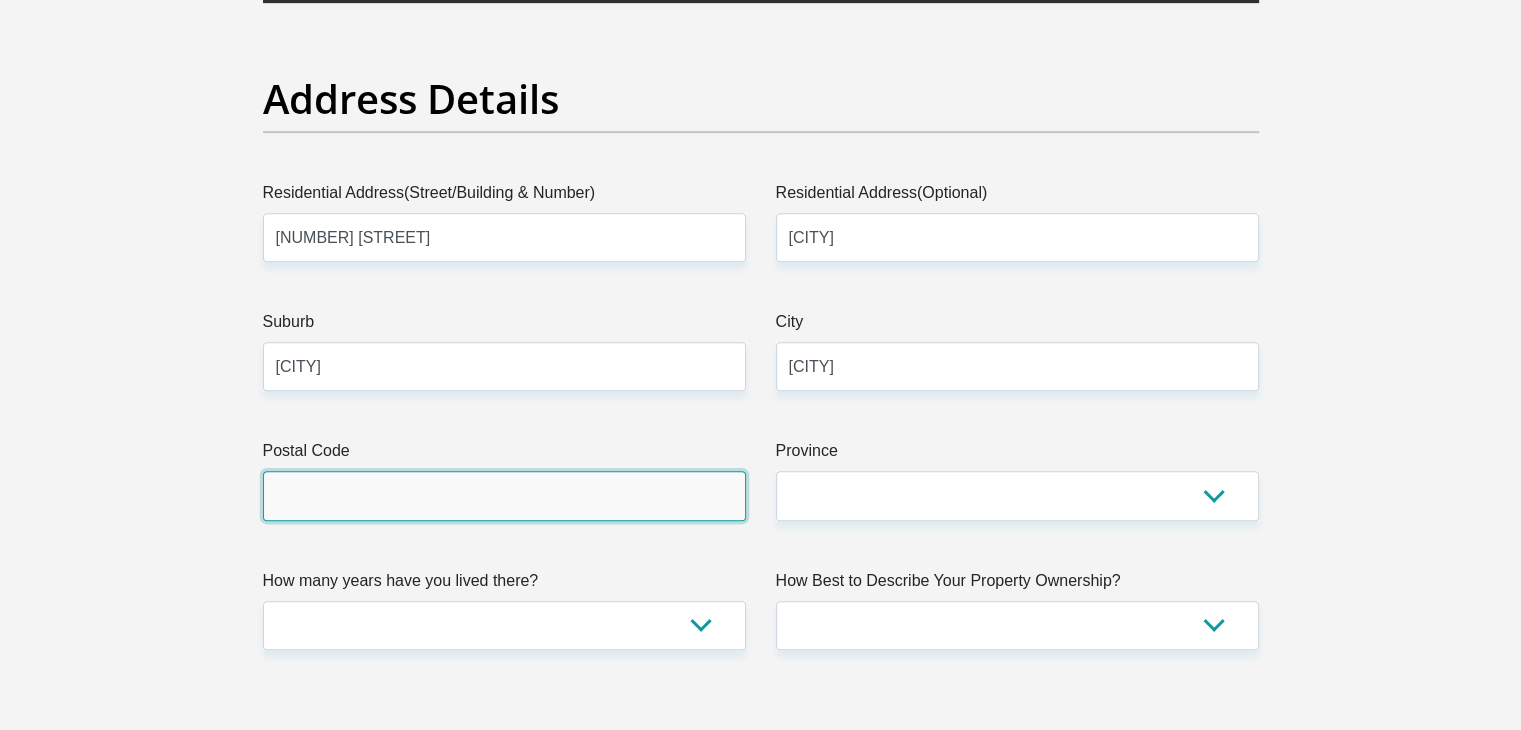 type on "5247" 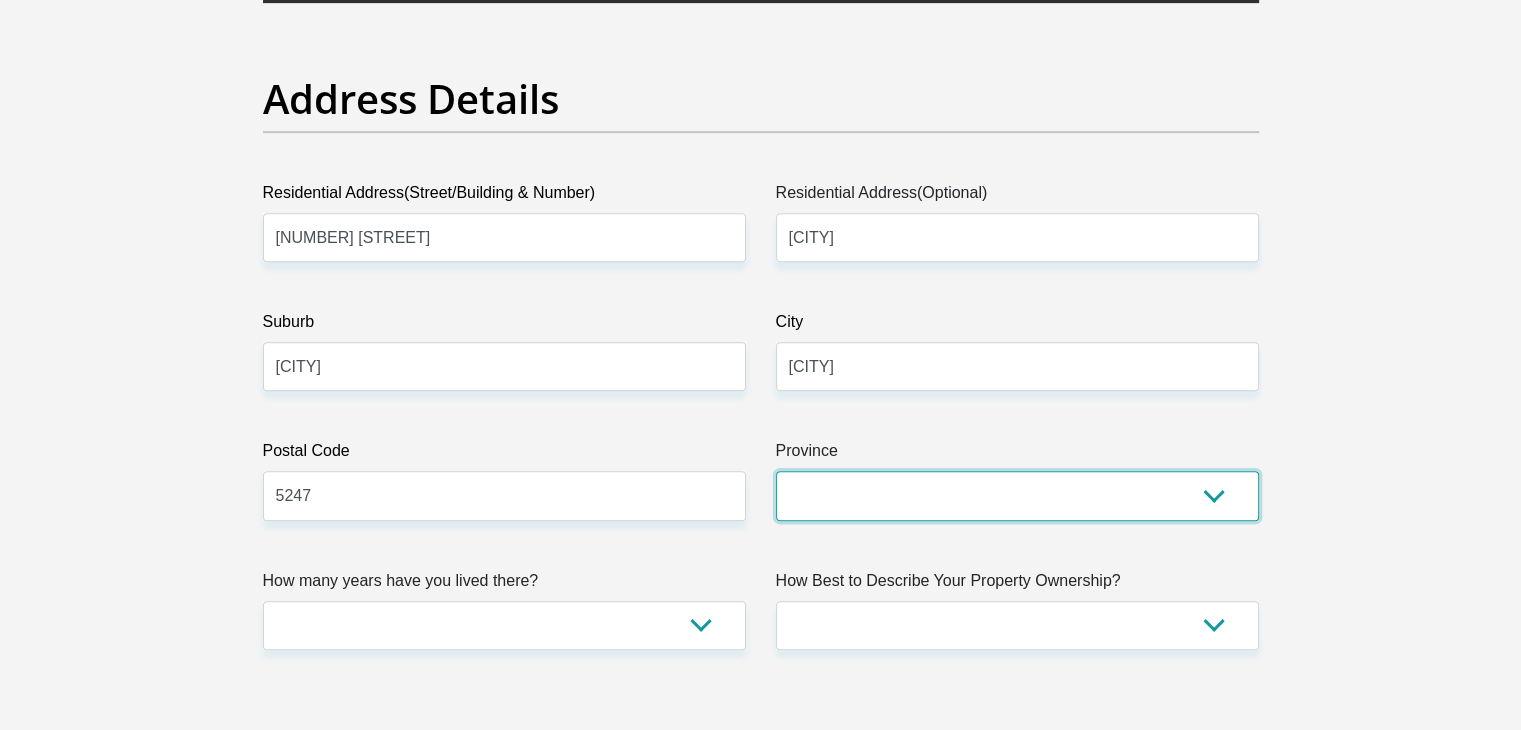 click on "Eastern Cape
Free State
Gauteng
KwaZulu-Natal
Limpopo
Mpumalanga
Northern Cape
North West
Western Cape" at bounding box center [1017, 495] 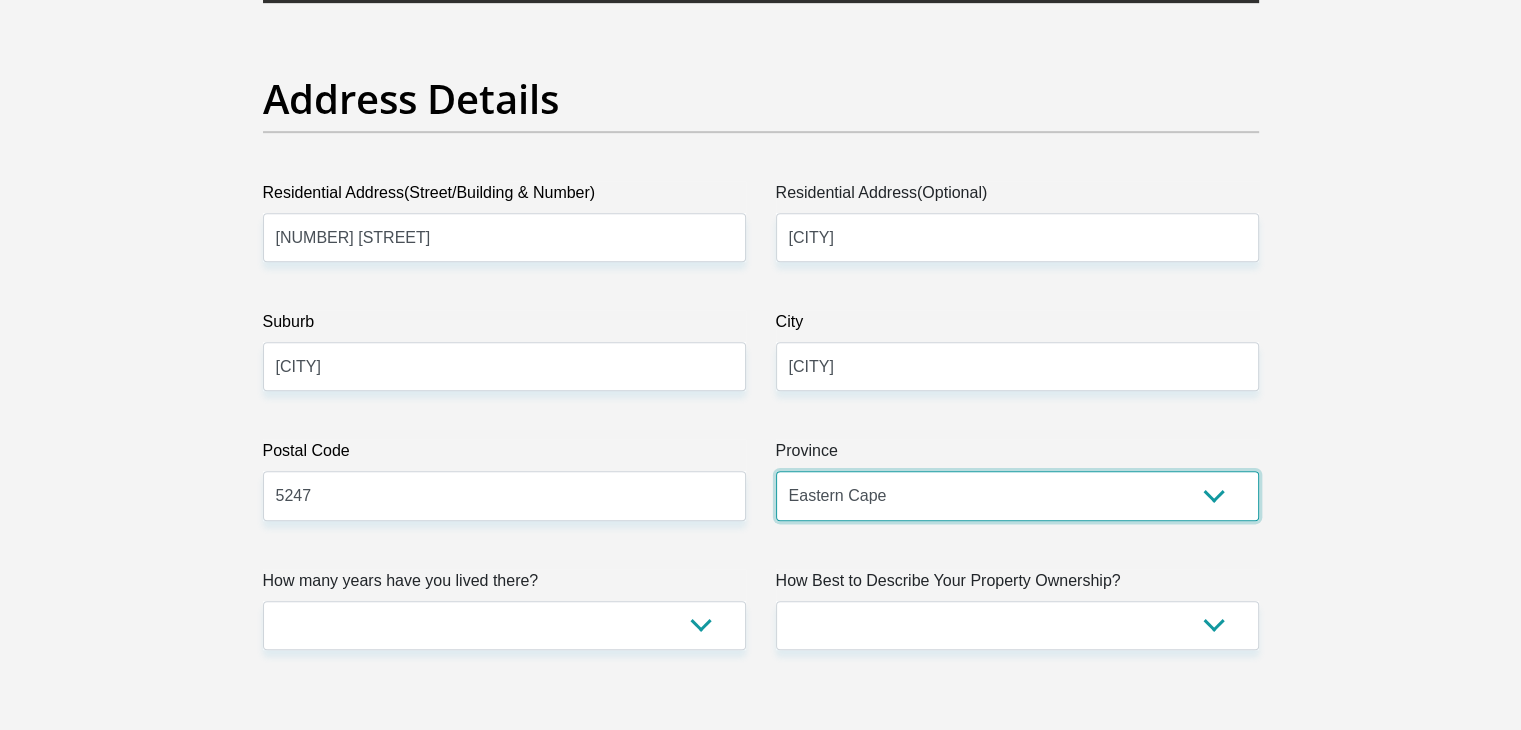 click on "Eastern Cape
Free State
Gauteng
KwaZulu-Natal
Limpopo
Mpumalanga
Northern Cape
North West
Western Cape" at bounding box center (1017, 495) 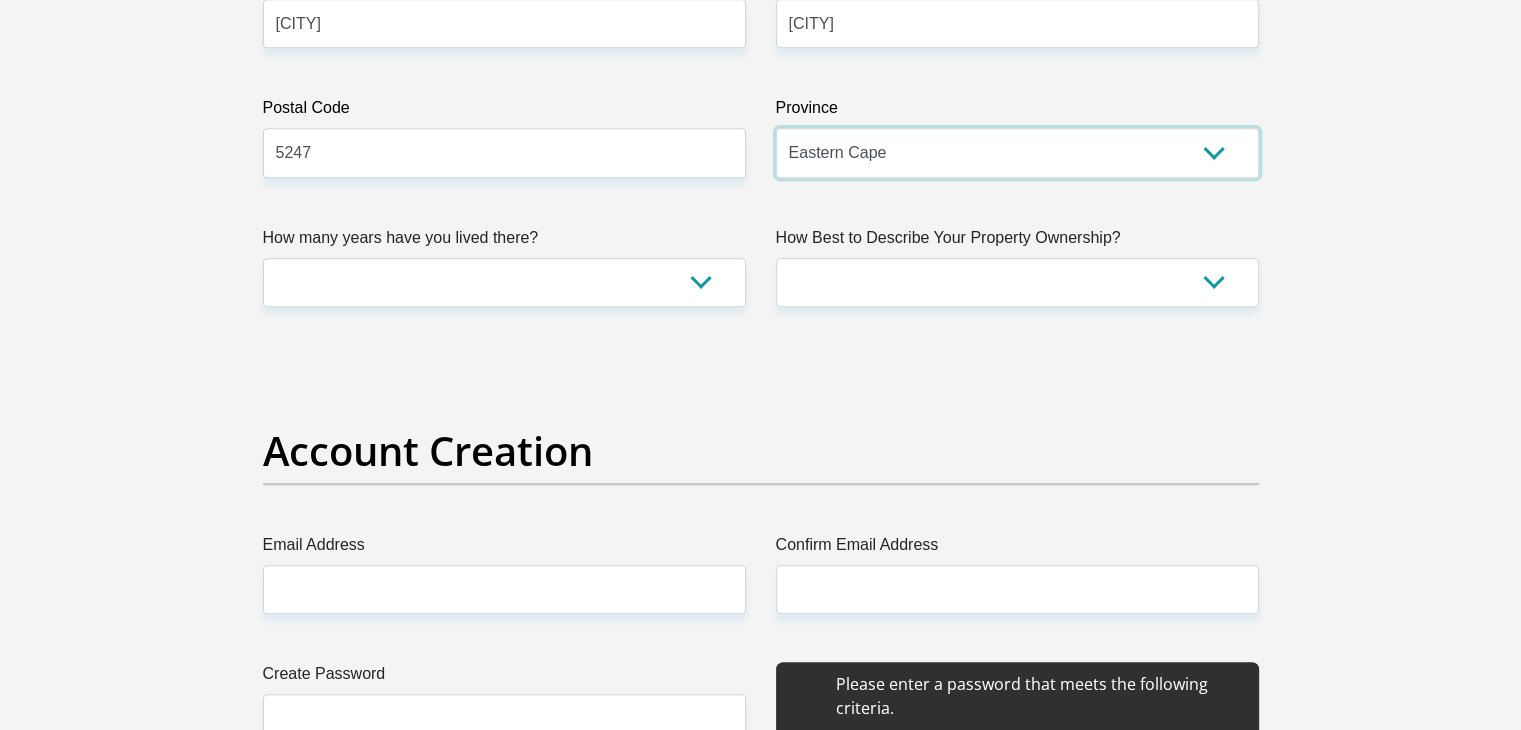 scroll, scrollTop: 1403, scrollLeft: 0, axis: vertical 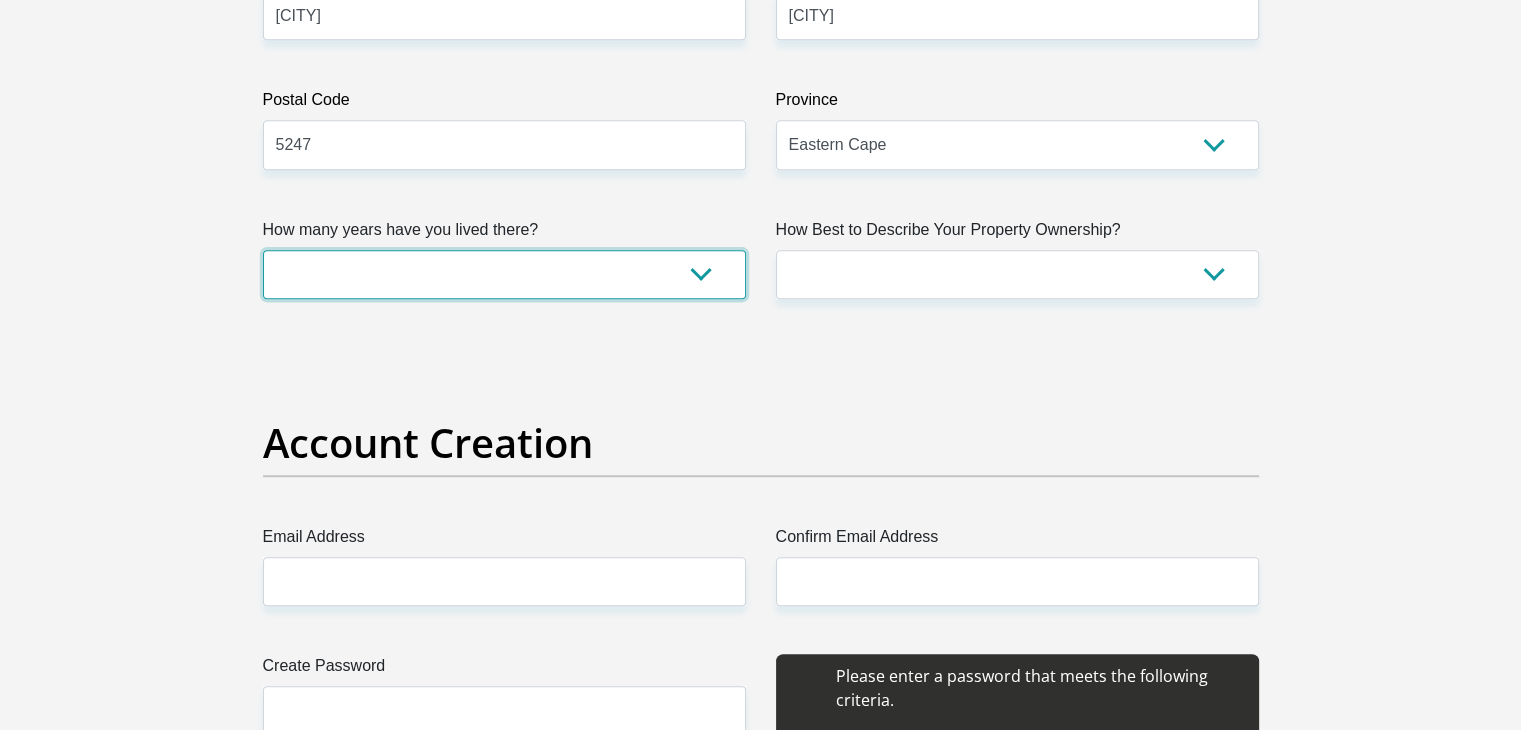 click on "less than 1 year
1-3 years
3-5 years
5+ years" at bounding box center (504, 274) 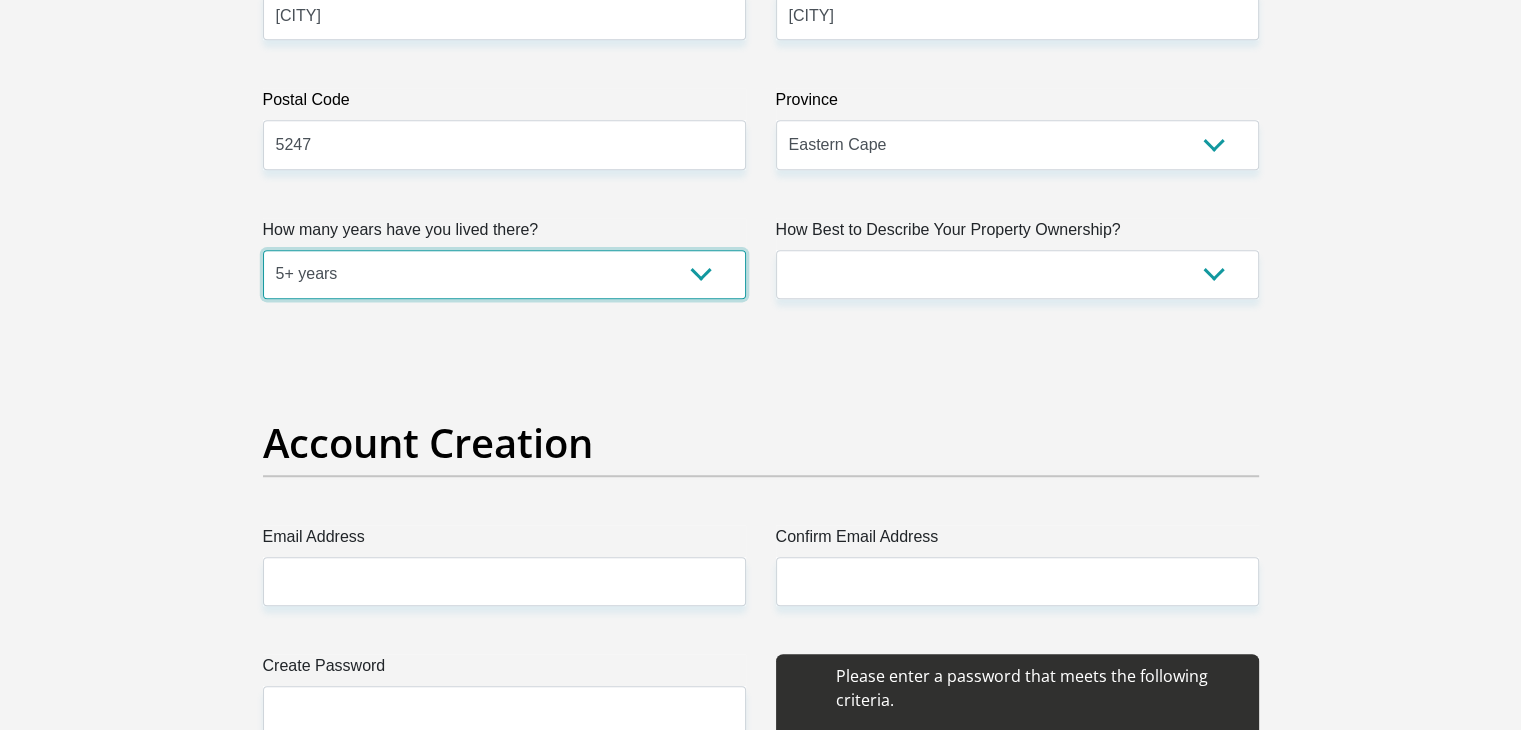 click on "less than 1 year
1-3 years
3-5 years
5+ years" at bounding box center (504, 274) 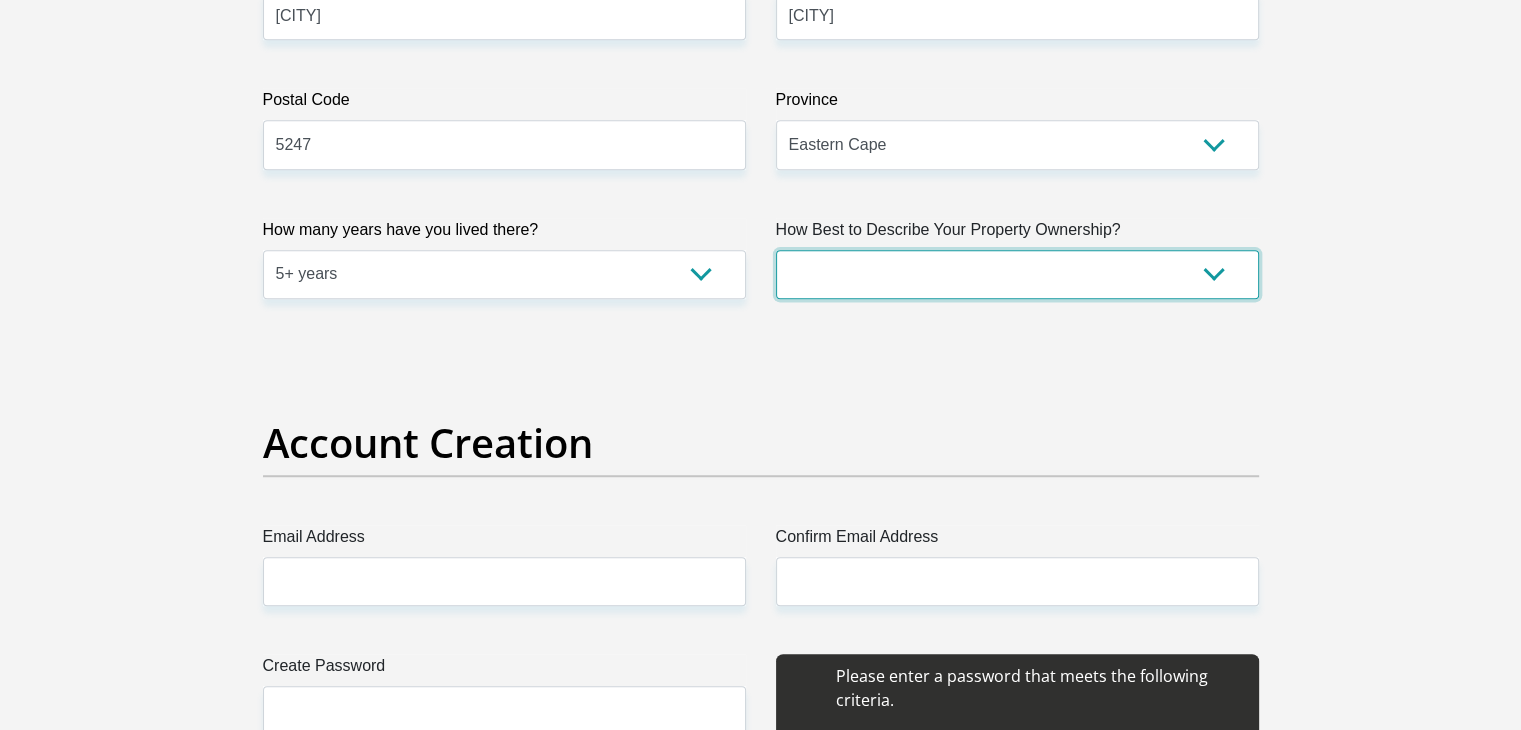 click on "Owned
Rented
Family Owned
Company Dwelling" at bounding box center (1017, 274) 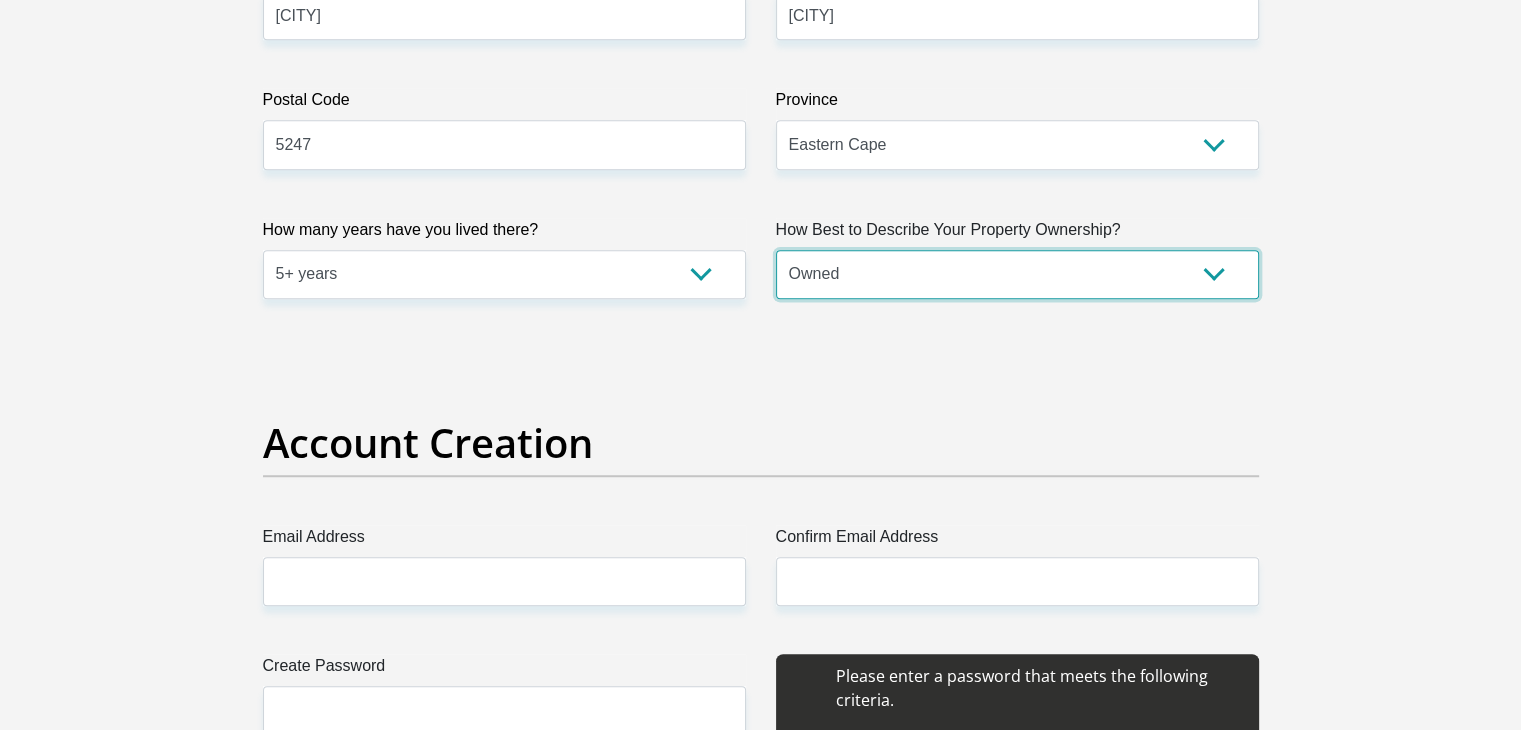 click on "Owned
Rented
Family Owned
Company Dwelling" at bounding box center [1017, 274] 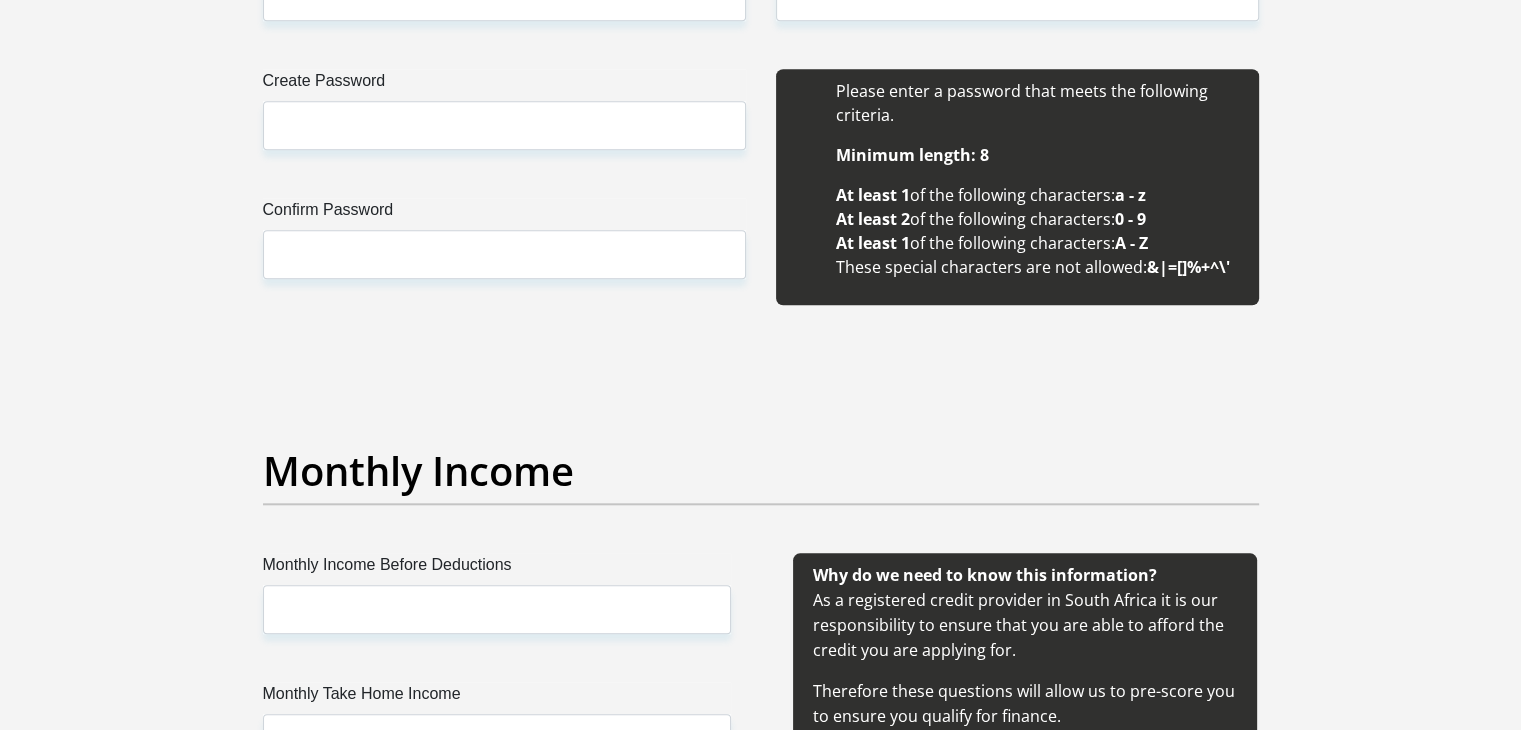 scroll, scrollTop: 2005, scrollLeft: 0, axis: vertical 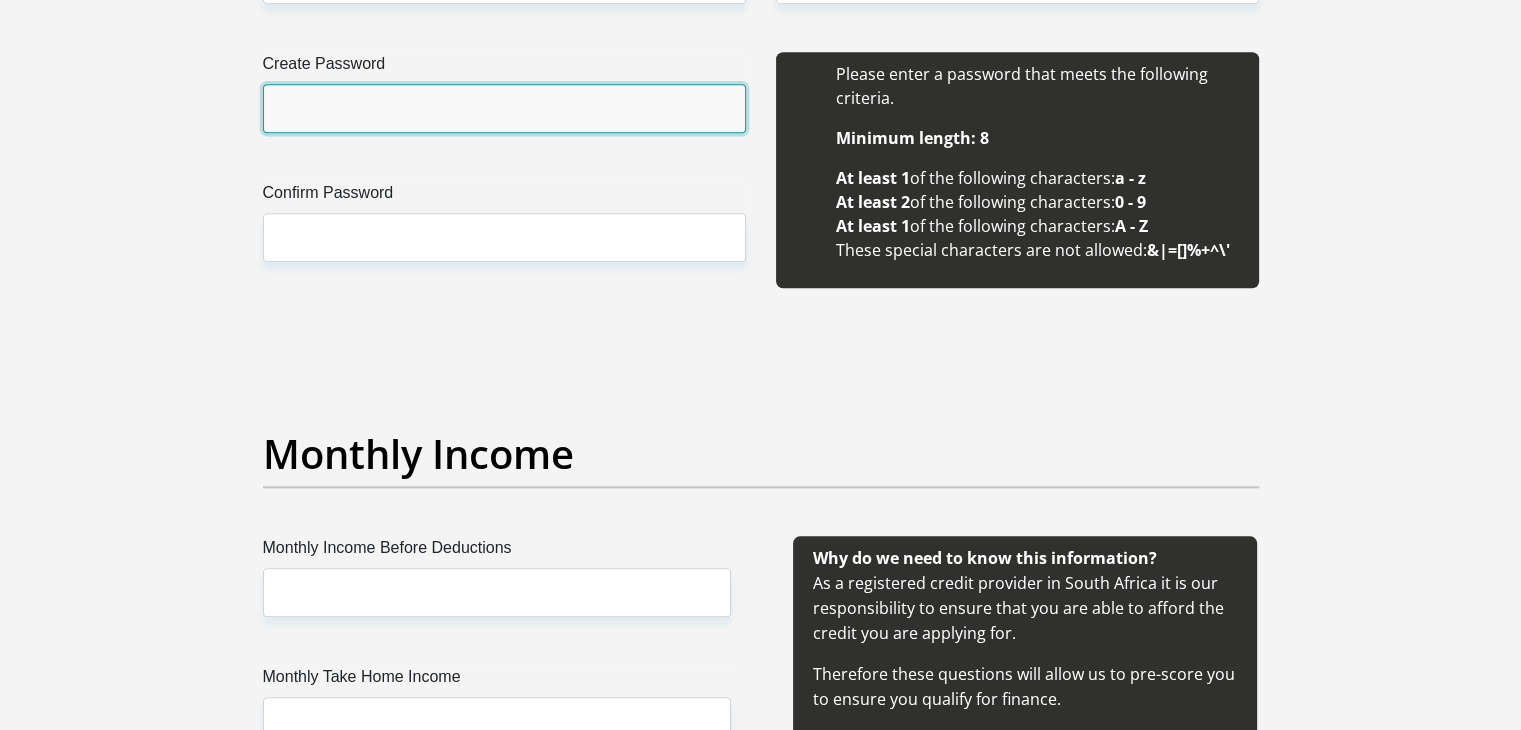 click on "Create Password" at bounding box center [504, 108] 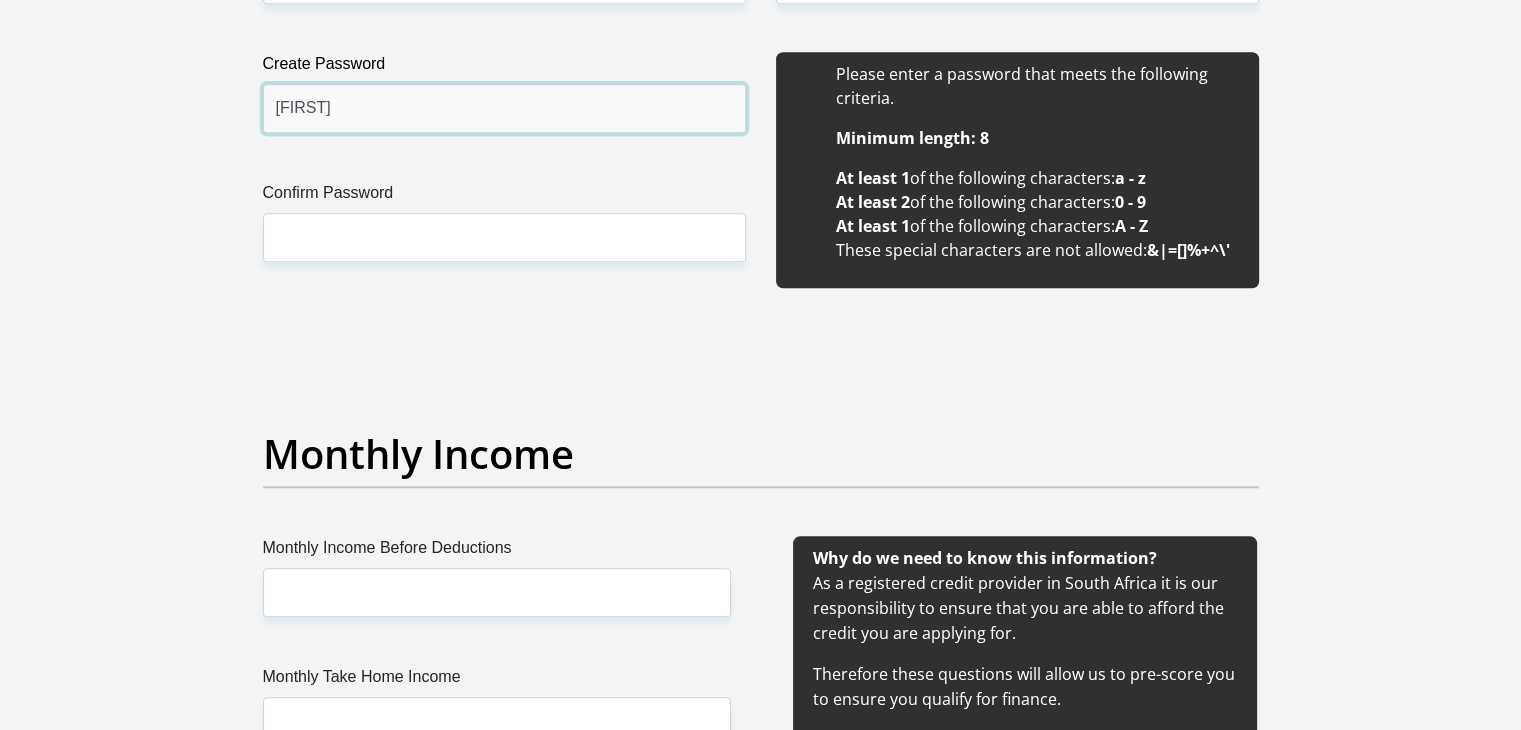 type on "AyizeAnotha2018!" 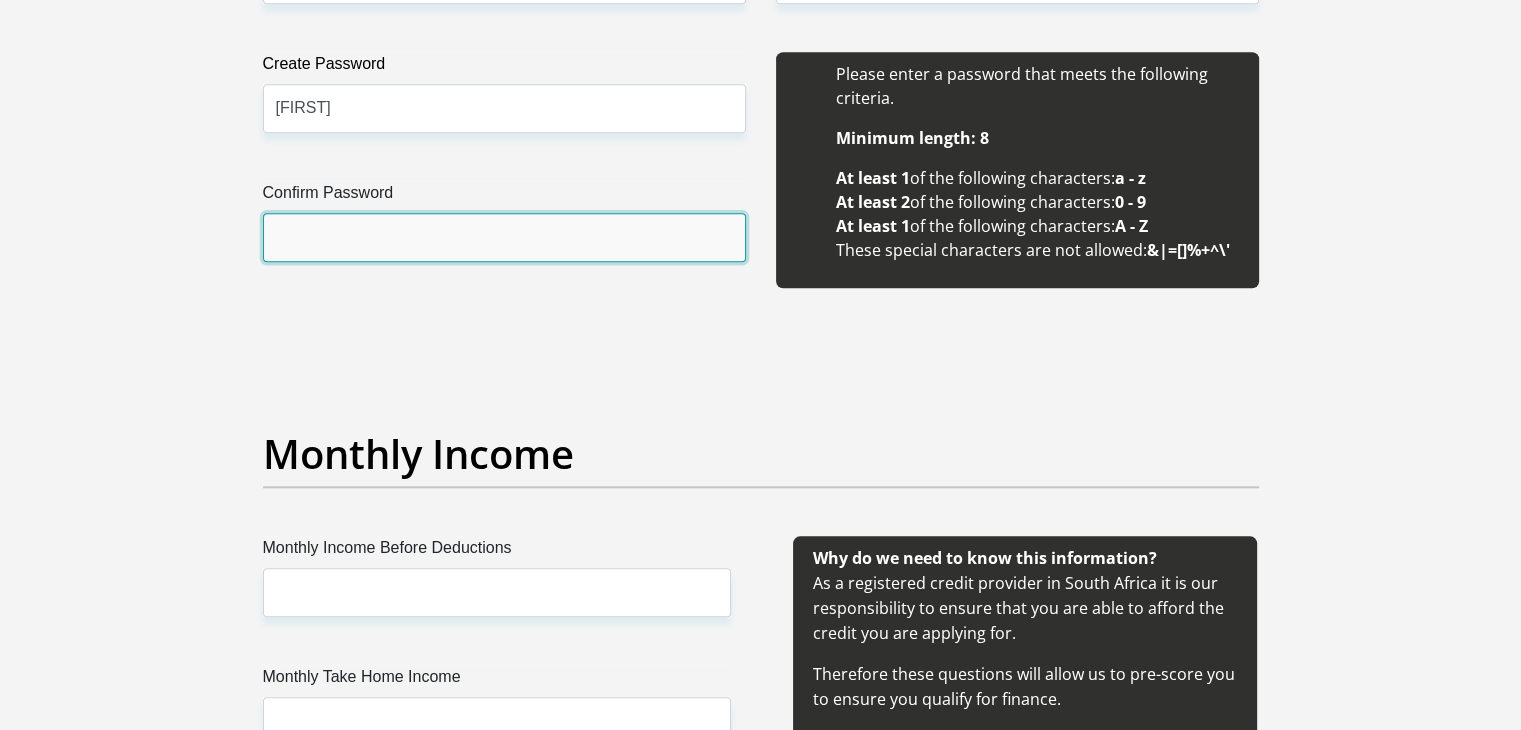 click on "Confirm Password" at bounding box center (504, 237) 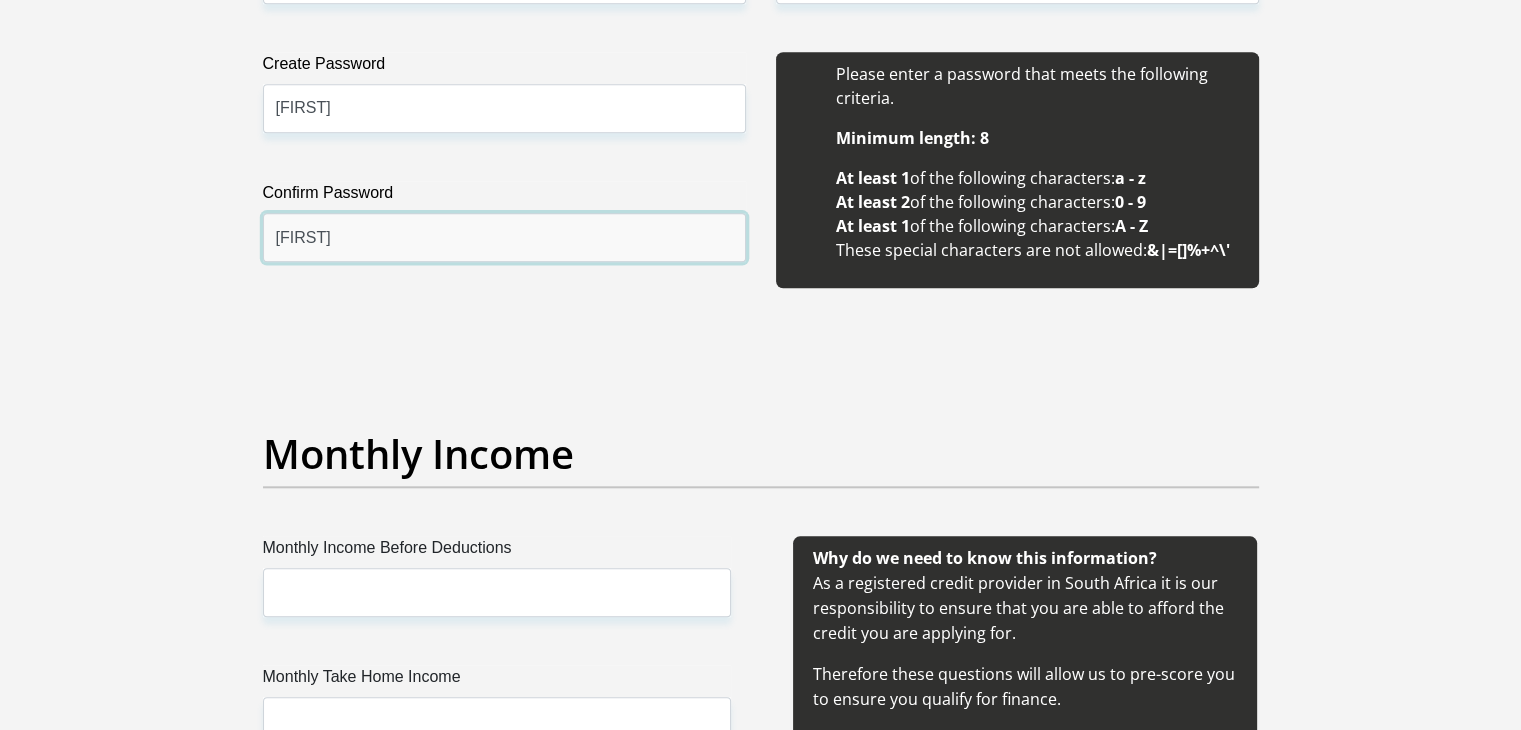 type on "AyizeAnotha2018!" 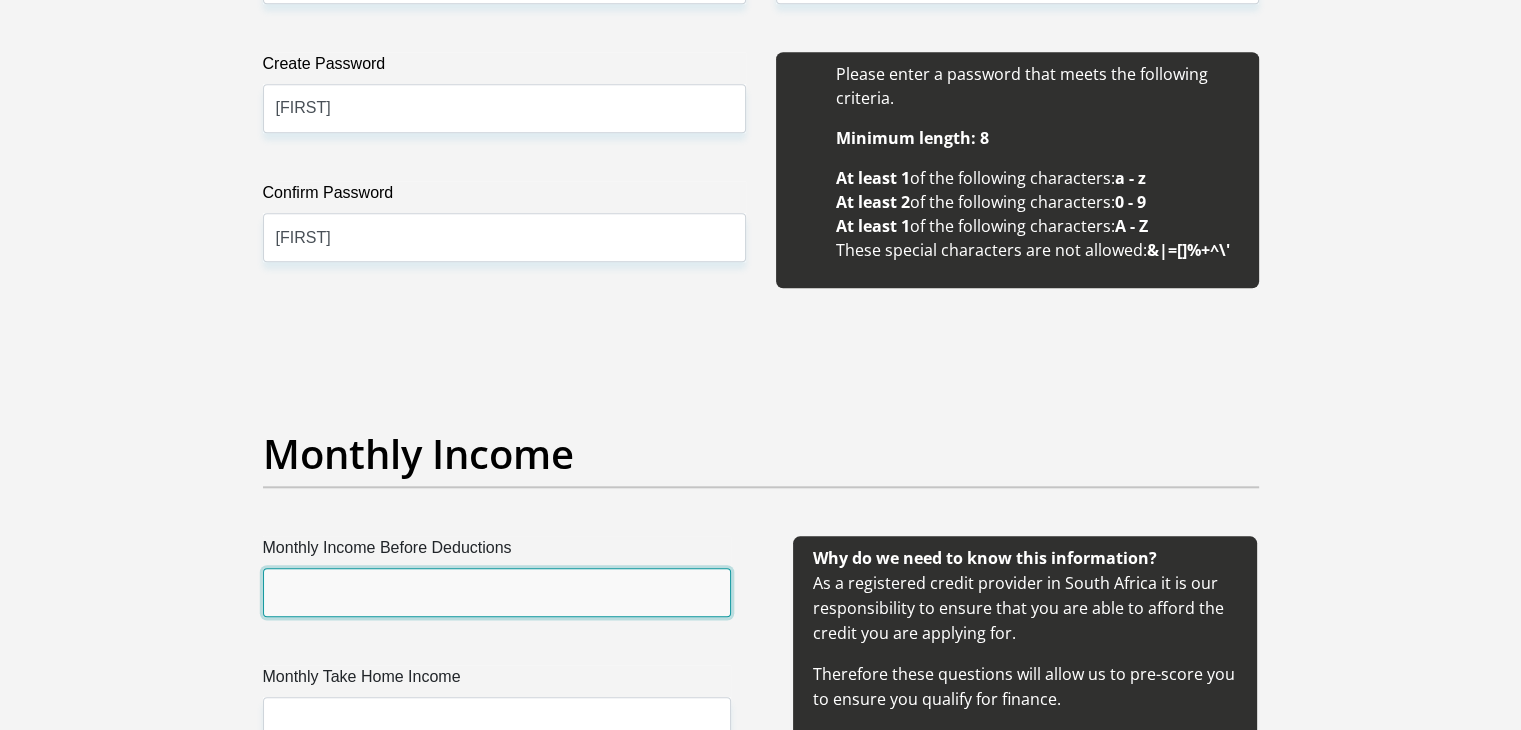 click on "Monthly Income Before Deductions" at bounding box center (497, 592) 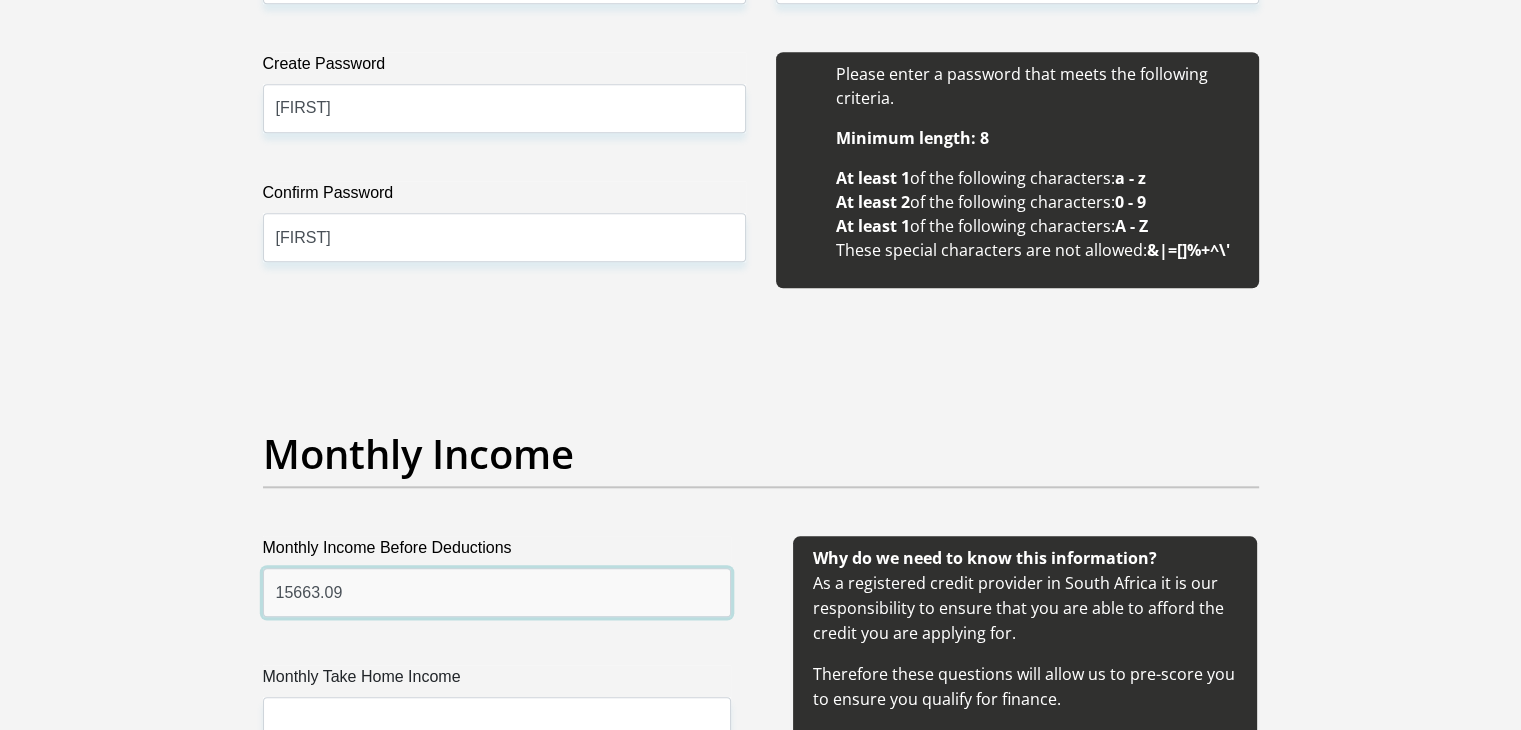 type on "15663.09" 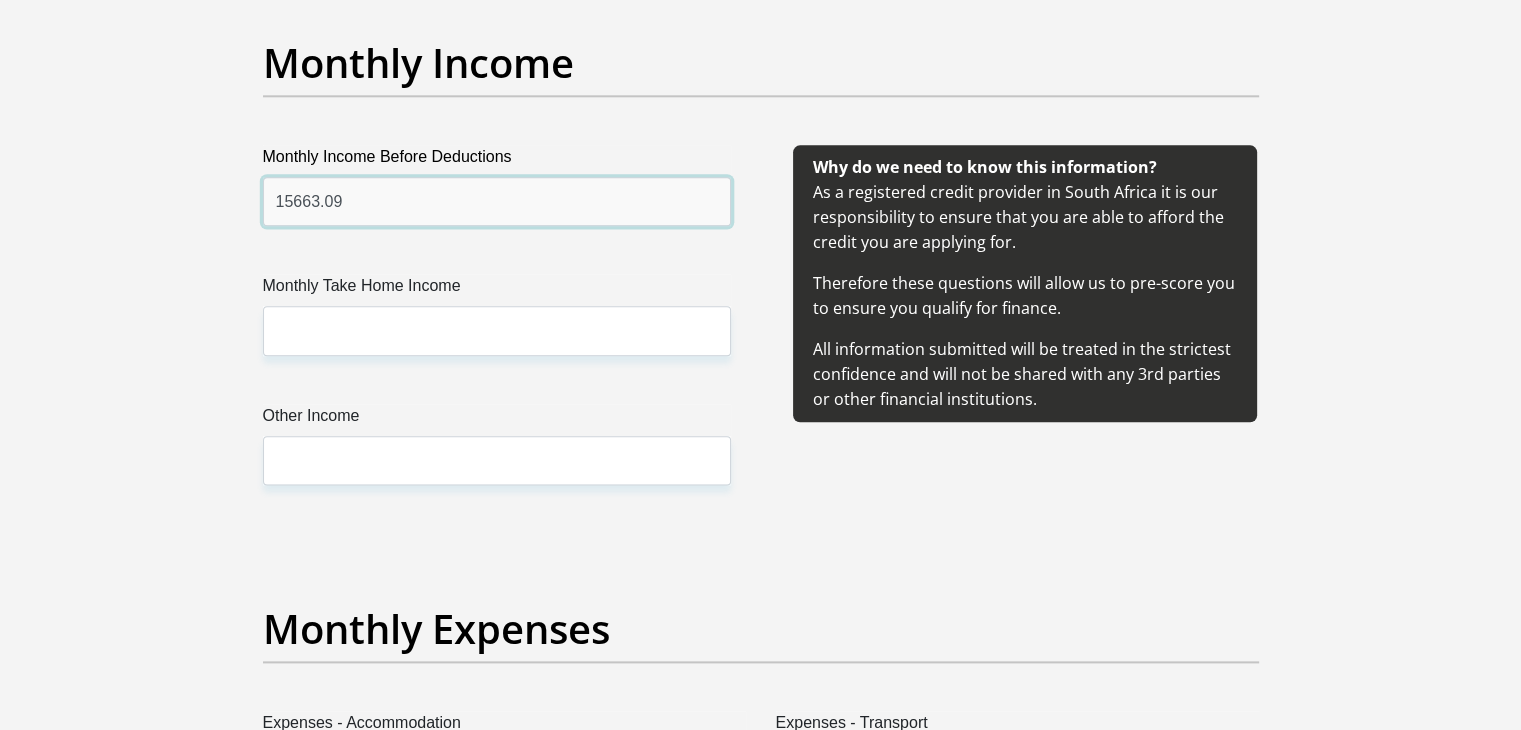 scroll, scrollTop: 2432, scrollLeft: 0, axis: vertical 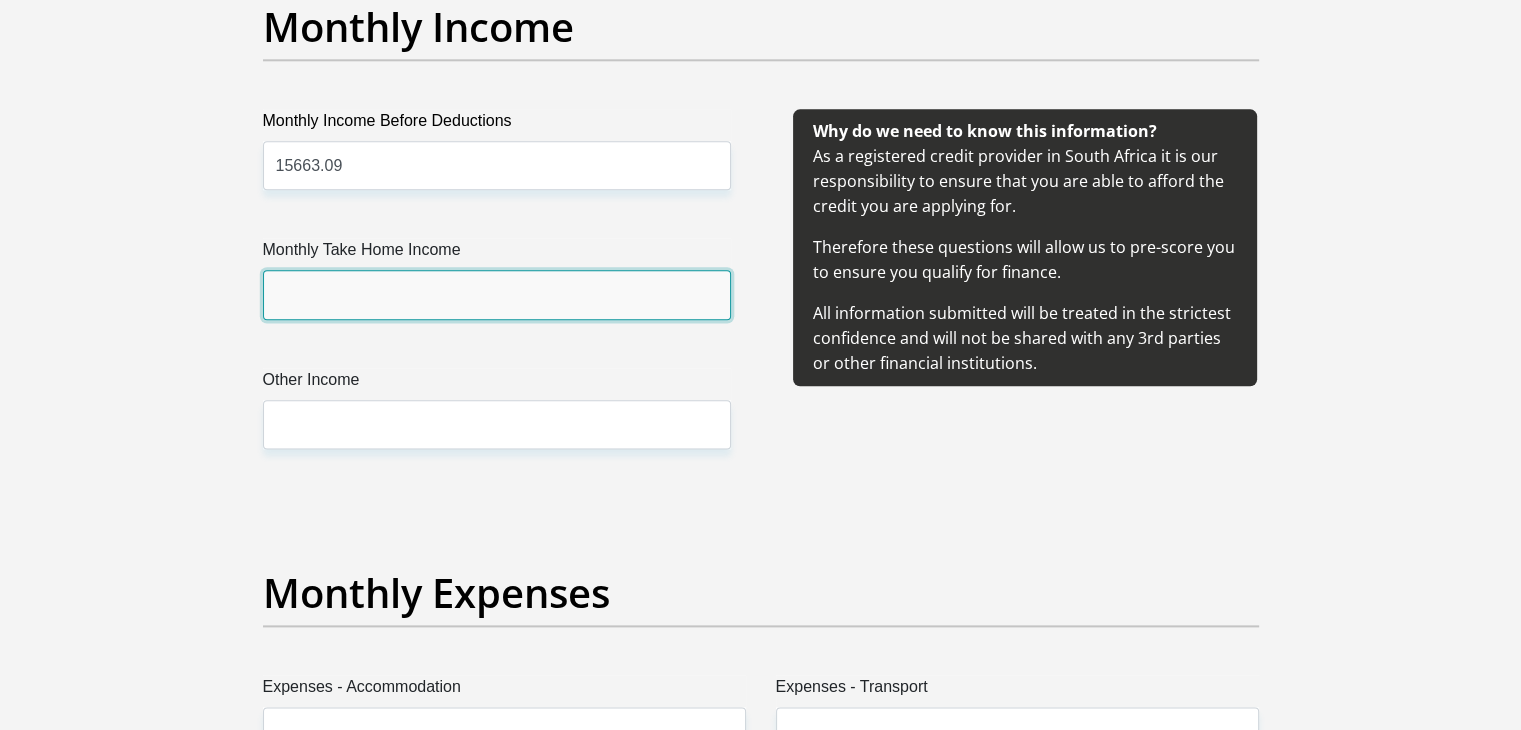 click on "Monthly Take Home Income" at bounding box center (497, 294) 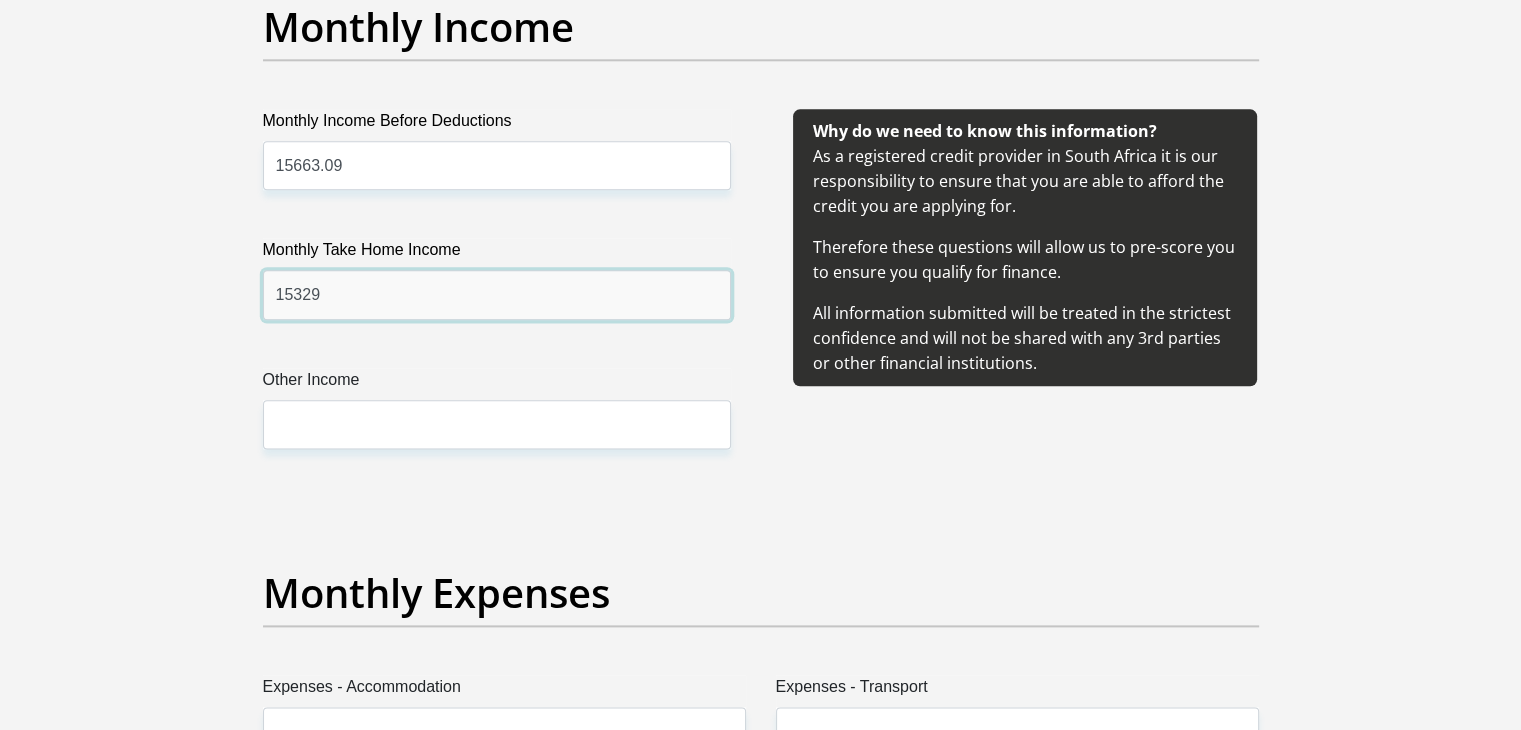 type on "15329" 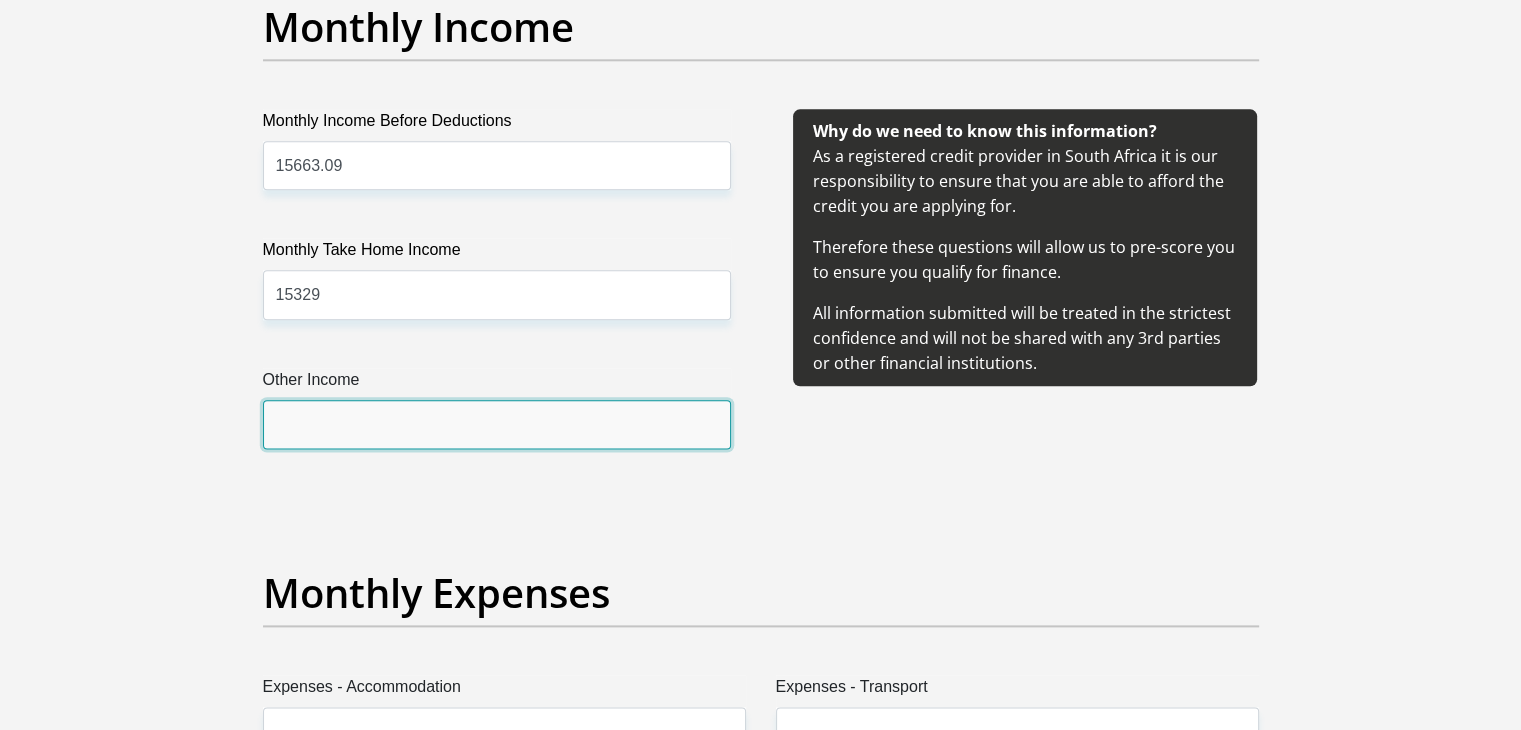 click on "Other Income" at bounding box center [497, 424] 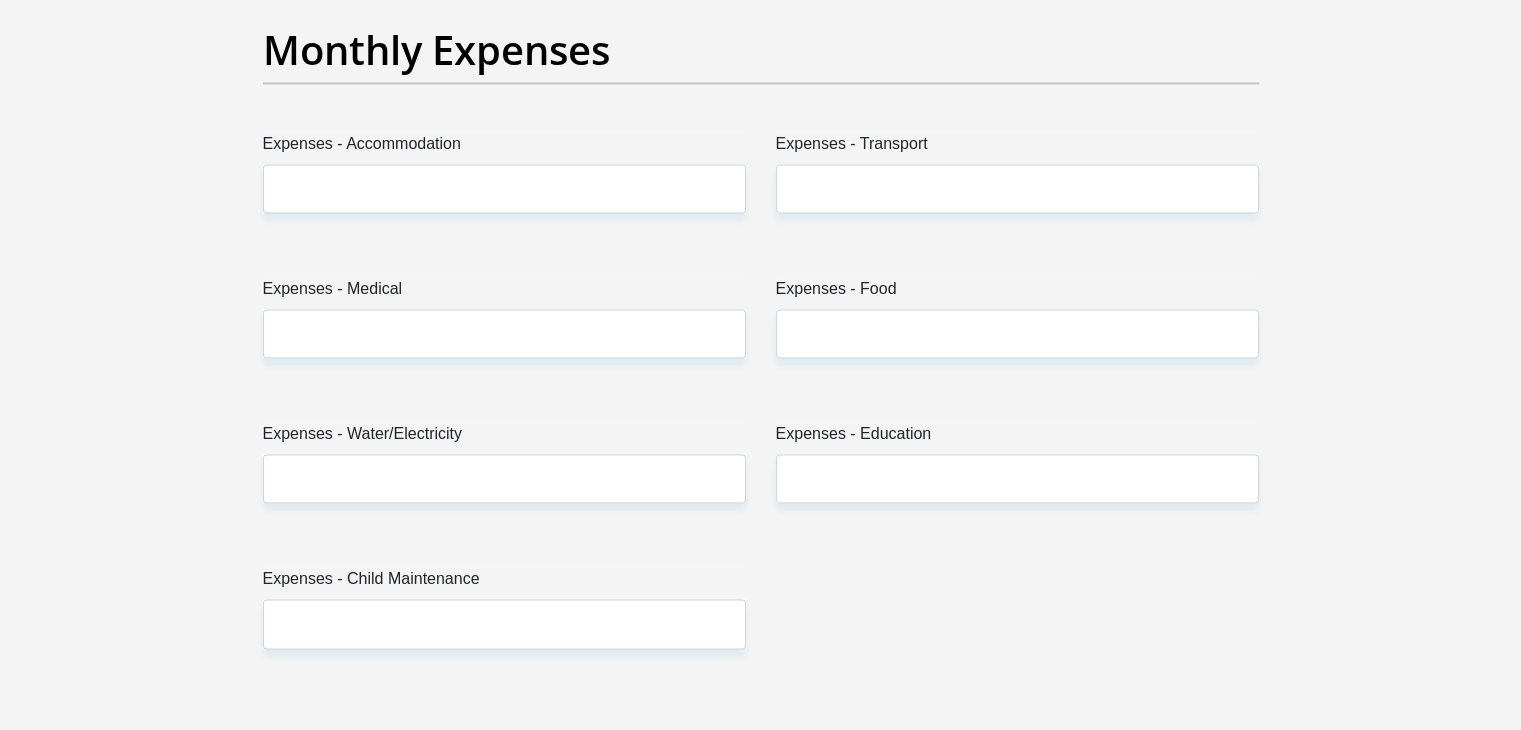scroll, scrollTop: 3004, scrollLeft: 0, axis: vertical 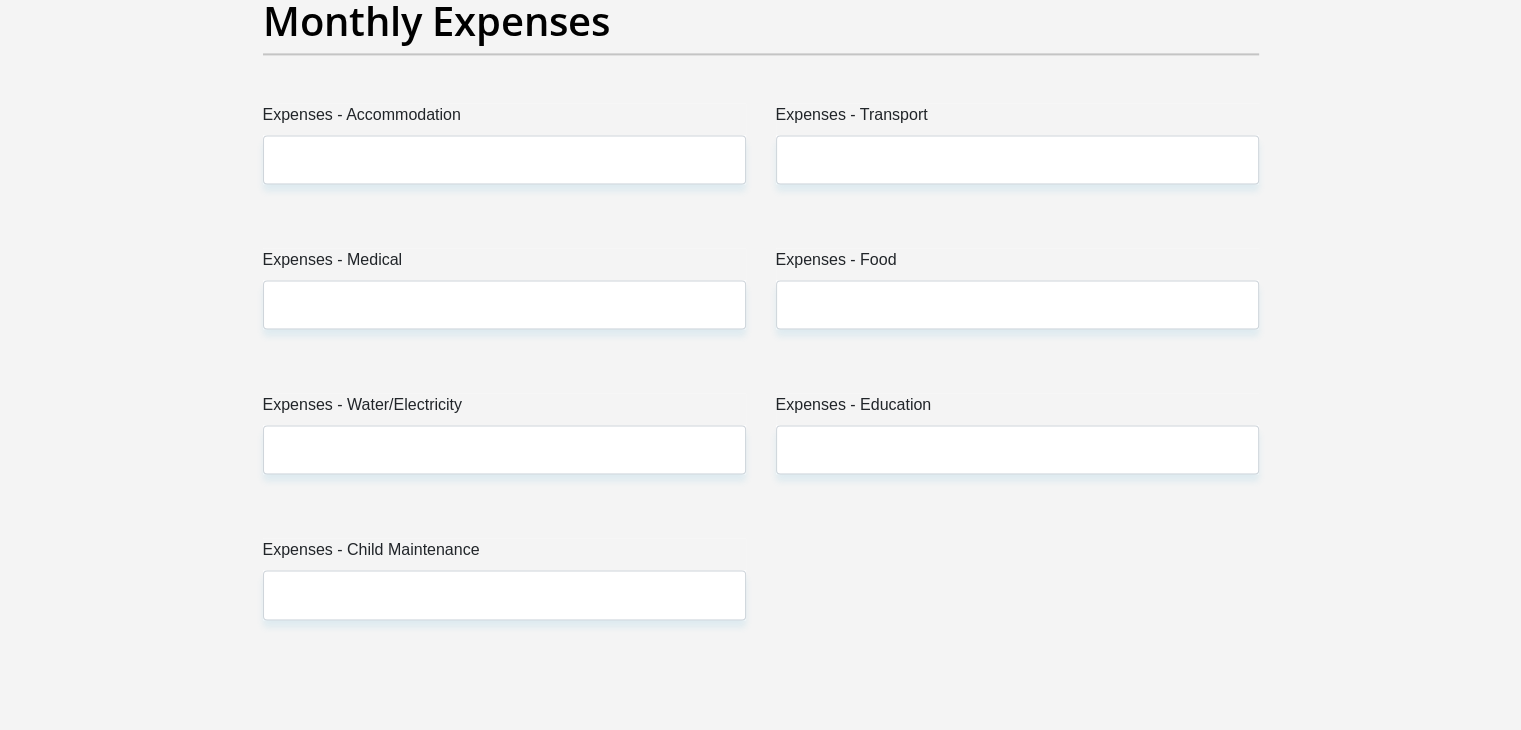 type on "0" 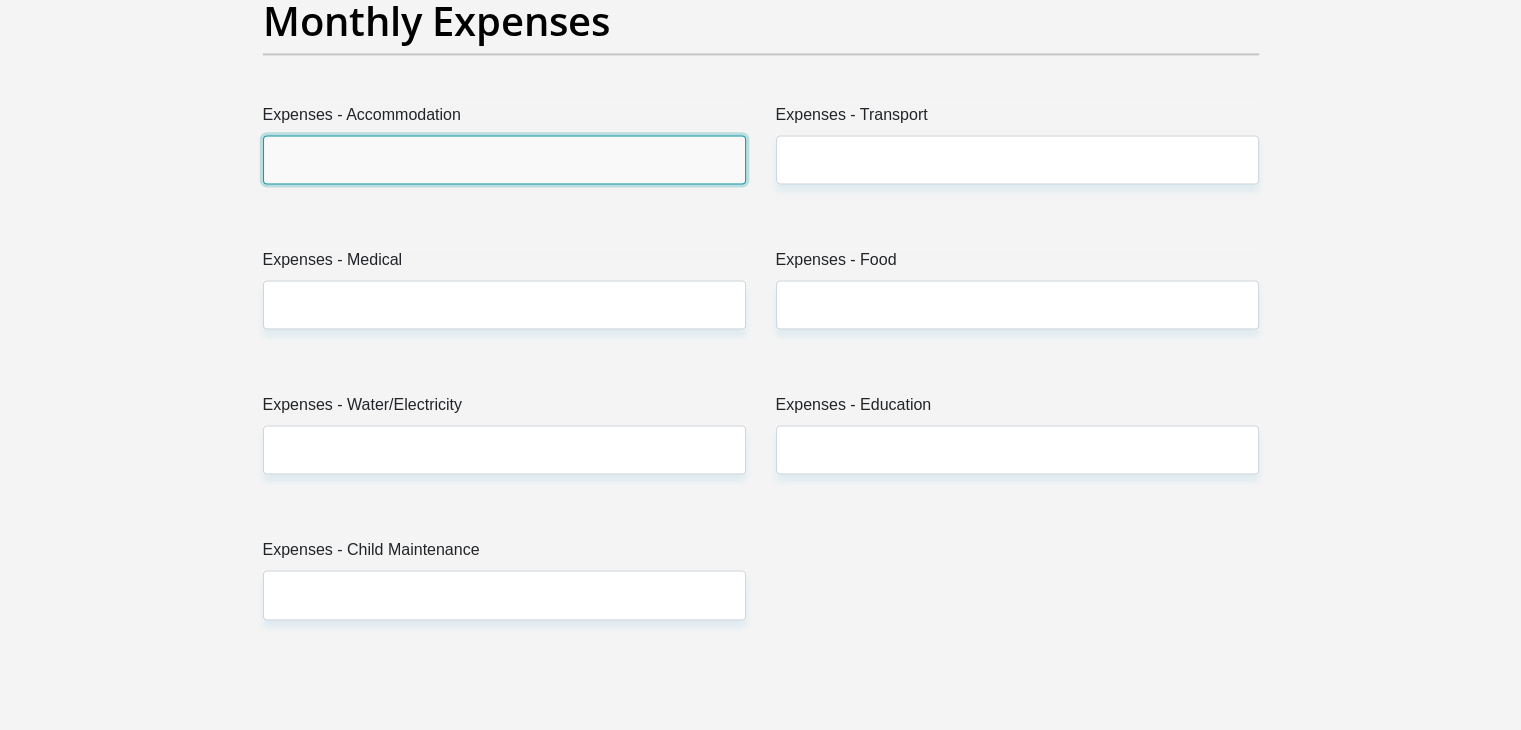 click on "Expenses - Accommodation" at bounding box center (504, 159) 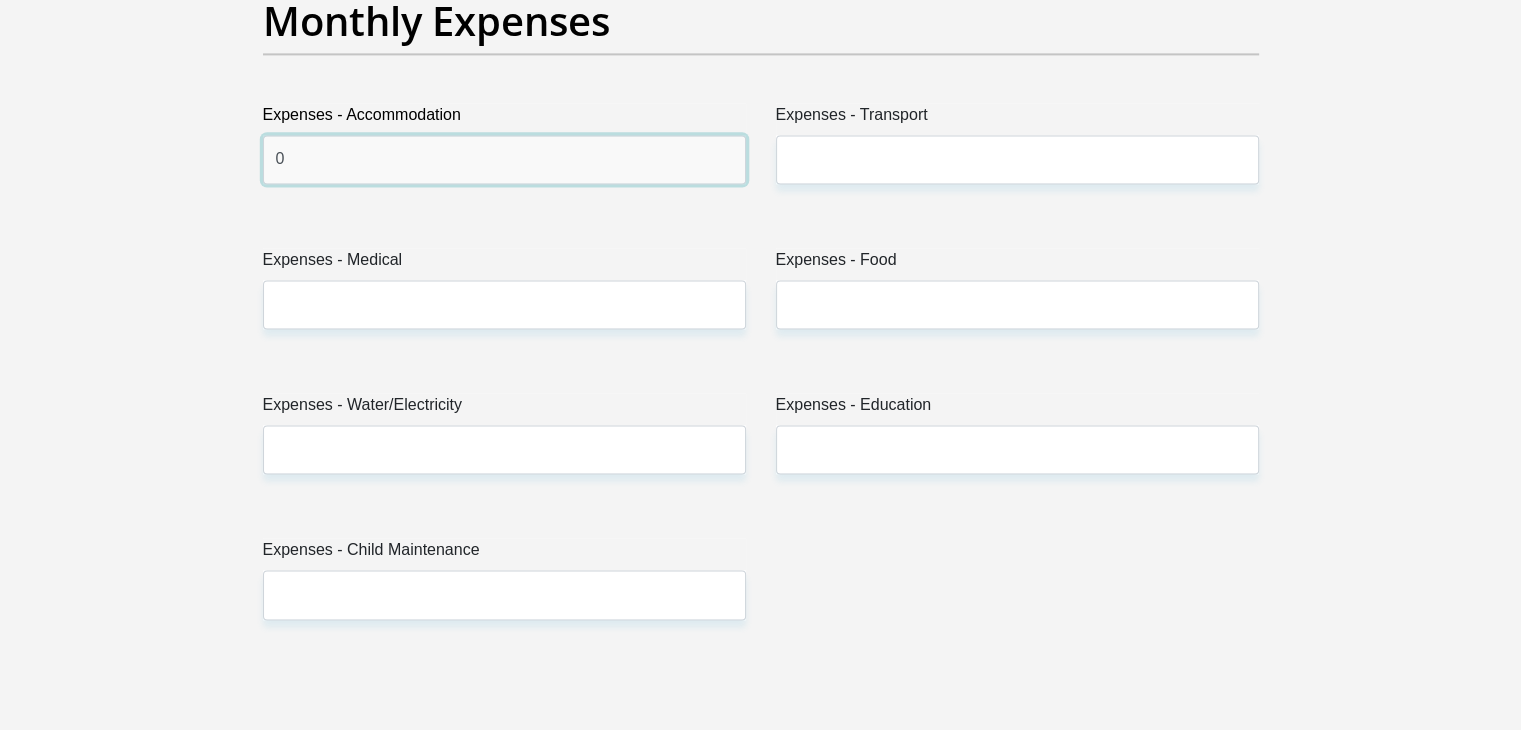 type on "0" 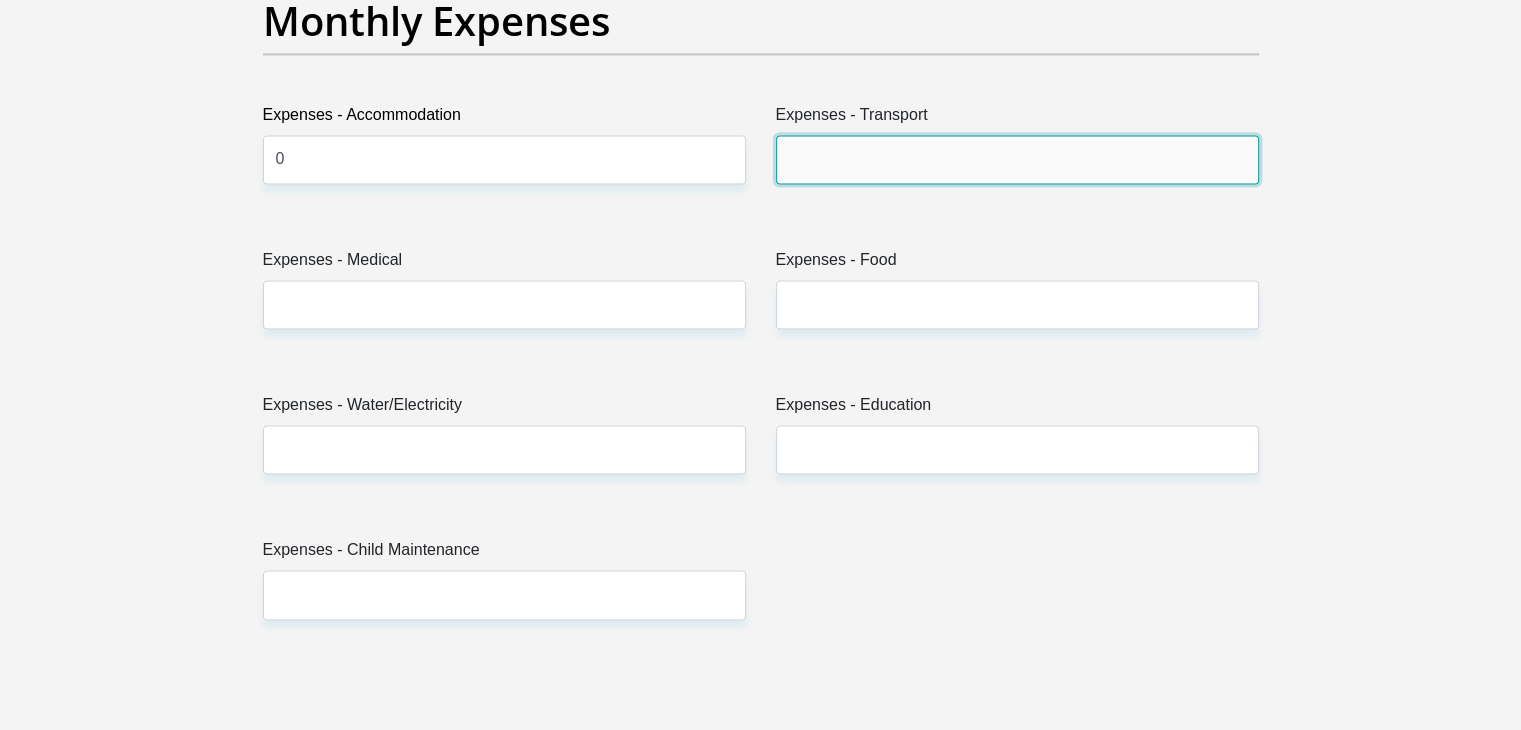 click on "Expenses - Transport" at bounding box center [1017, 159] 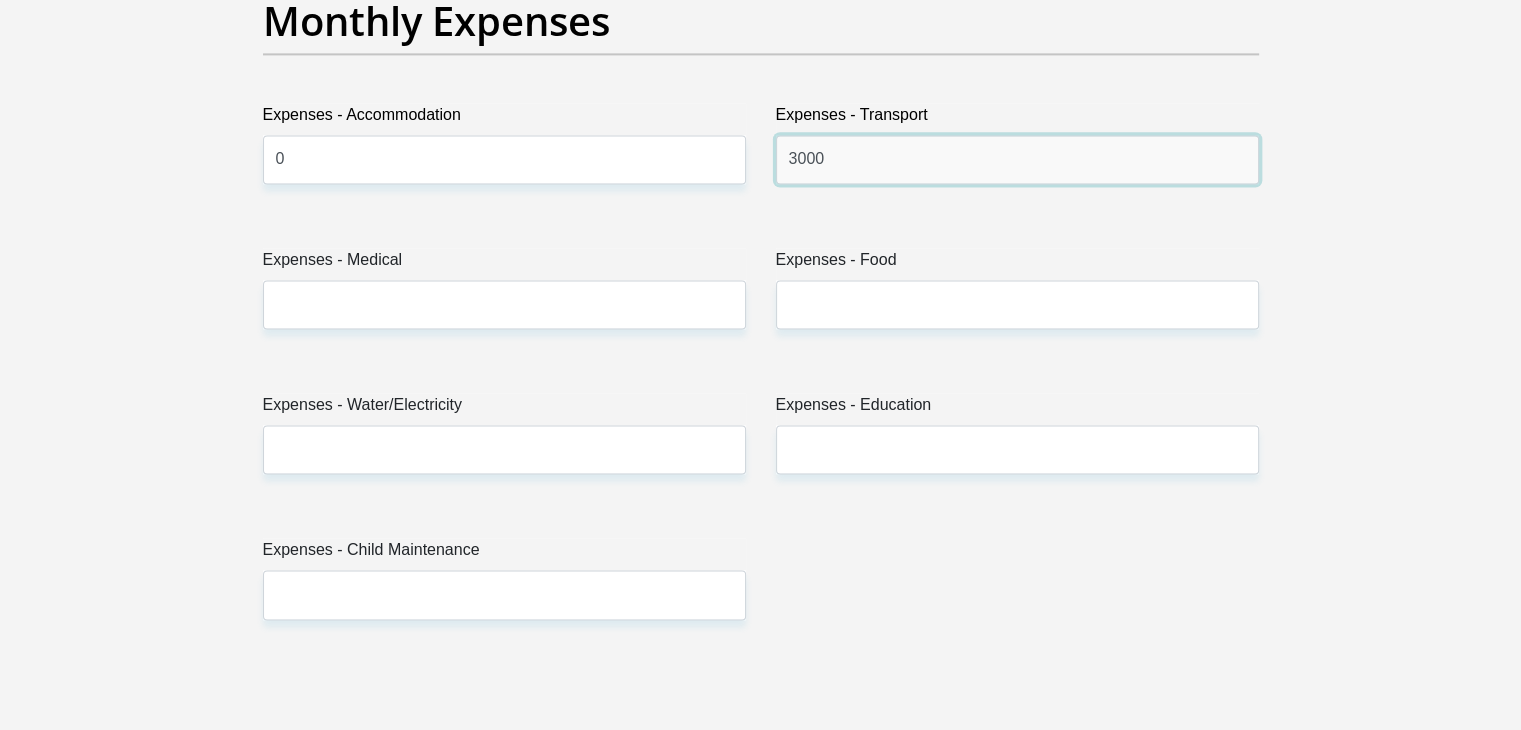 type on "3000" 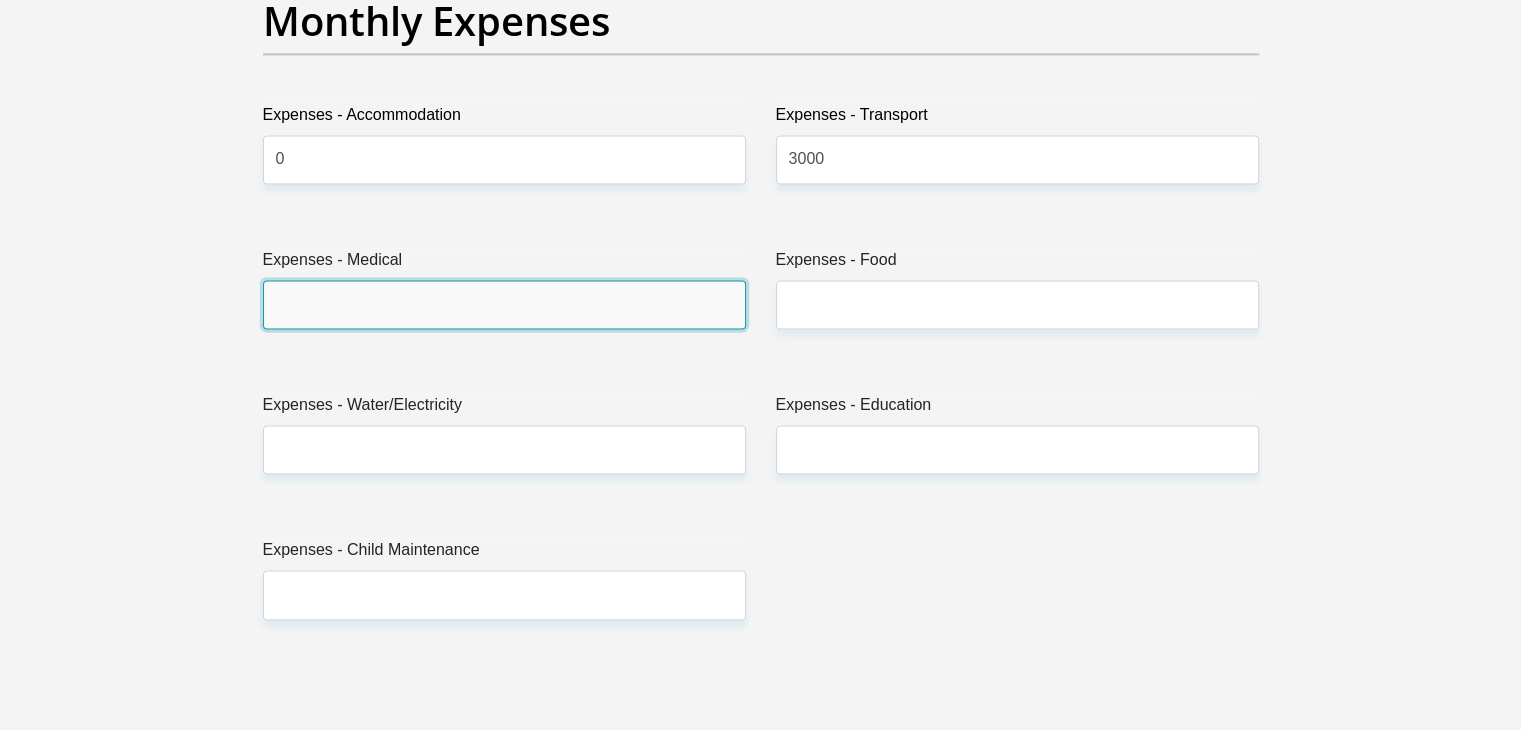 click on "Expenses - Medical" at bounding box center [504, 304] 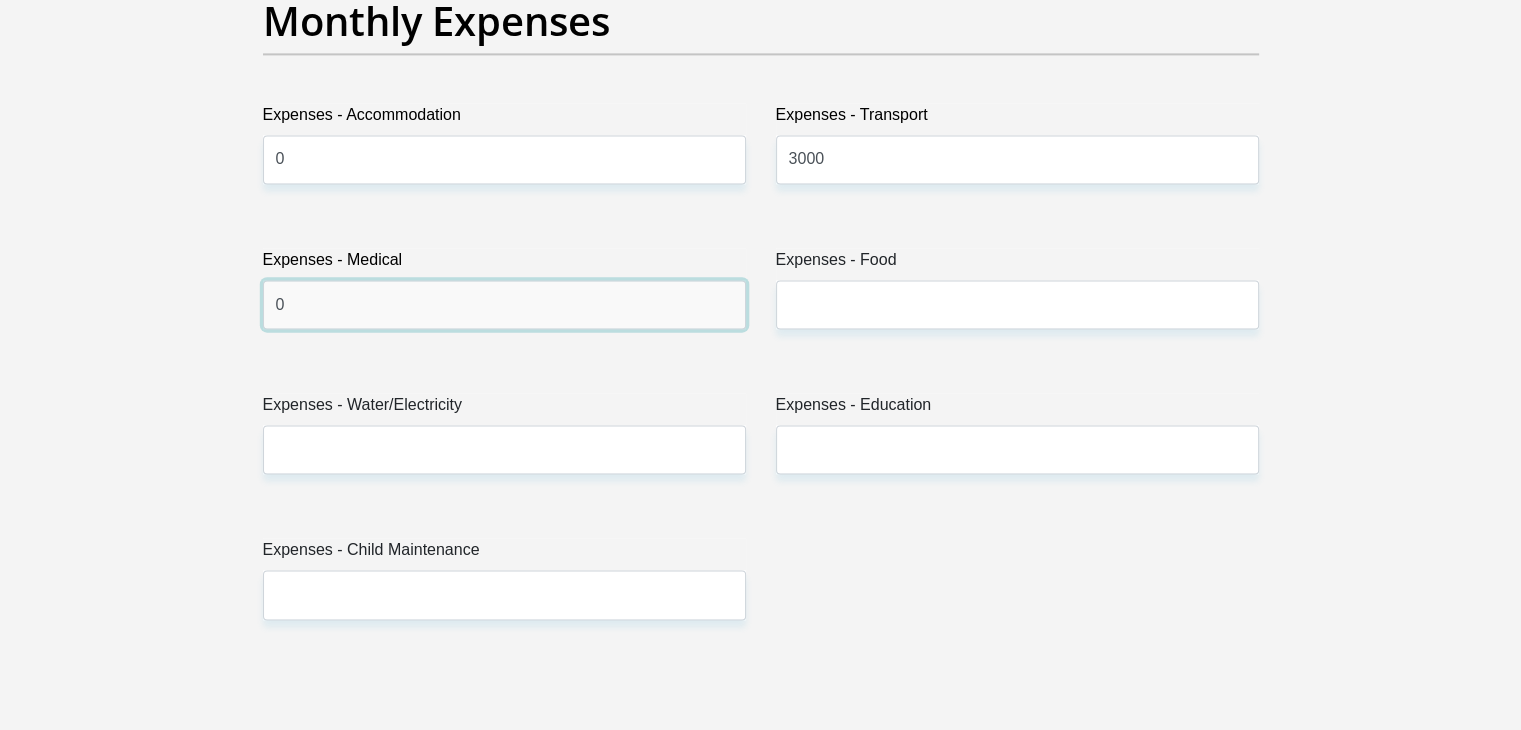 type on "0" 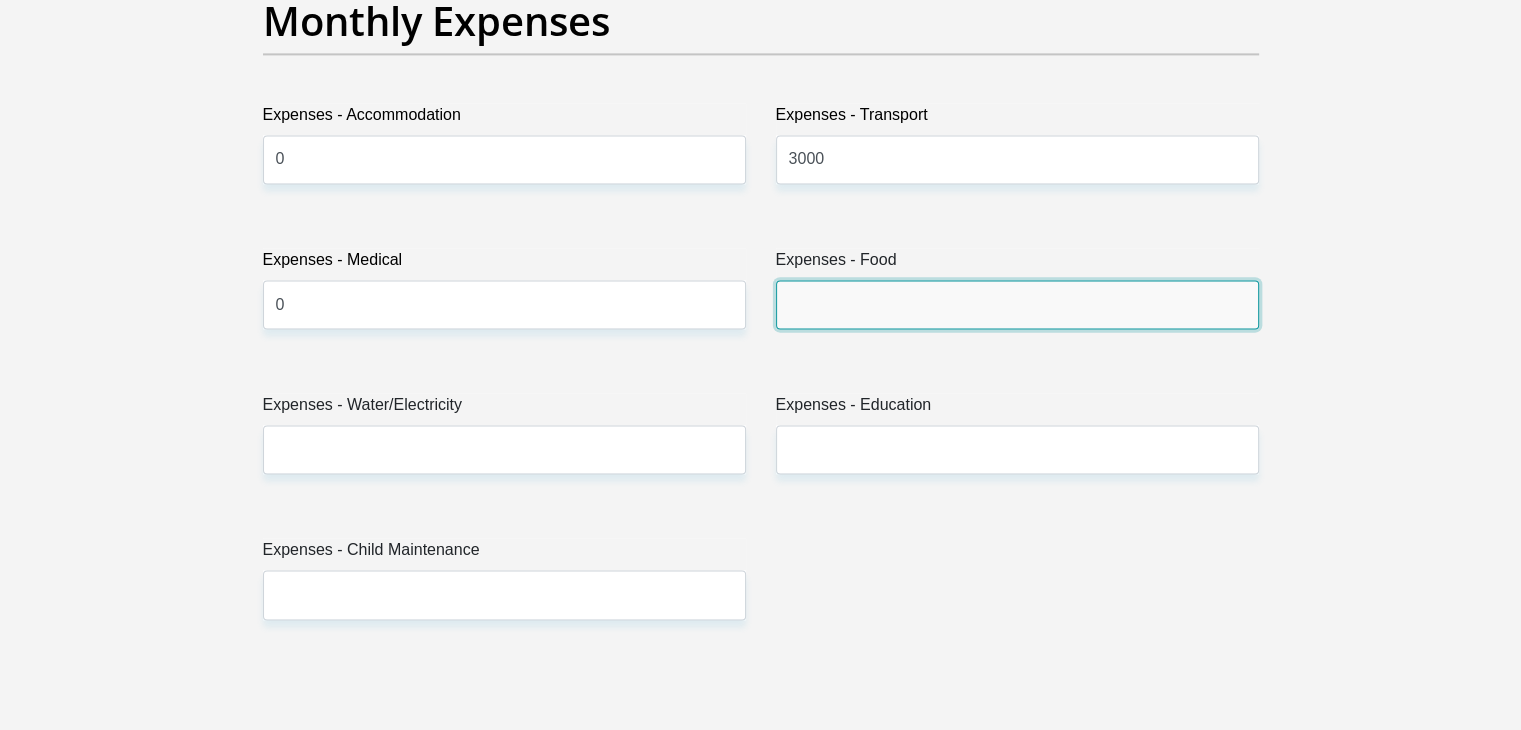 click on "Expenses - Food" at bounding box center (1017, 304) 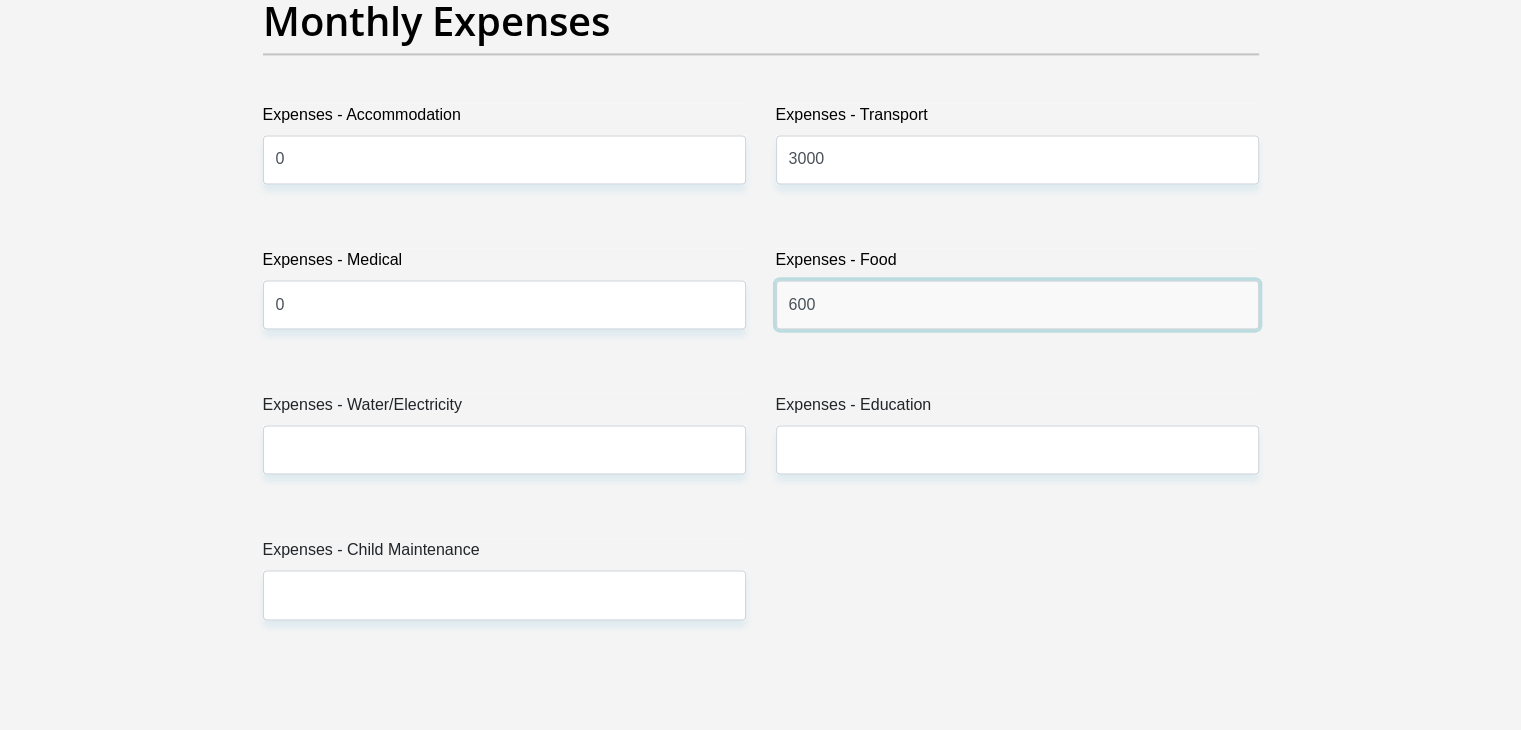 type on "600" 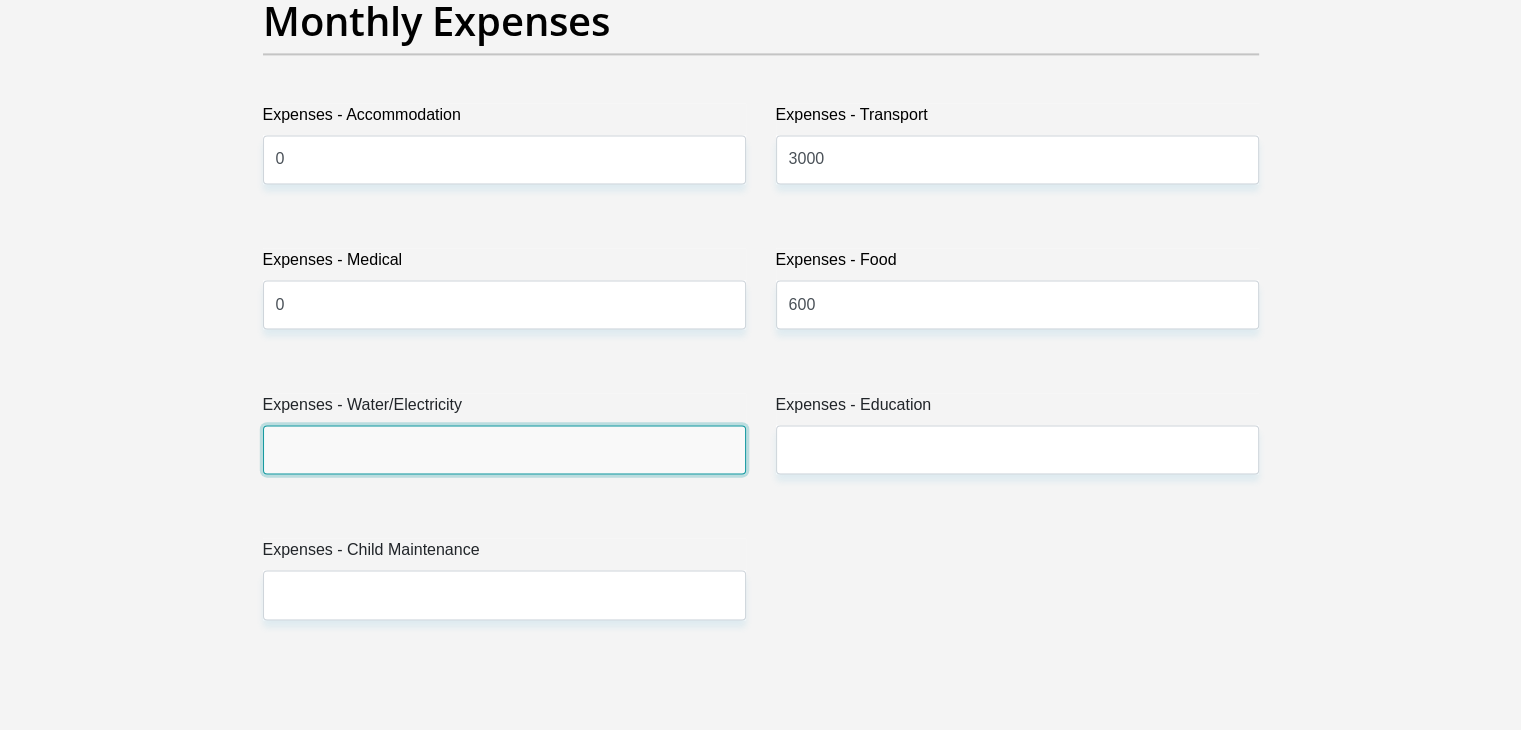 click on "Expenses - Water/Electricity" at bounding box center (504, 449) 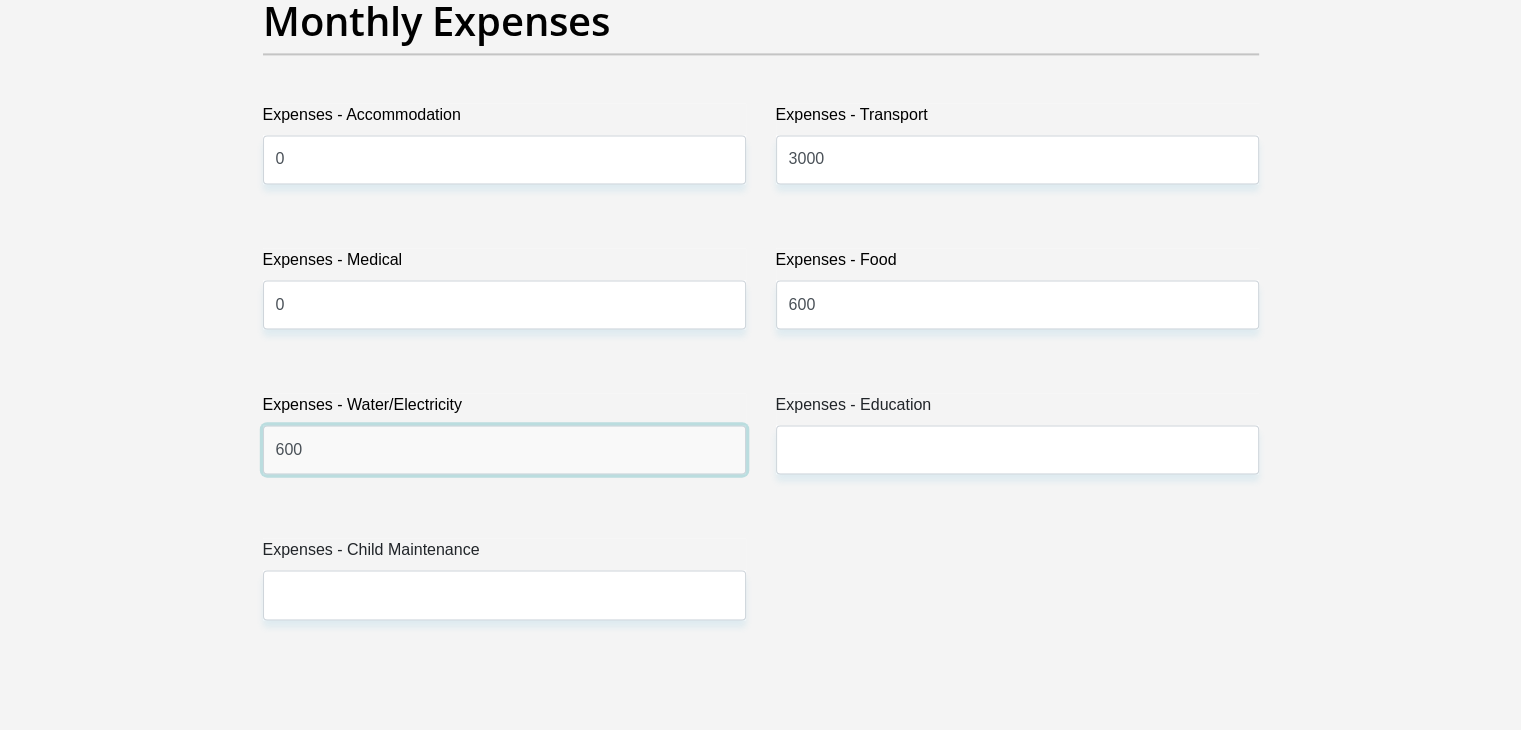 type on "600" 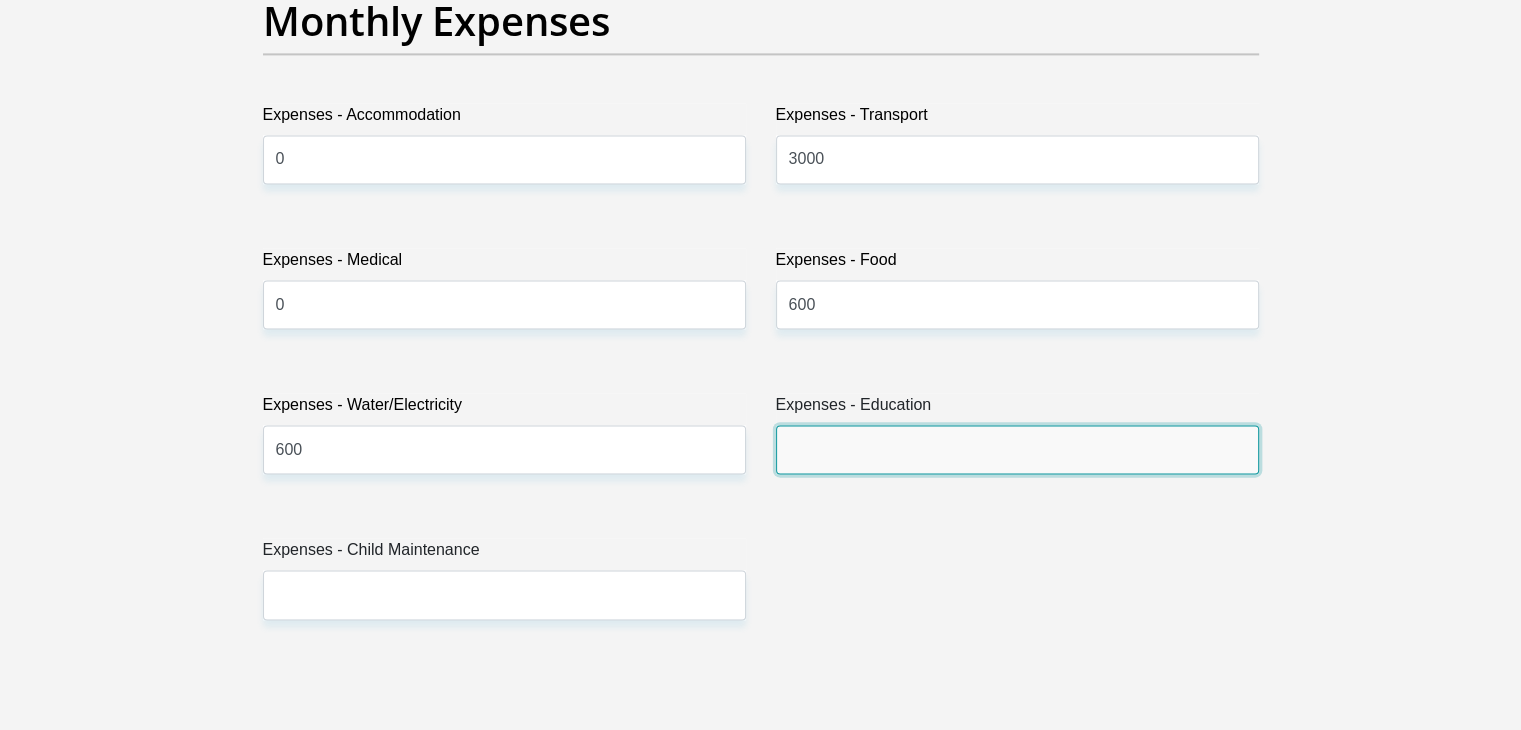 click on "Expenses - Education" at bounding box center [1017, 449] 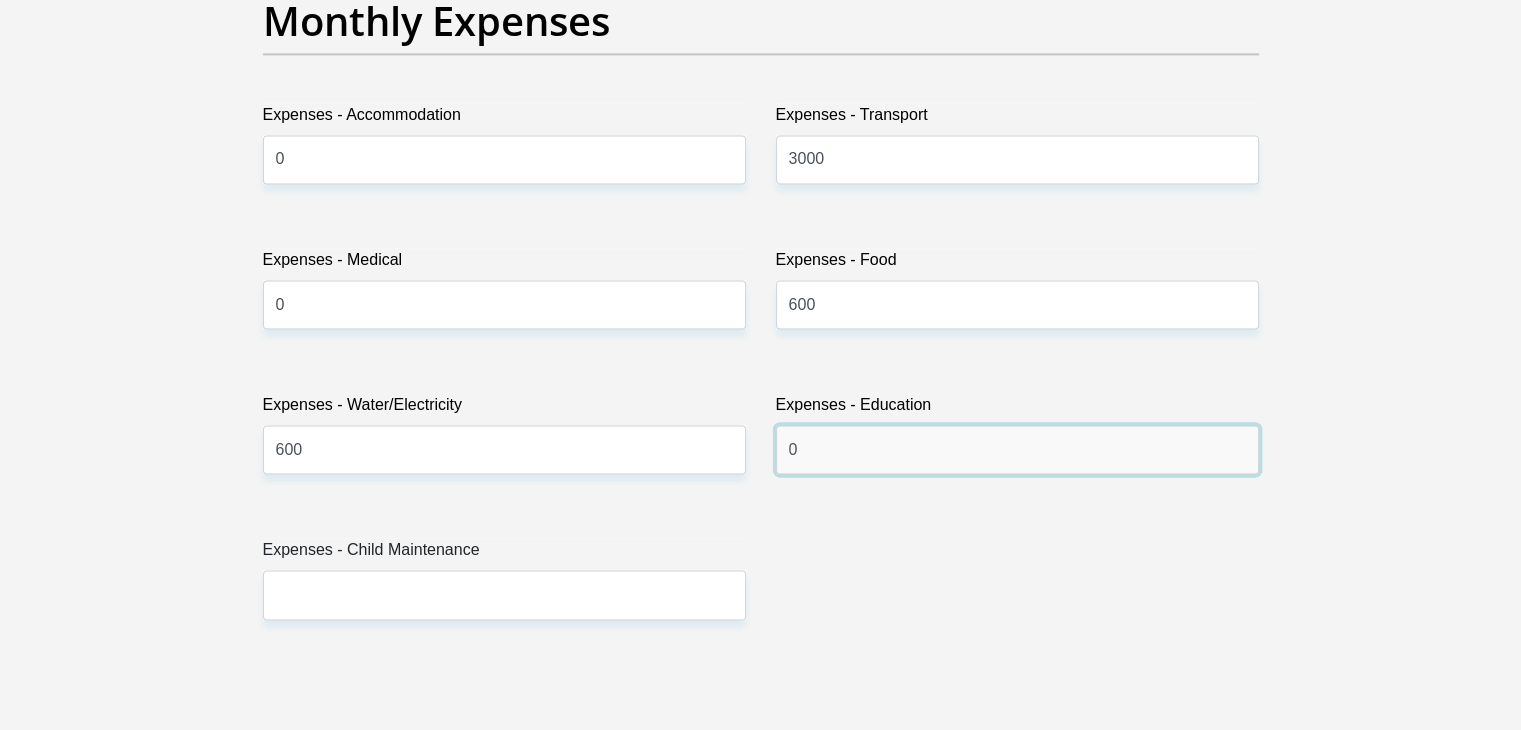 type on "0" 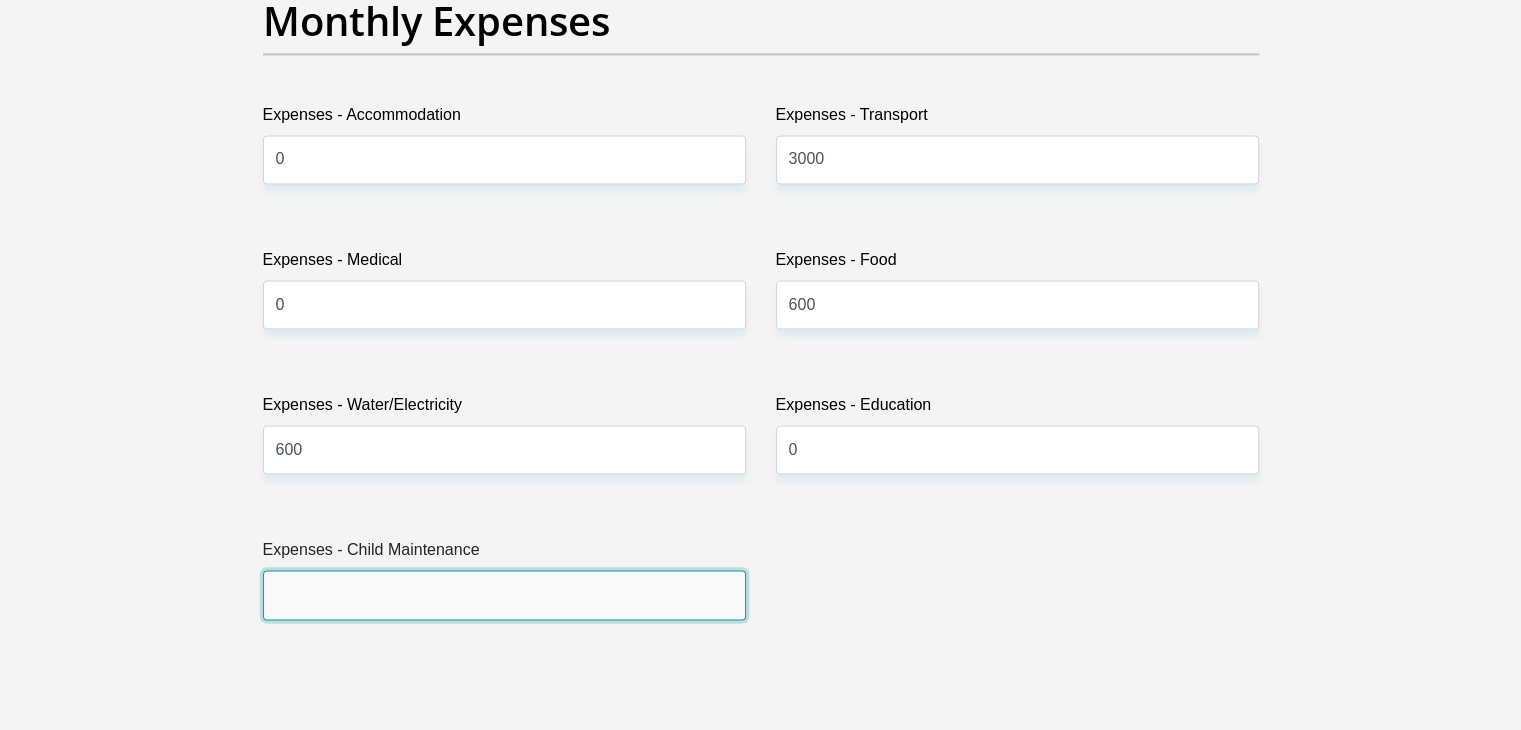 click on "Expenses - Child Maintenance" at bounding box center (504, 594) 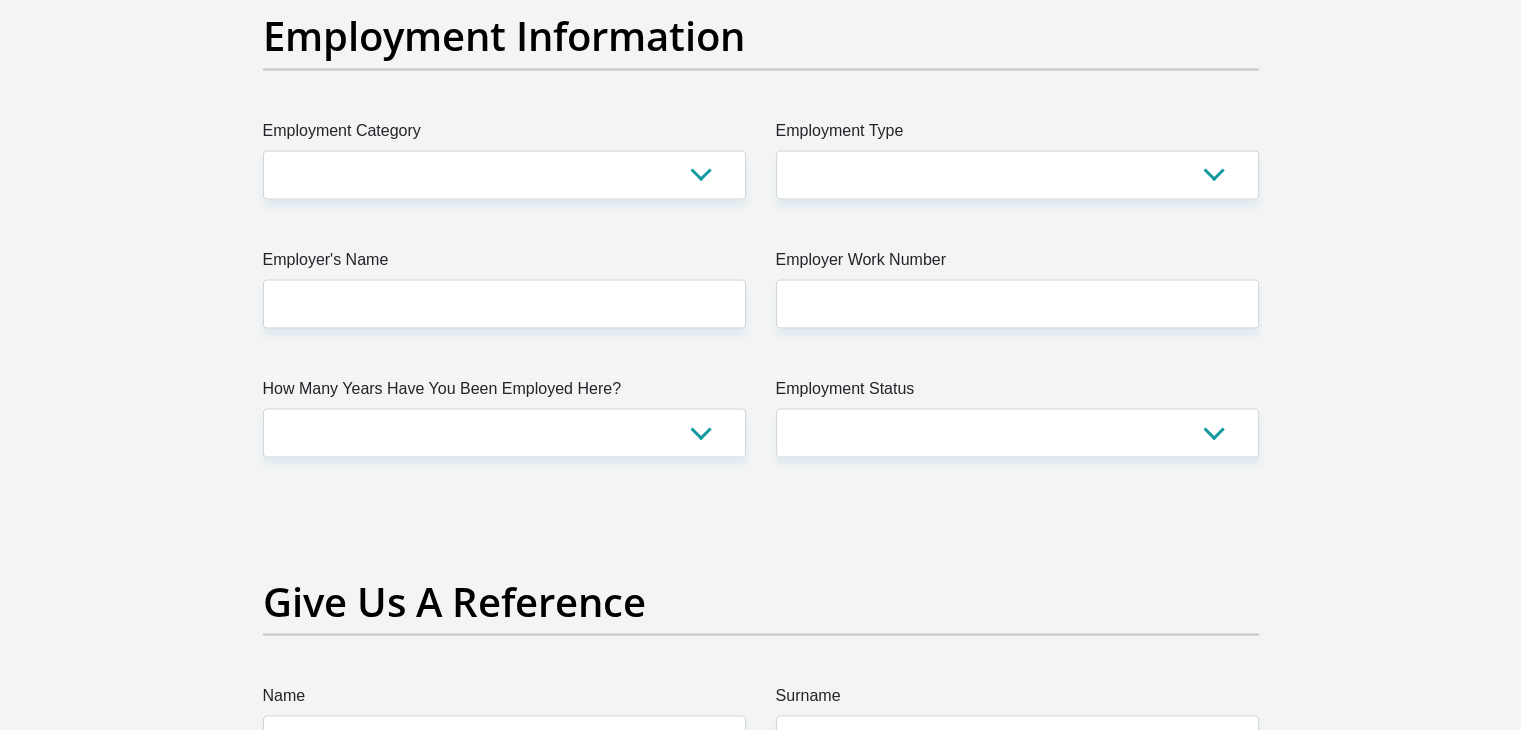 scroll, scrollTop: 3716, scrollLeft: 0, axis: vertical 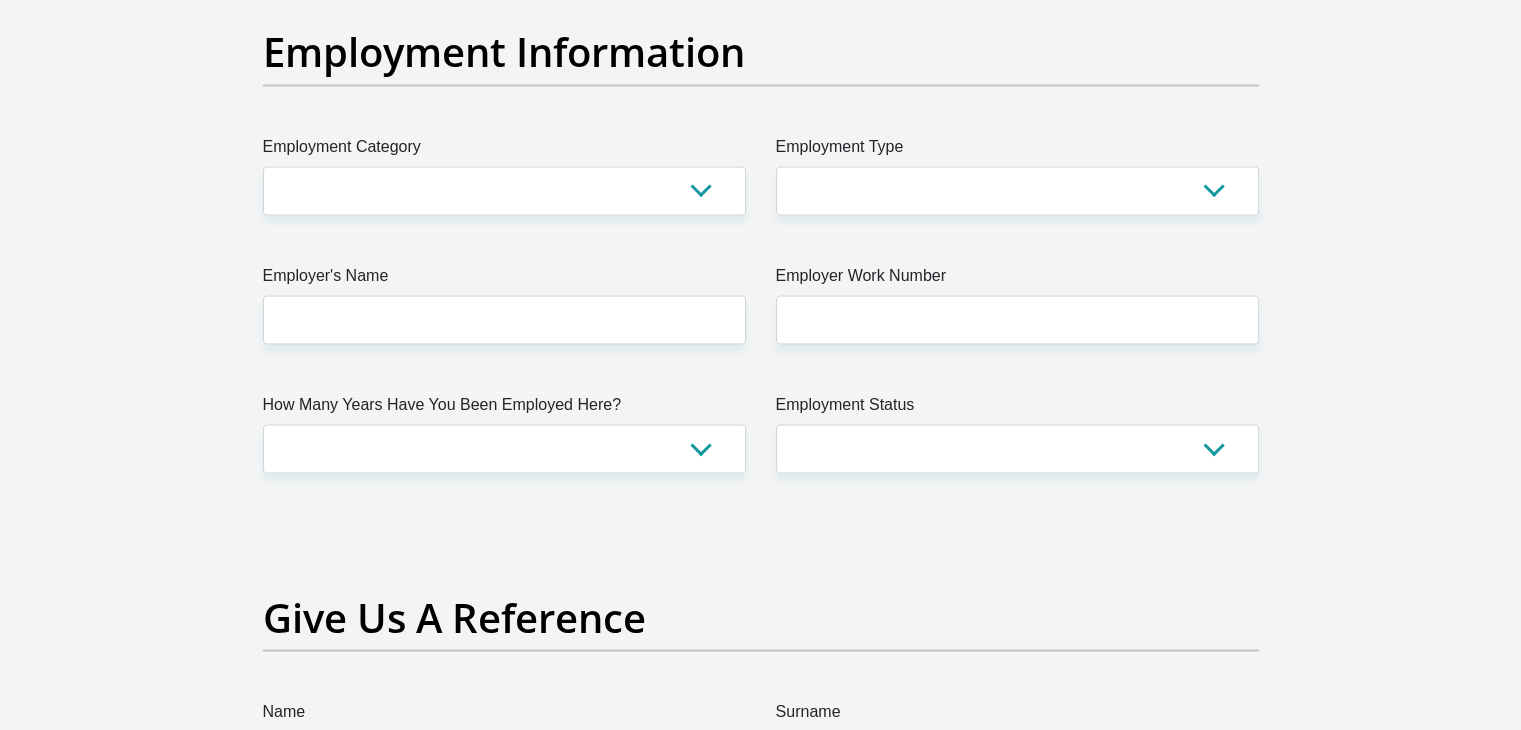 type on "0" 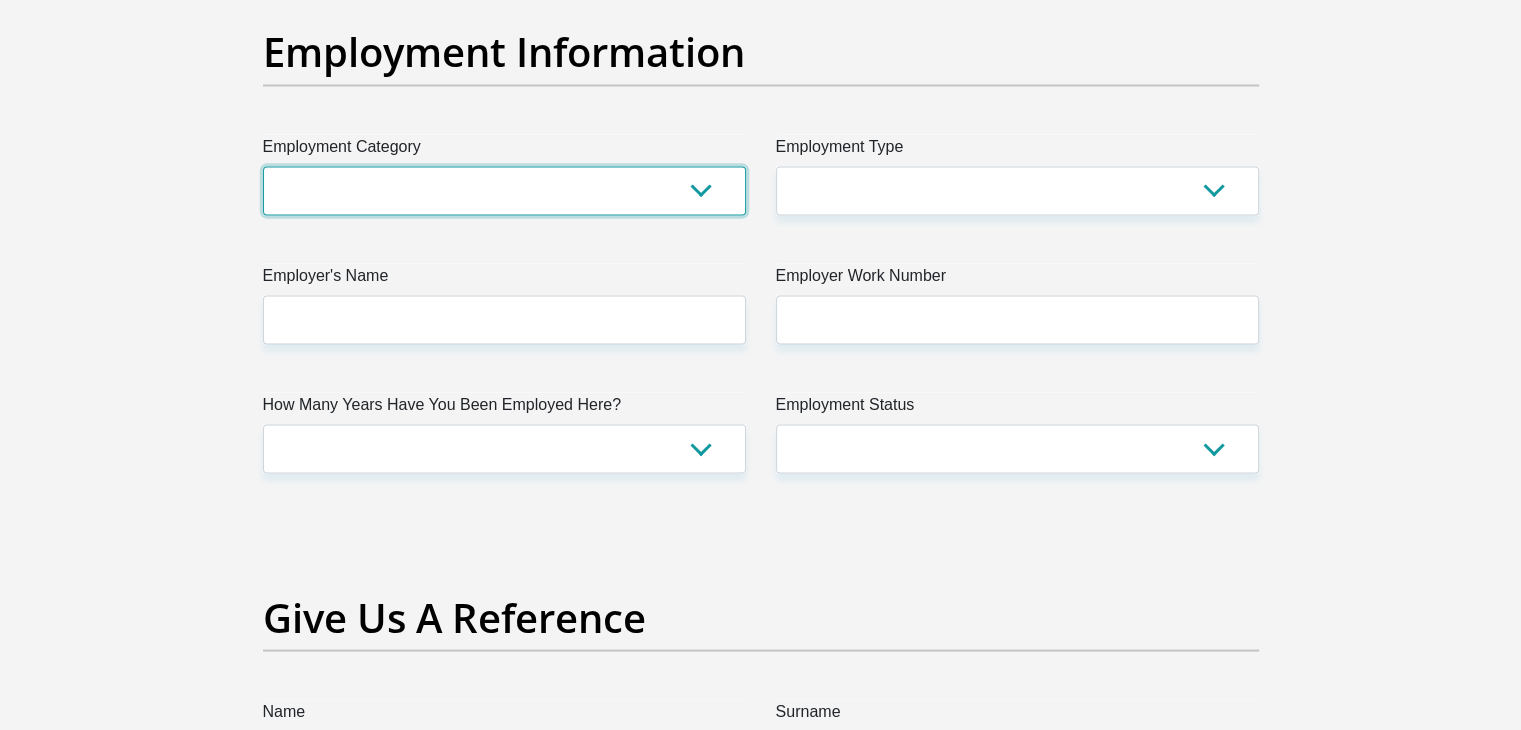 click on "AGRICULTURE
ALCOHOL & TOBACCO
CONSTRUCTION MATERIALS
METALLURGY
EQUIPMENT FOR RENEWABLE ENERGY
SPECIALIZED CONTRACTORS
CAR
GAMING (INCL. INTERNET
OTHER WHOLESALE
UNLICENSED PHARMACEUTICALS
CURRENCY EXCHANGE HOUSES
OTHER FINANCIAL INSTITUTIONS & INSURANCE
REAL ESTATE AGENTS
OIL & GAS
OTHER MATERIALS (E.G. IRON ORE)
PRECIOUS STONES & PRECIOUS METALS
POLITICAL ORGANIZATIONS
RELIGIOUS ORGANIZATIONS(NOT SECTS)
ACTI. HAVING BUSINESS DEAL WITH PUBLIC ADMINISTRATION
LAUNDROMATS" at bounding box center (504, 190) 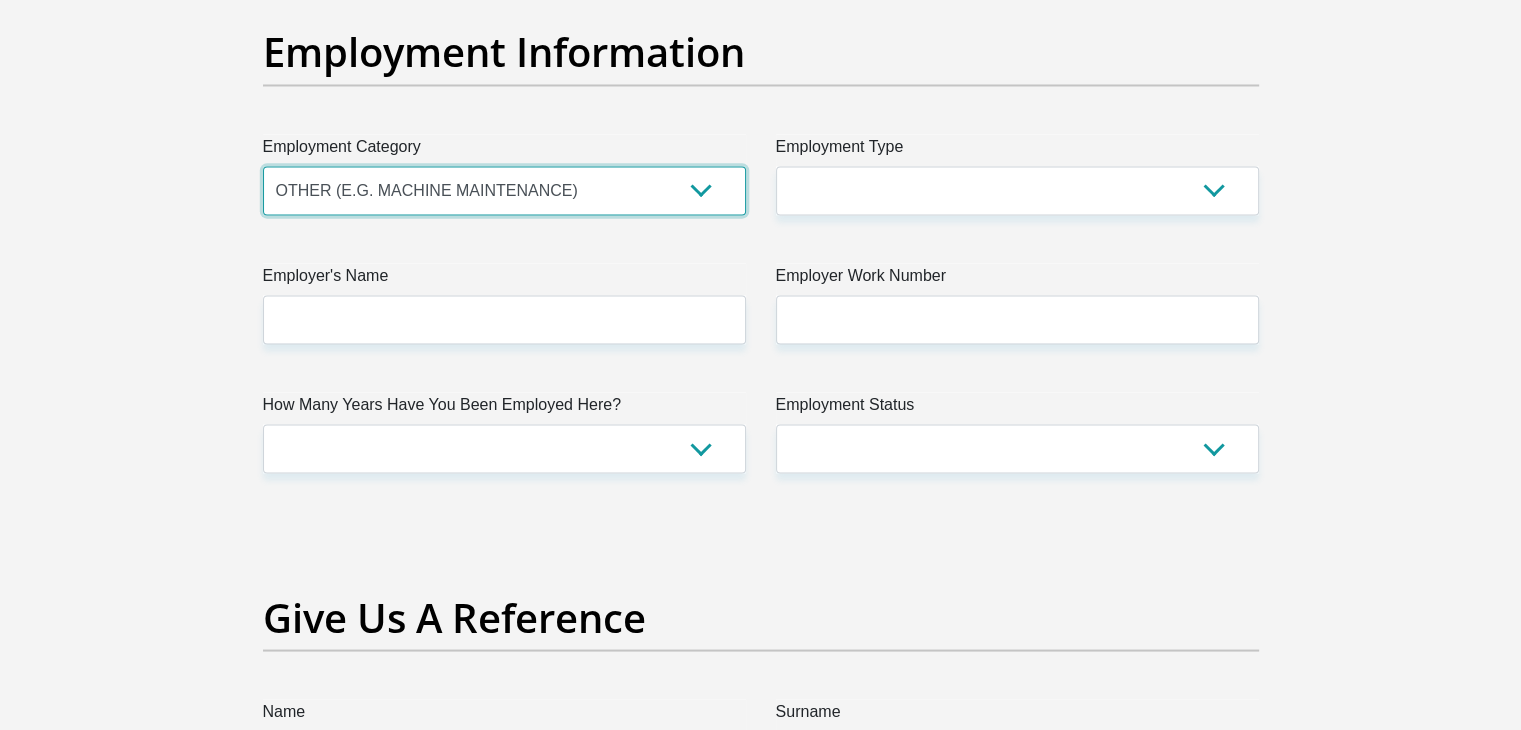 click on "AGRICULTURE
ALCOHOL & TOBACCO
CONSTRUCTION MATERIALS
METALLURGY
EQUIPMENT FOR RENEWABLE ENERGY
SPECIALIZED CONTRACTORS
CAR
GAMING (INCL. INTERNET
OTHER WHOLESALE
UNLICENSED PHARMACEUTICALS
CURRENCY EXCHANGE HOUSES
OTHER FINANCIAL INSTITUTIONS & INSURANCE
REAL ESTATE AGENTS
OIL & GAS
OTHER MATERIALS (E.G. IRON ORE)
PRECIOUS STONES & PRECIOUS METALS
POLITICAL ORGANIZATIONS
RELIGIOUS ORGANIZATIONS(NOT SECTS)
ACTI. HAVING BUSINESS DEAL WITH PUBLIC ADMINISTRATION
LAUNDROMATS" at bounding box center [504, 190] 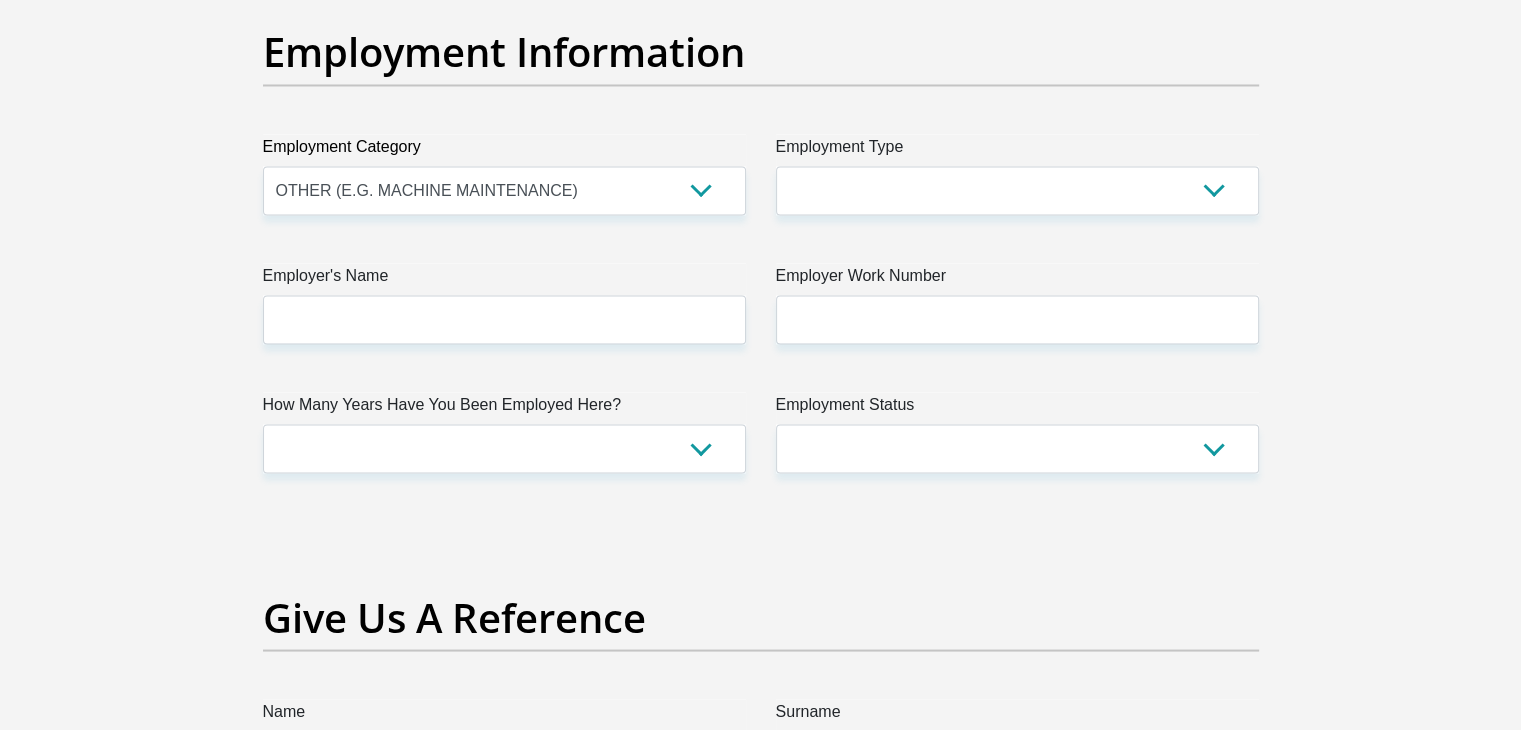 click on "Give Us A Reference" at bounding box center [761, 617] 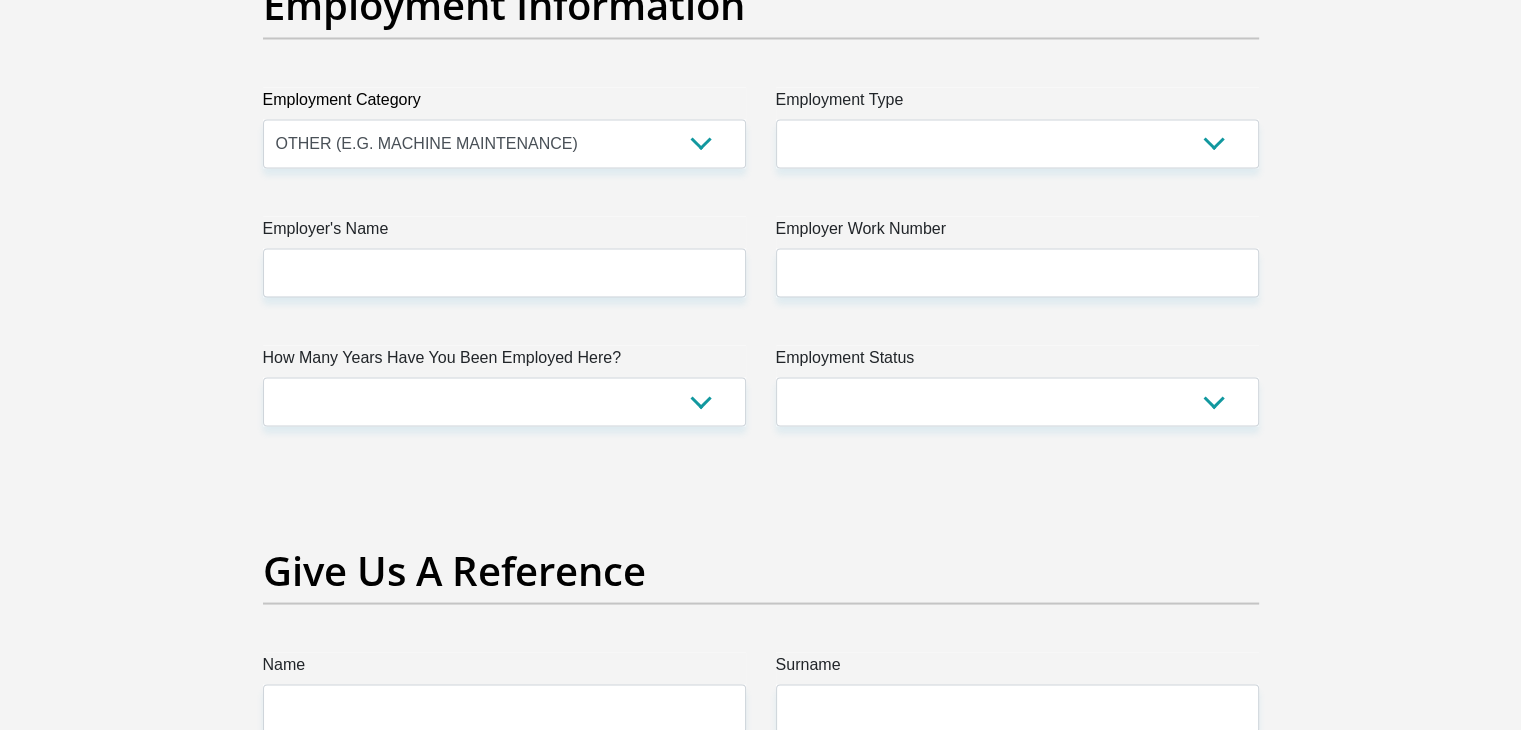 scroll, scrollTop: 3764, scrollLeft: 0, axis: vertical 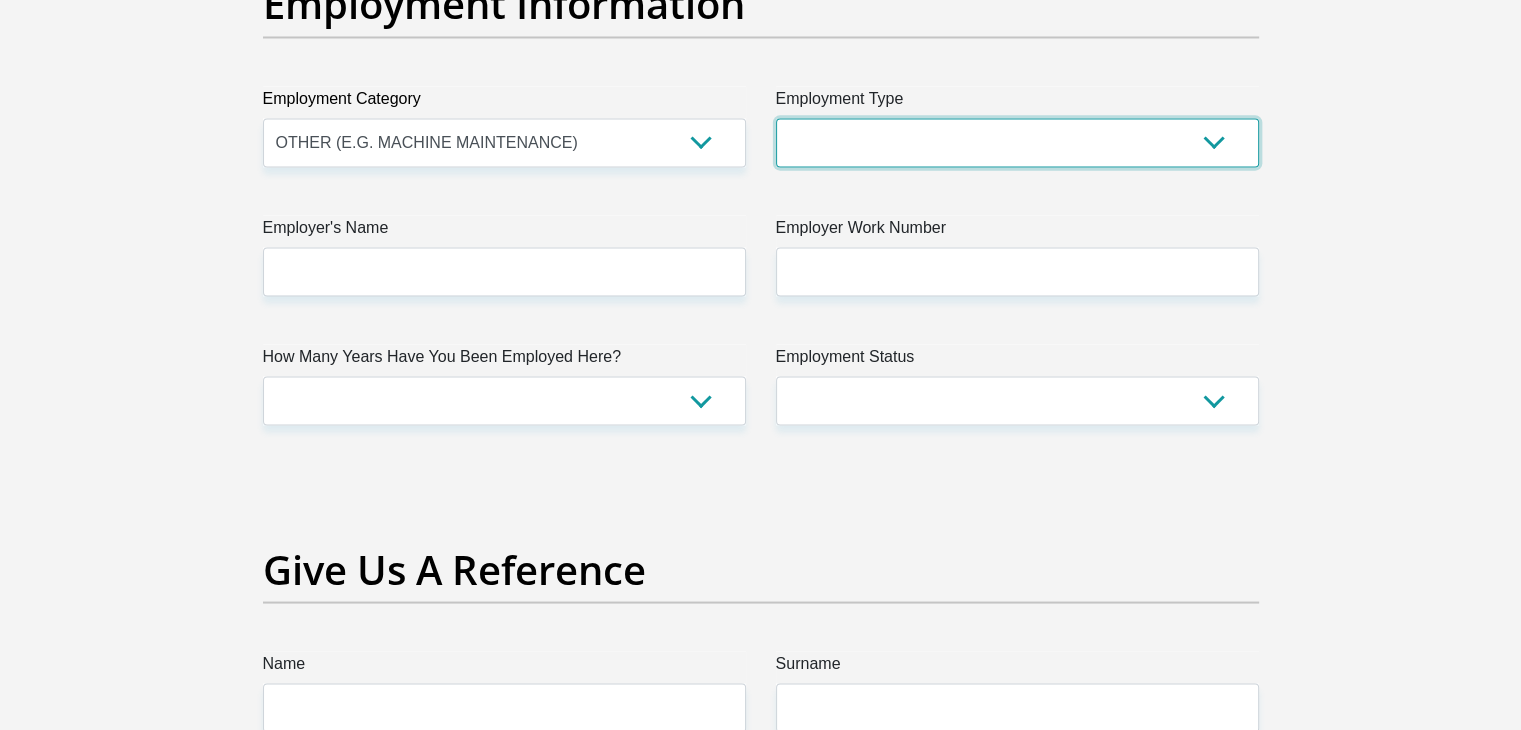 click on "College/Lecturer
Craft Seller
Creative
Driver
Executive
Farmer
Forces - Non Commissioned
Forces - Officer
Hawker
Housewife
Labourer
Licenced Professional
Manager
Miner
Non Licenced Professional
Office Staff/Clerk
Outside Worker
Pensioner
Permanent Teacher
Production/Manufacturing
Sales
Self-Employed
Semi-Professional Worker
Service Industry  Social Worker  Student" at bounding box center (1017, 142) 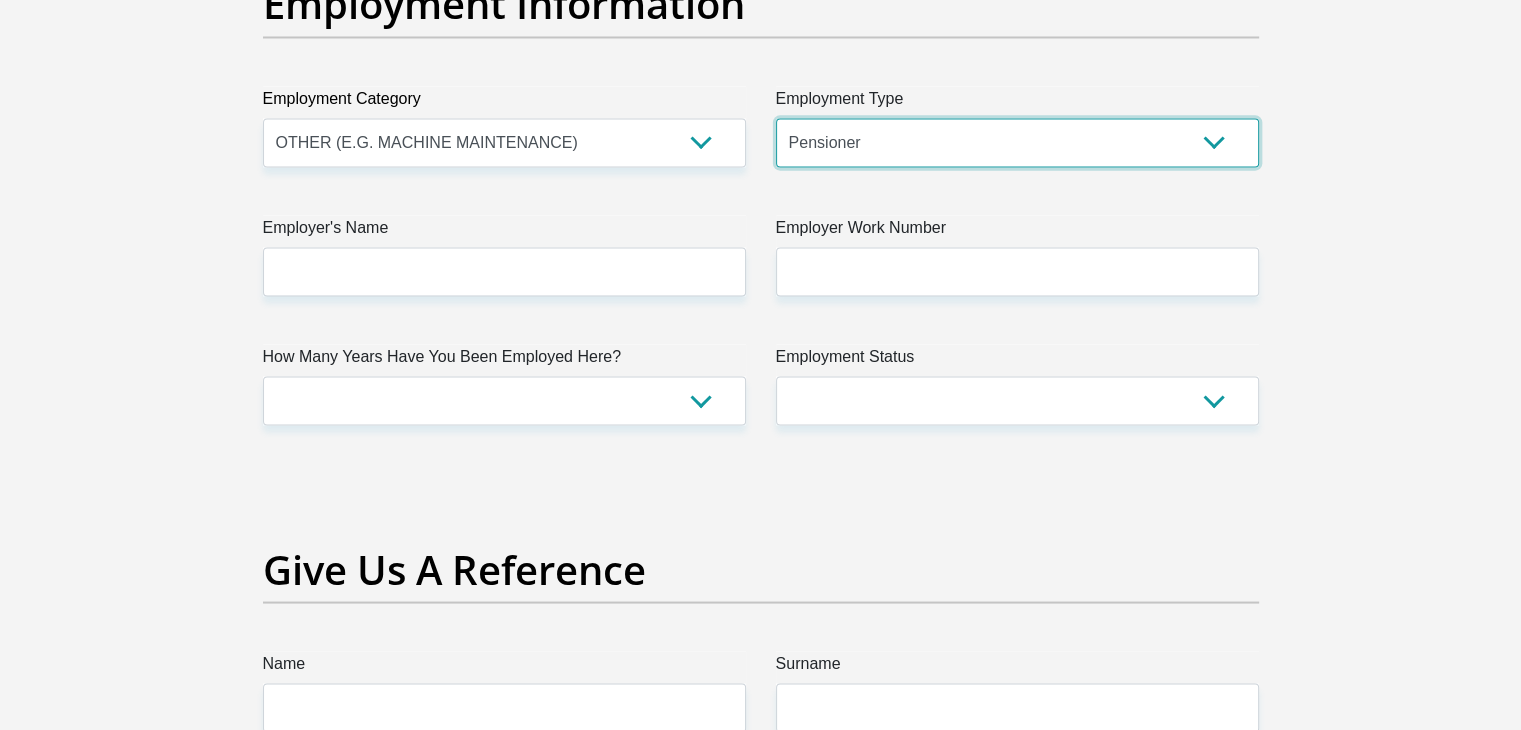 click on "College/Lecturer
Craft Seller
Creative
Driver
Executive
Farmer
Forces - Non Commissioned
Forces - Officer
Hawker
Housewife
Labourer
Licenced Professional
Manager
Miner
Non Licenced Professional
Office Staff/Clerk
Outside Worker
Pensioner
Permanent Teacher
Production/Manufacturing
Sales
Self-Employed
Semi-Professional Worker
Service Industry  Social Worker  Student" at bounding box center [1017, 142] 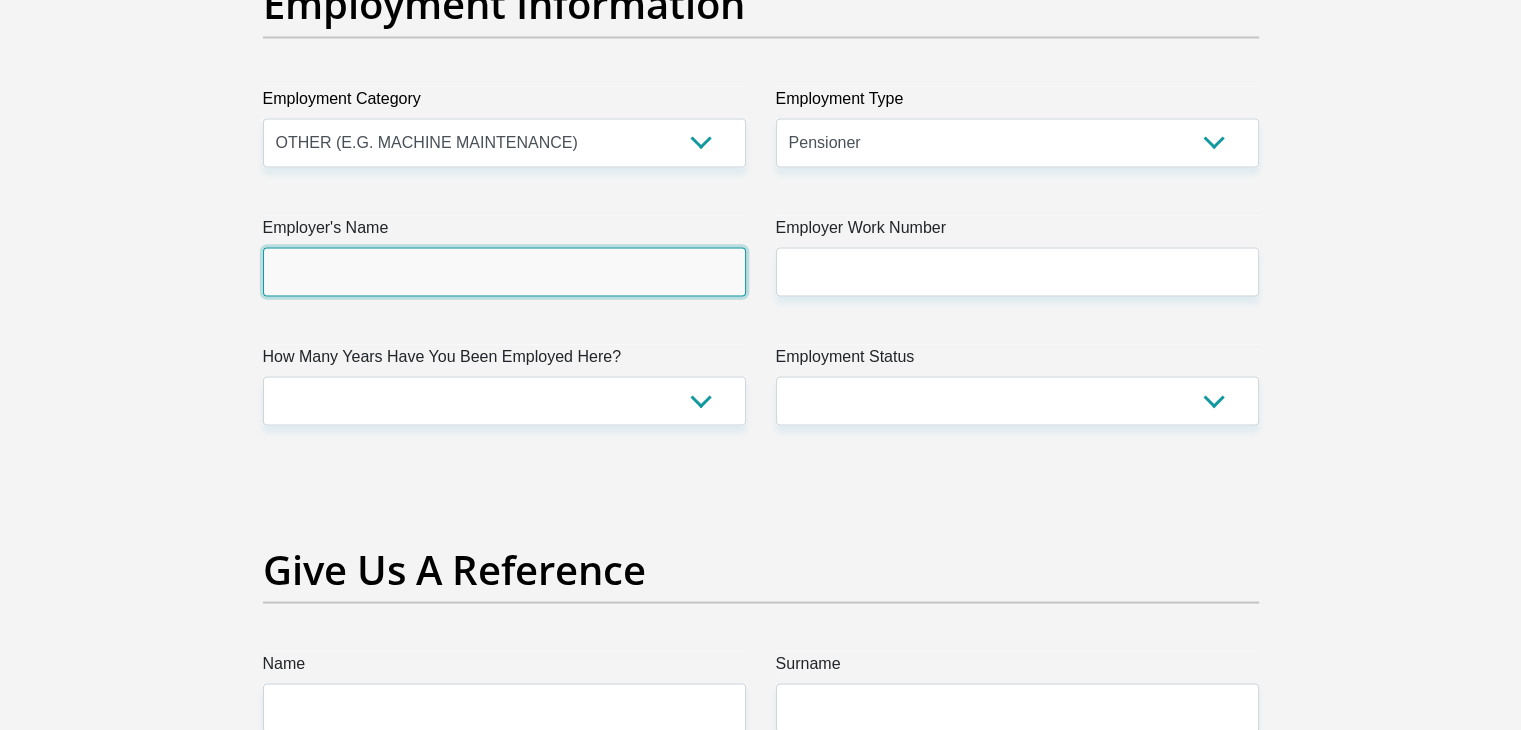 click on "Employer's Name" at bounding box center [504, 271] 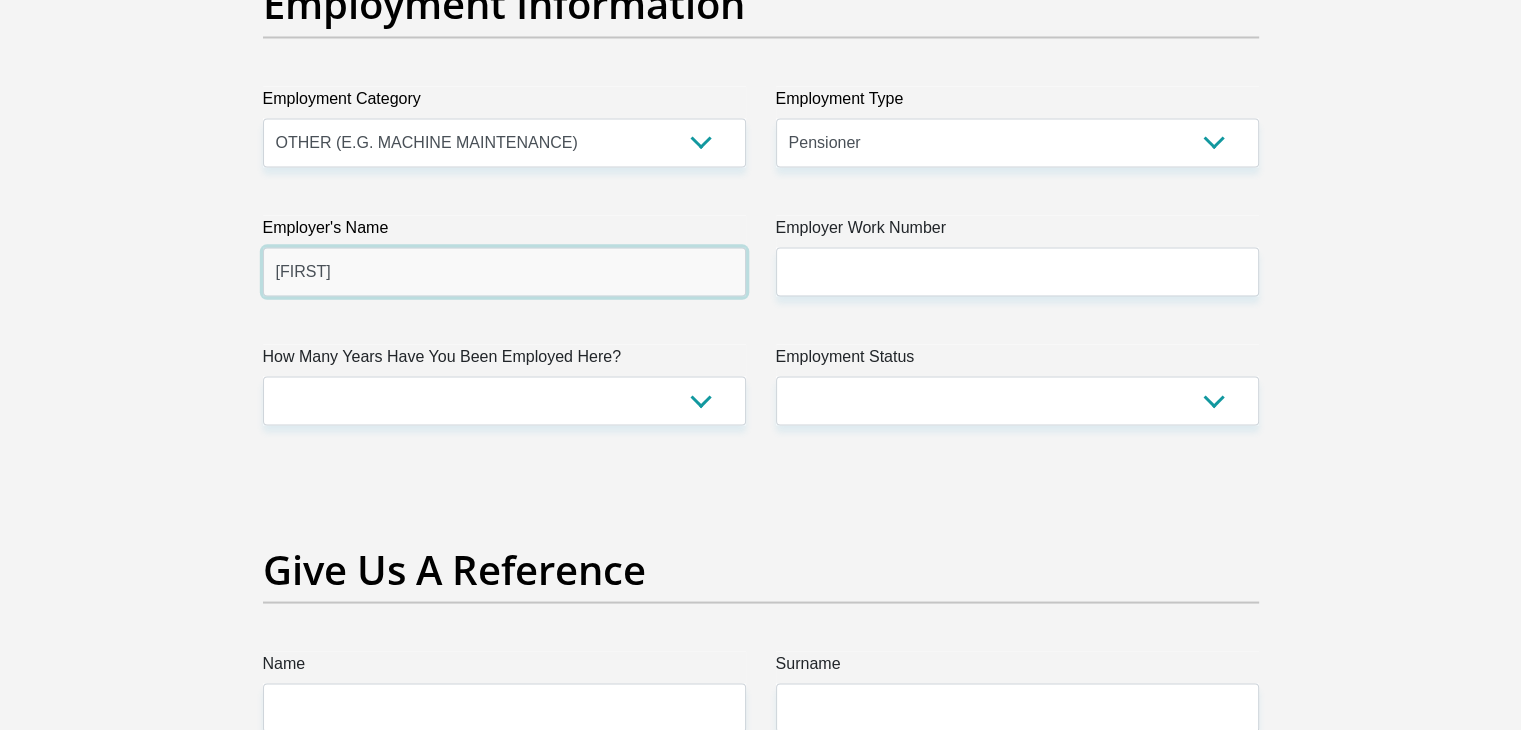 type on "GEPF" 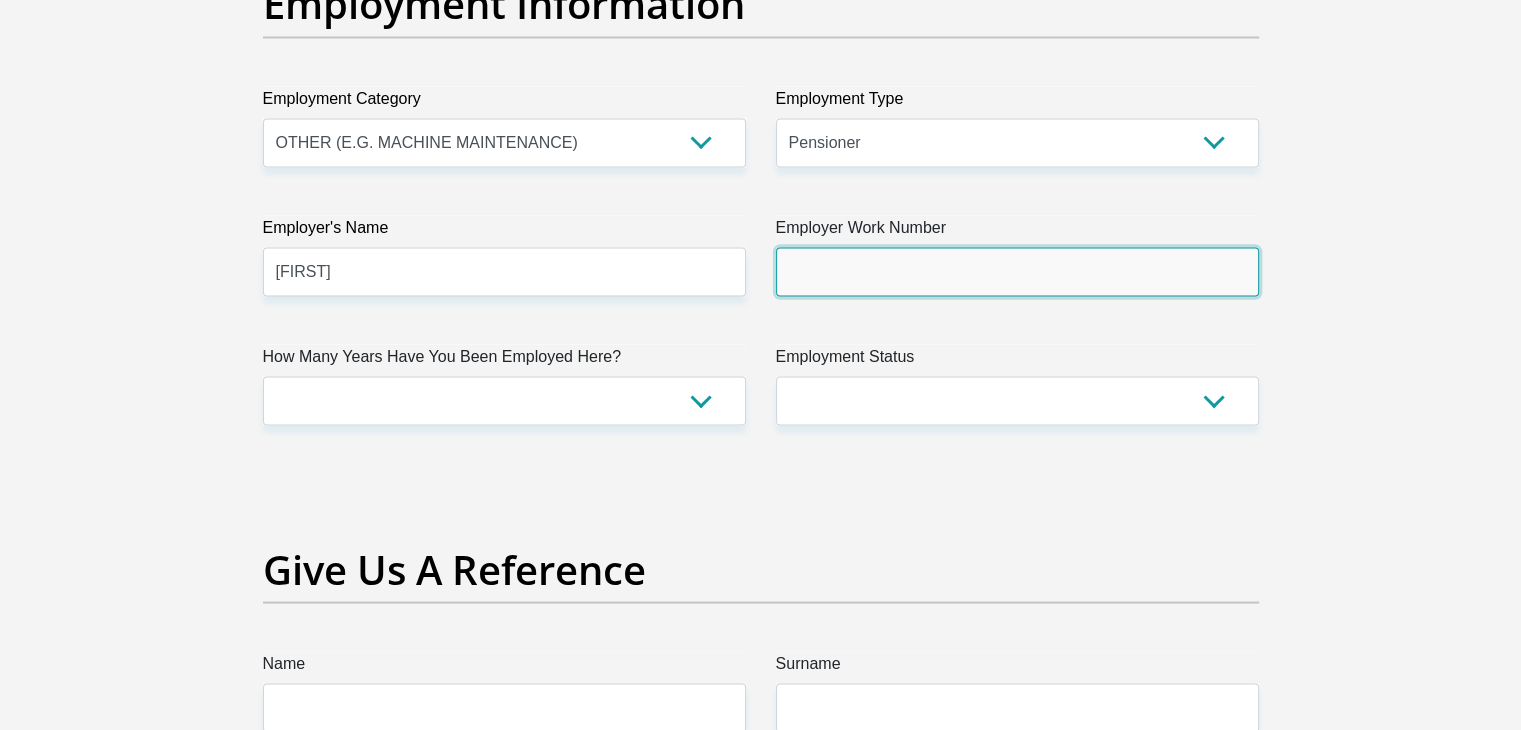 click on "Employer Work Number" at bounding box center [1017, 271] 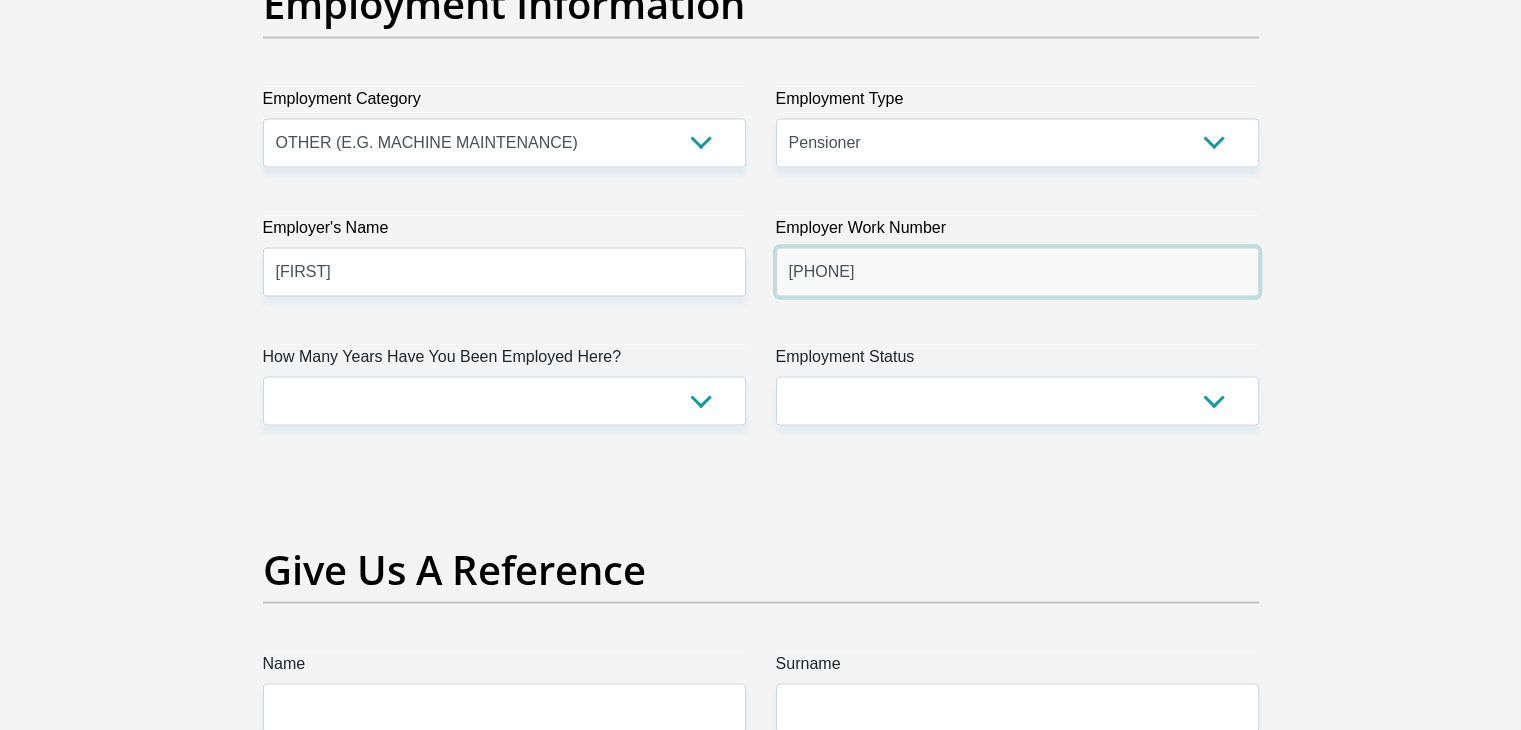 type on "0800117669" 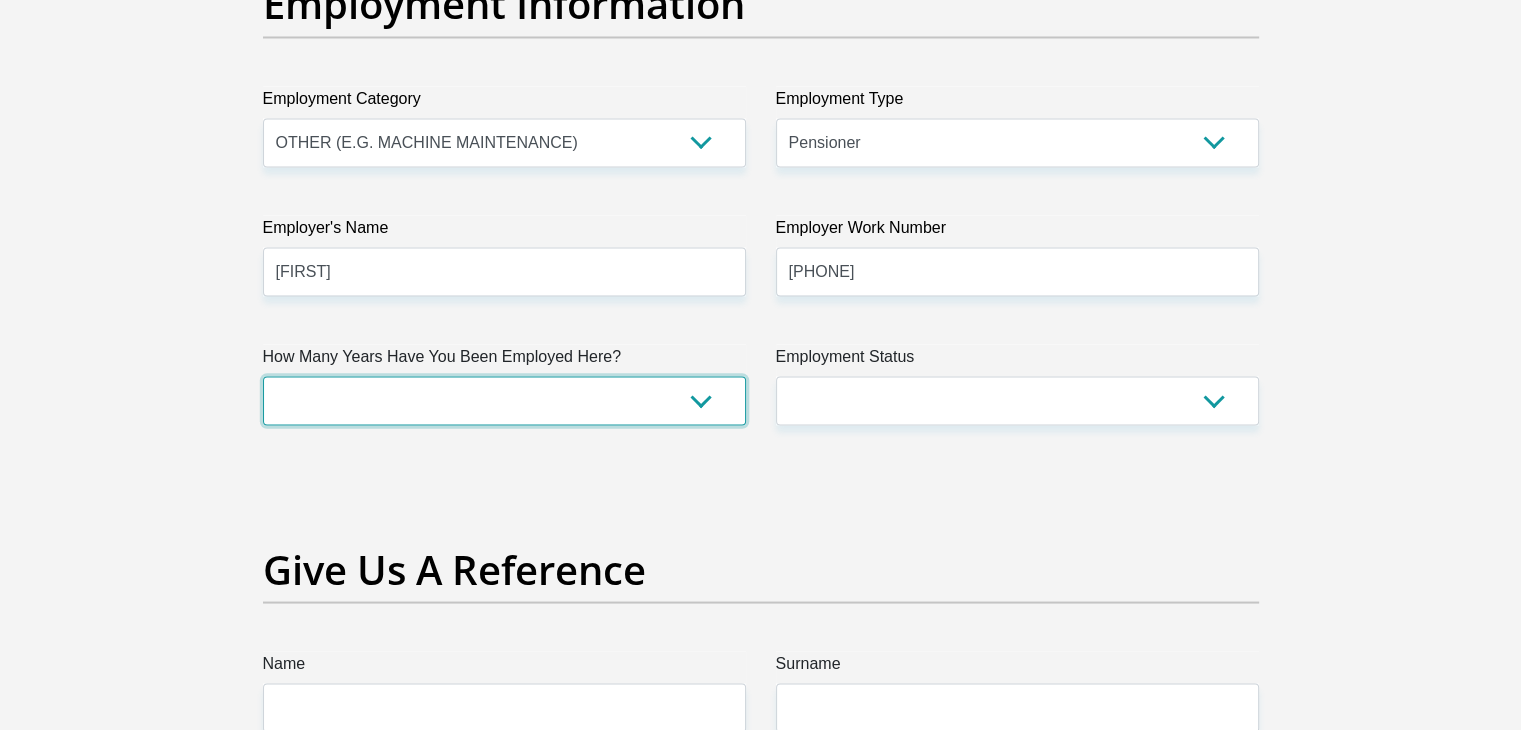 click on "less than 1 year
1-3 years
3-5 years
5+ years" at bounding box center (504, 400) 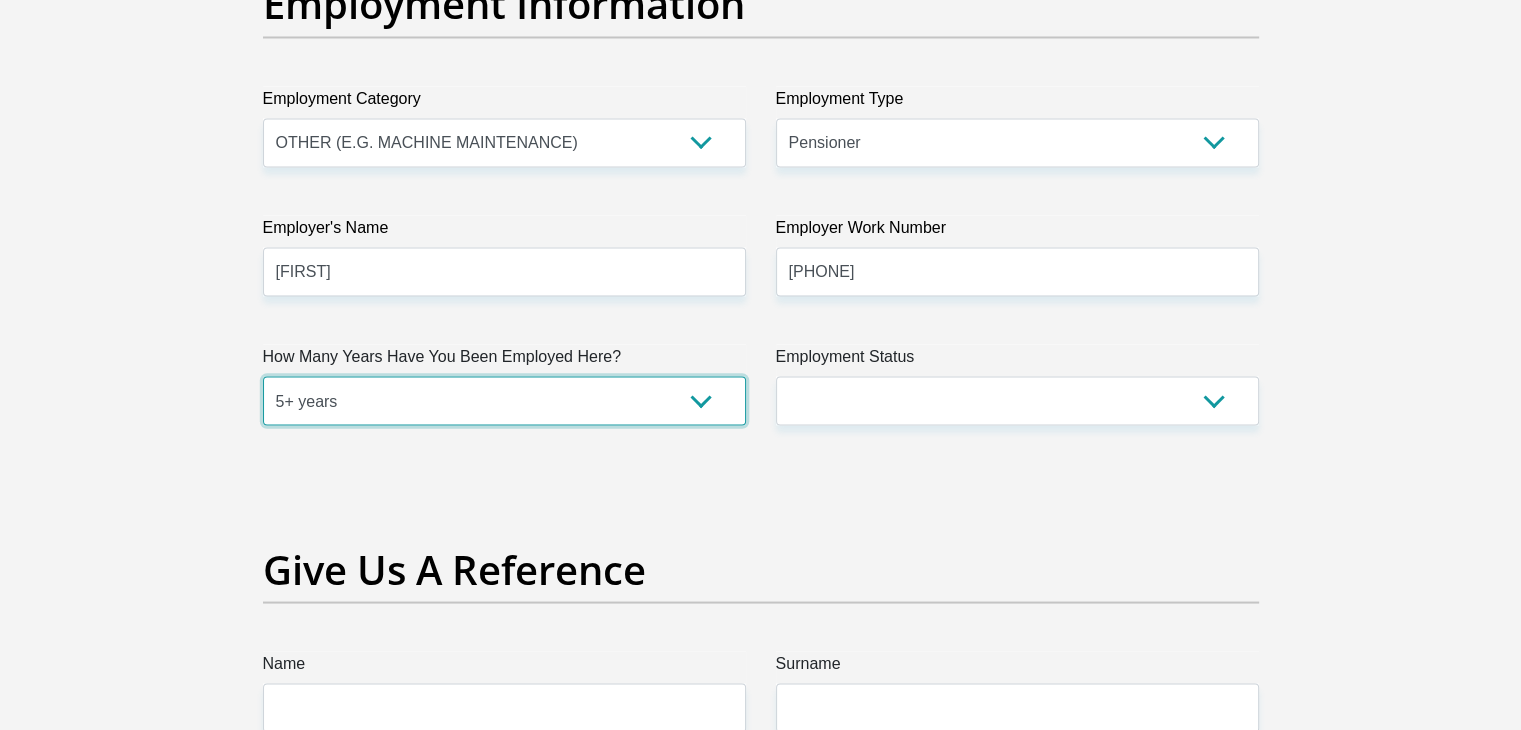 click on "less than 1 year
1-3 years
3-5 years
5+ years" at bounding box center (504, 400) 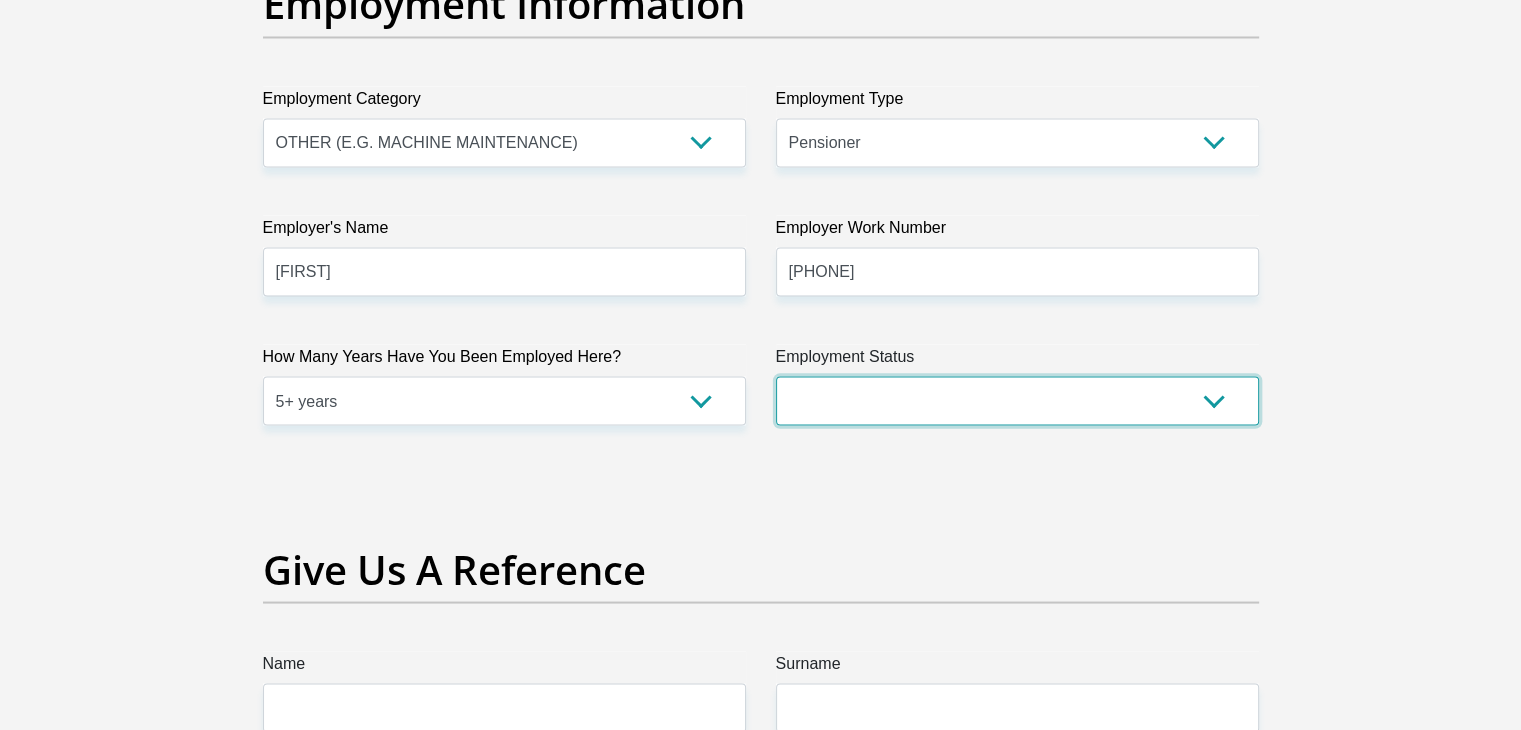 click on "Permanent/Full-time
Part-time/Casual
Contract Worker
Self-Employed
Housewife
Retired
Student
Medically Boarded
Disability
Unemployed" at bounding box center [1017, 400] 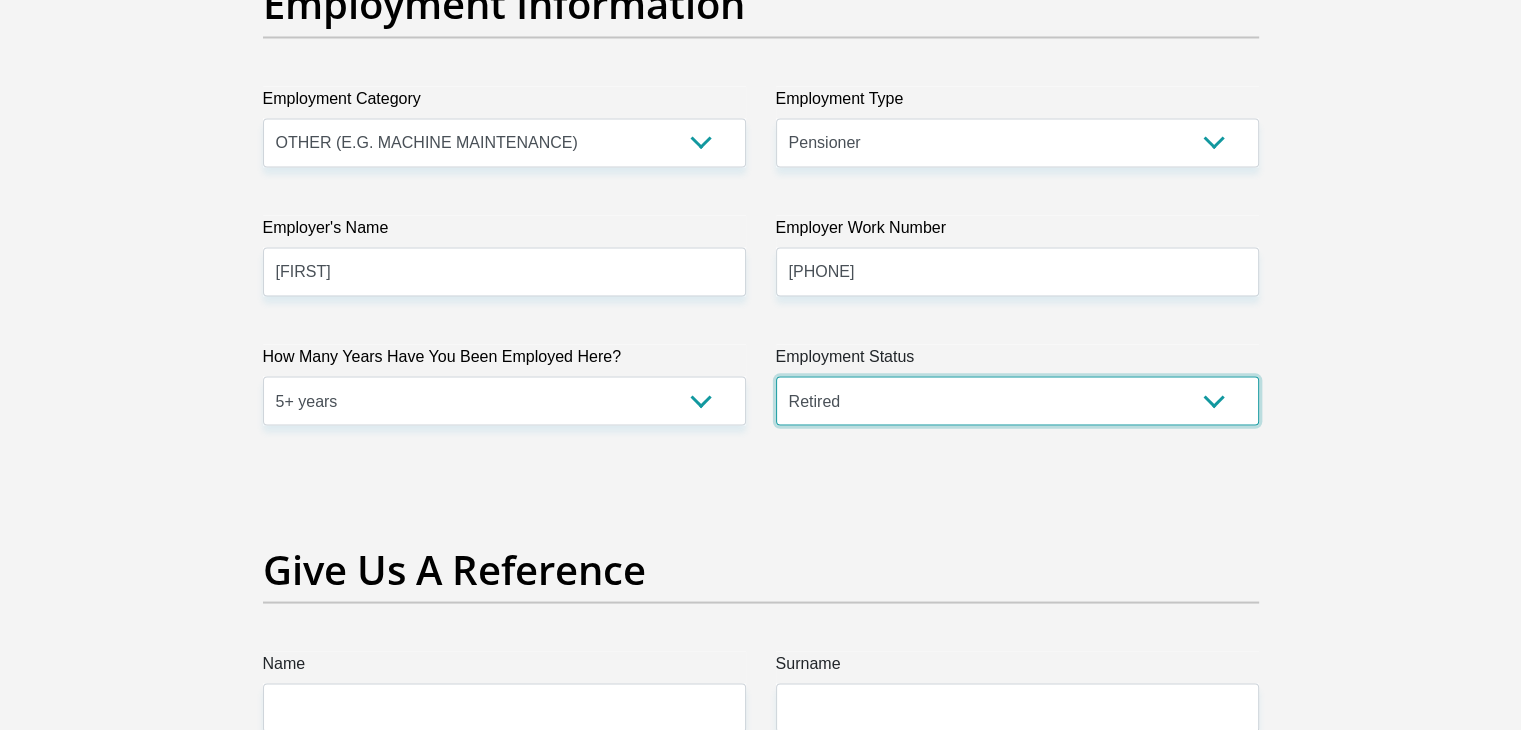 click on "Permanent/Full-time
Part-time/Casual
Contract Worker
Self-Employed
Housewife
Retired
Student
Medically Boarded
Disability
Unemployed" at bounding box center [1017, 400] 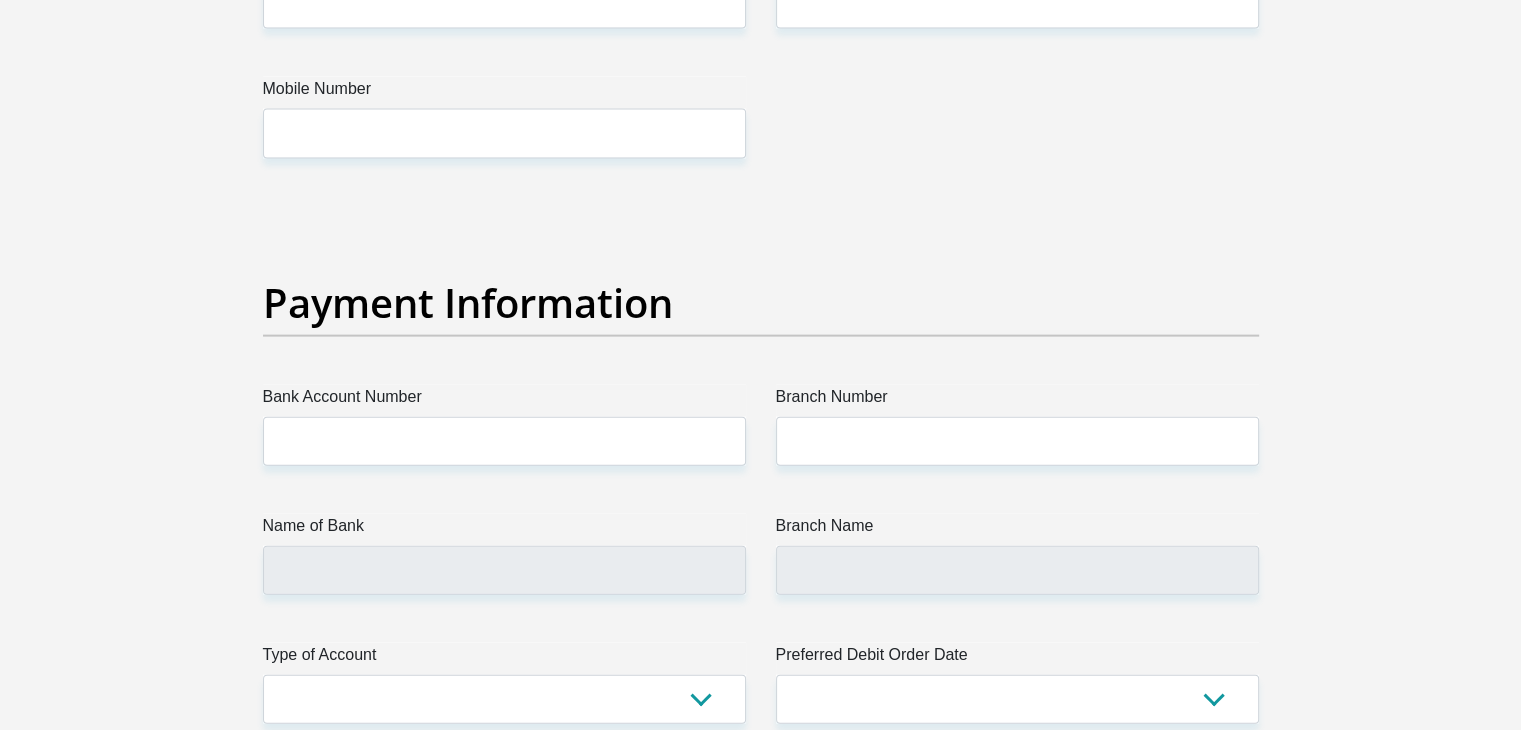 scroll, scrollTop: 4080, scrollLeft: 0, axis: vertical 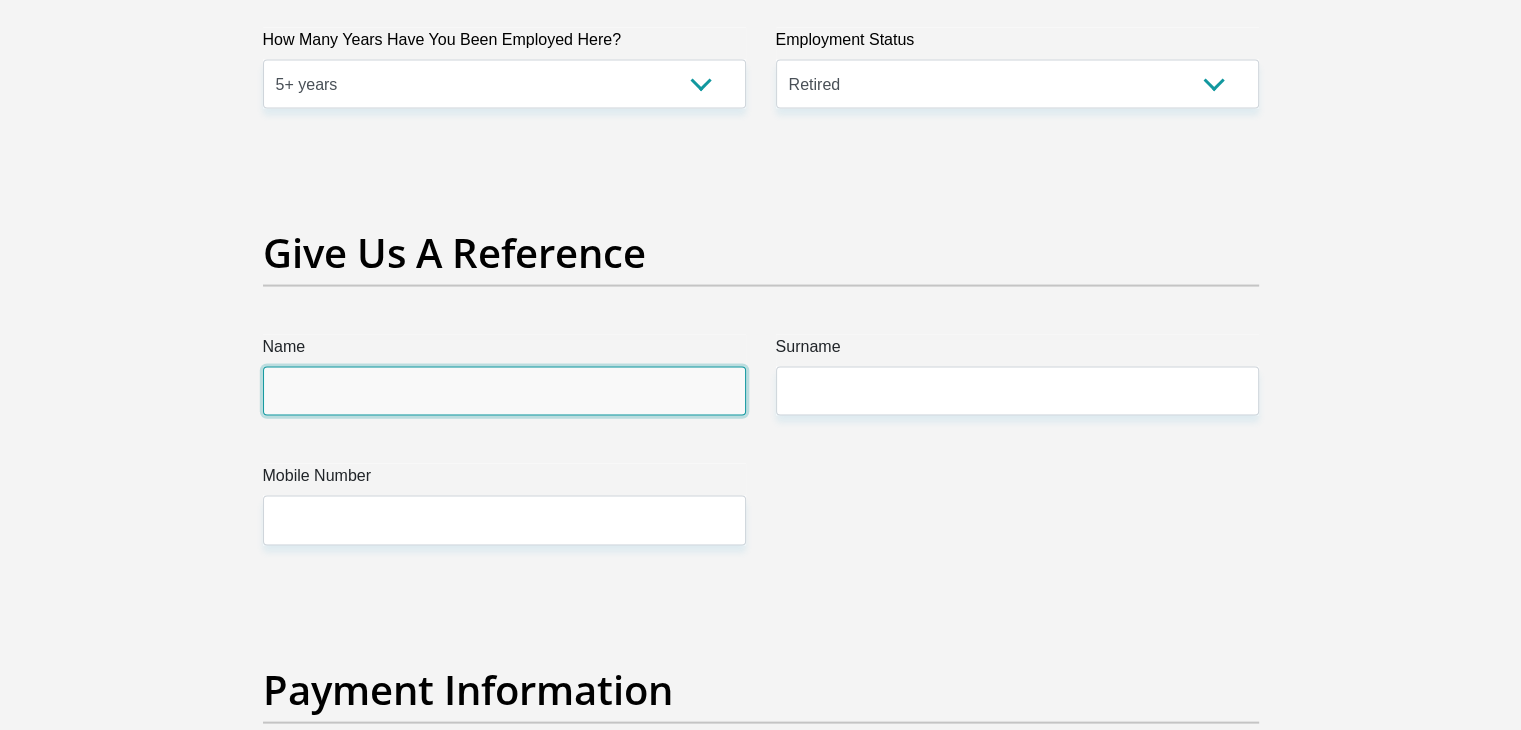 click on "Name" at bounding box center (504, 391) 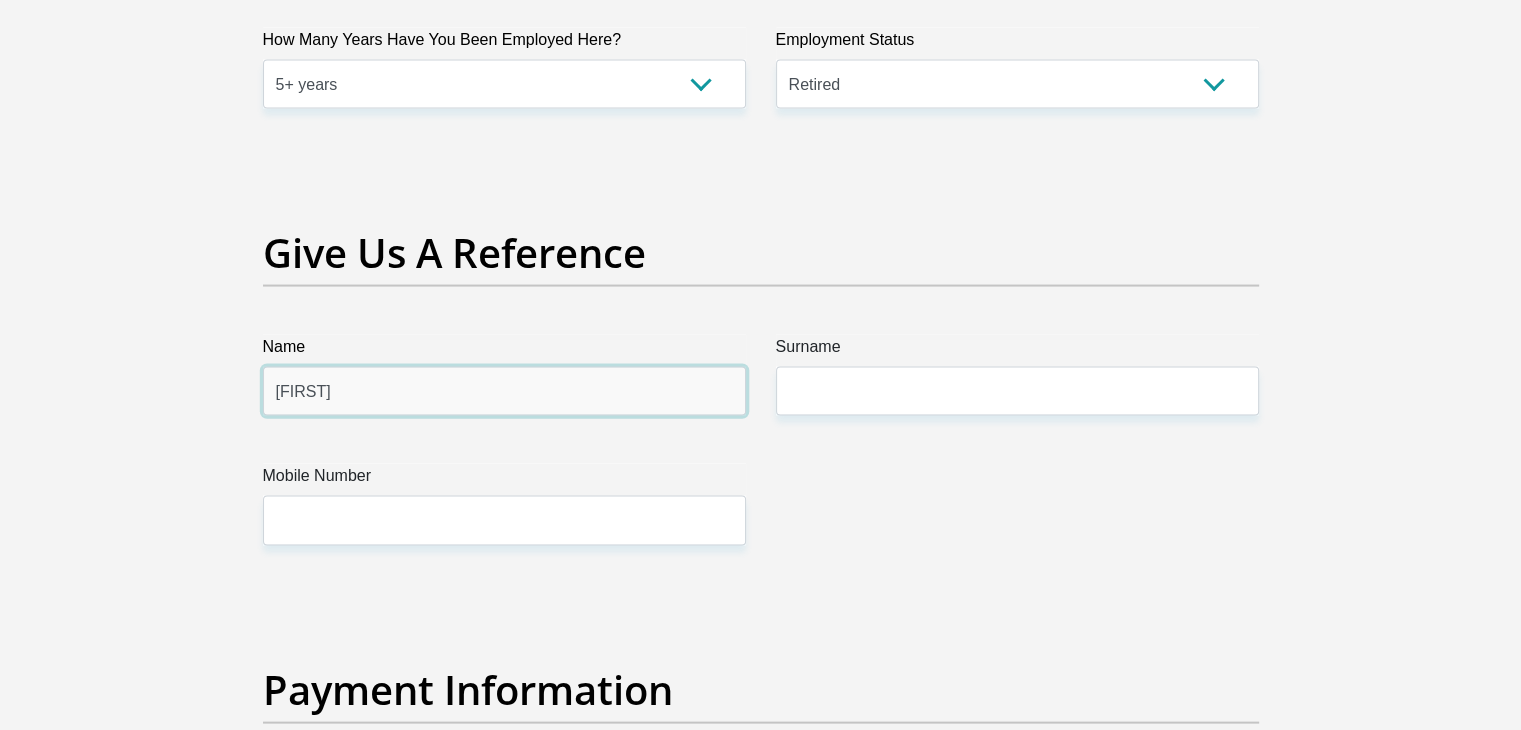 type on "Sindiswa" 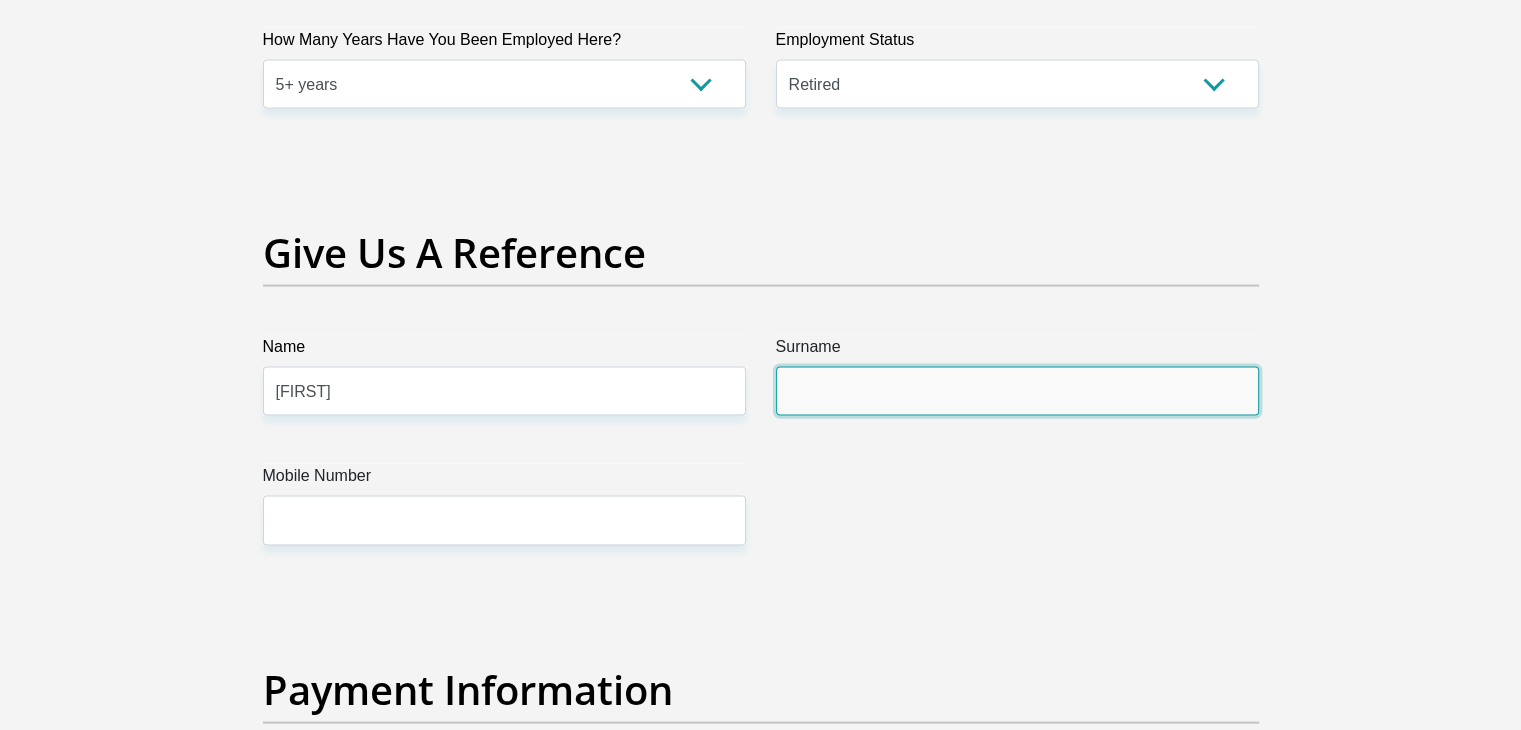 click on "Surname" at bounding box center [1017, 391] 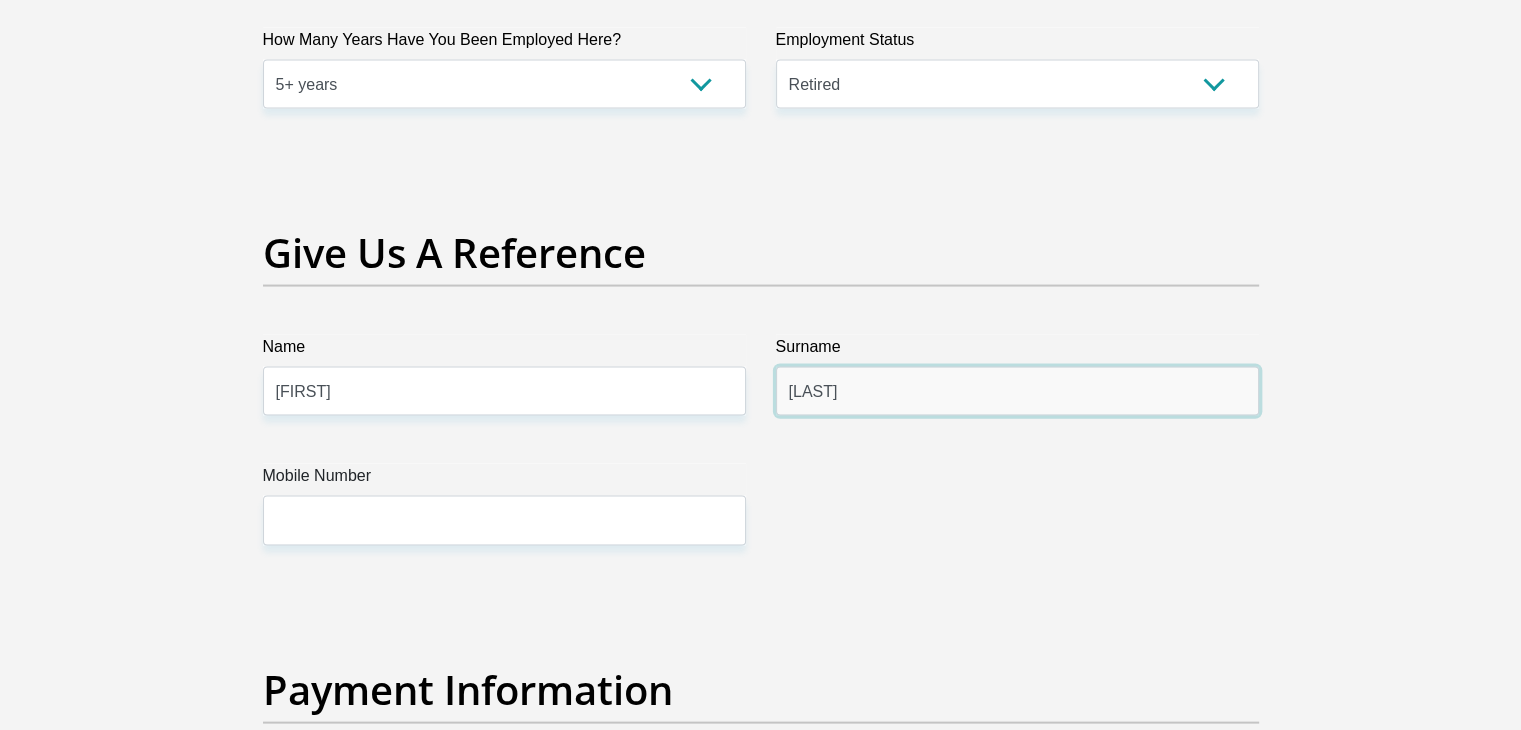 type on "Juba" 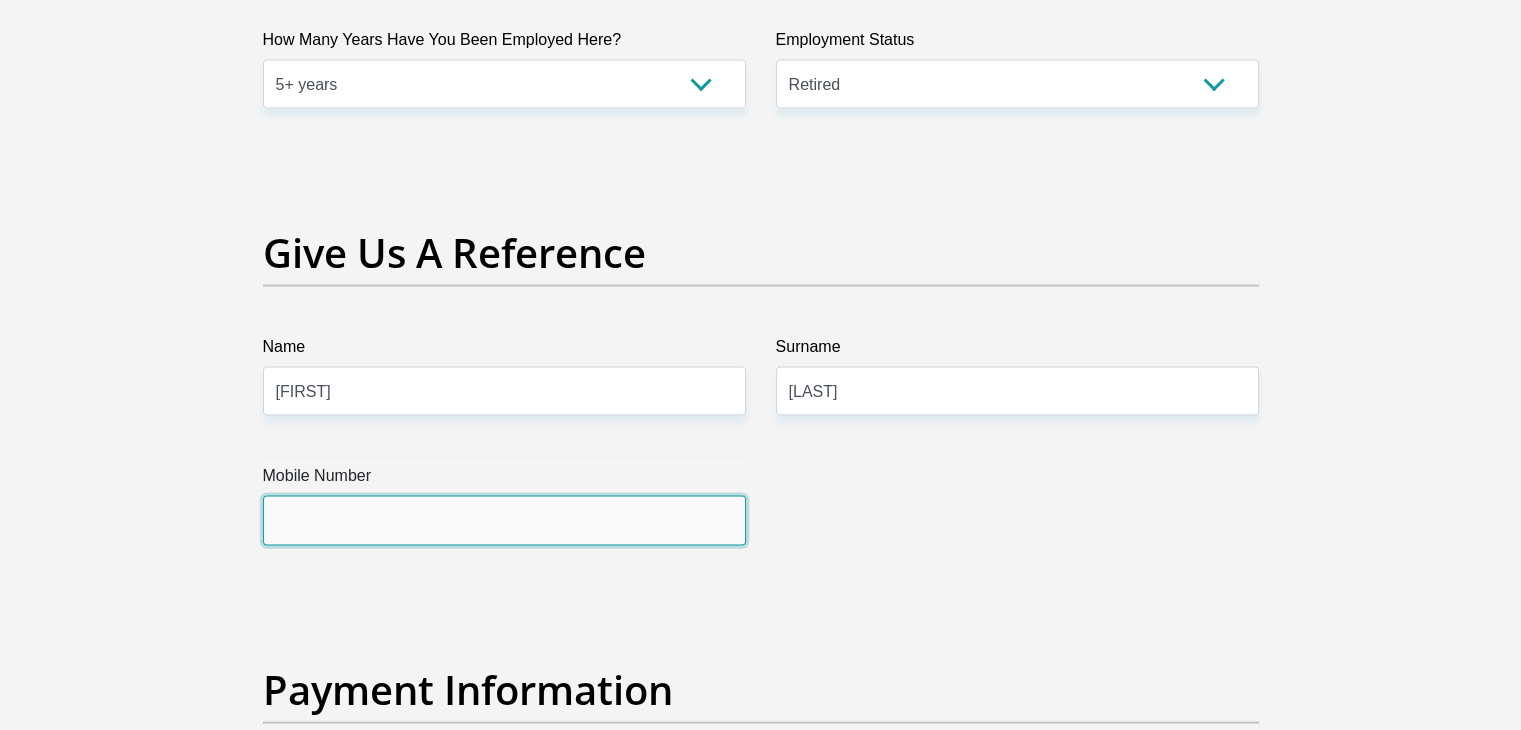 click on "Mobile Number" at bounding box center [504, 520] 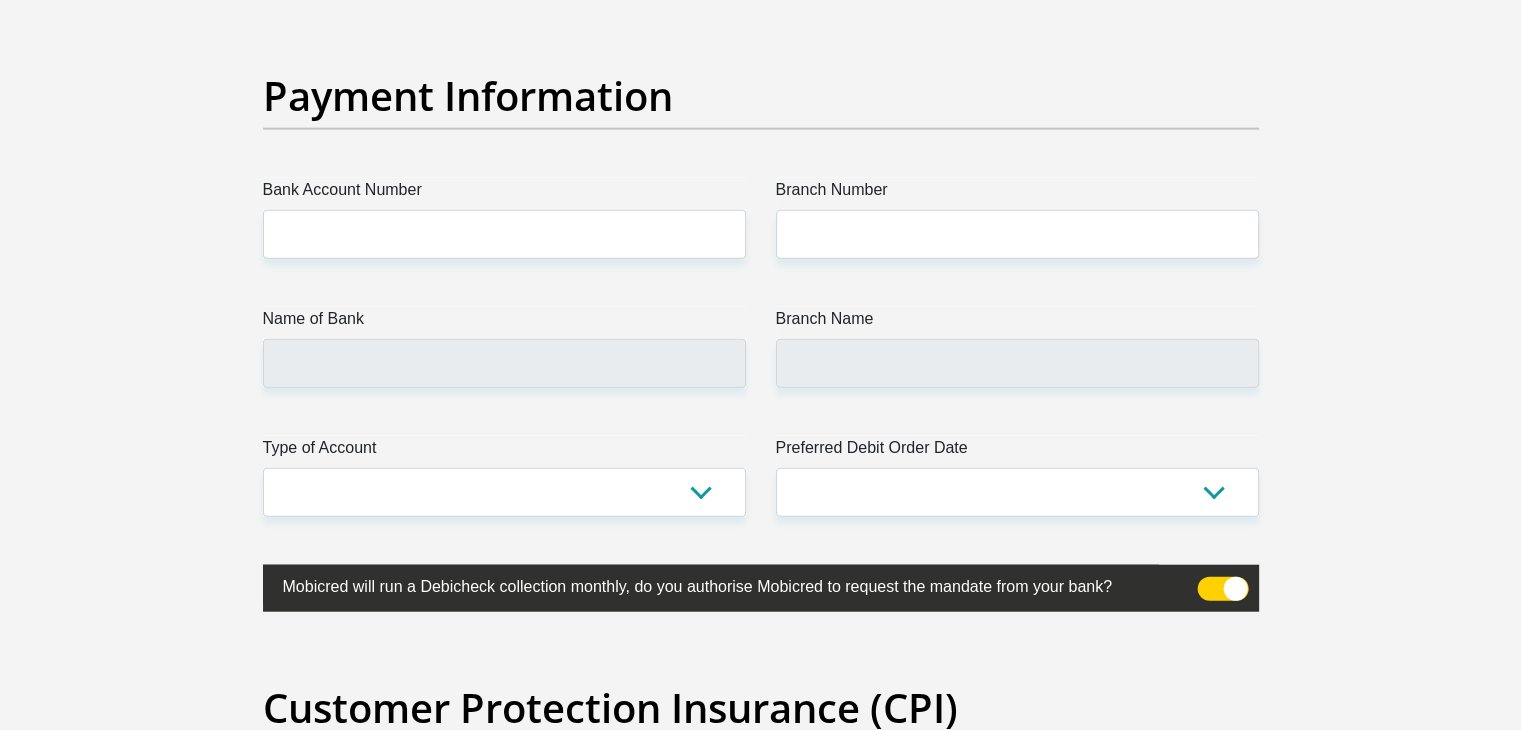 scroll, scrollTop: 4683, scrollLeft: 0, axis: vertical 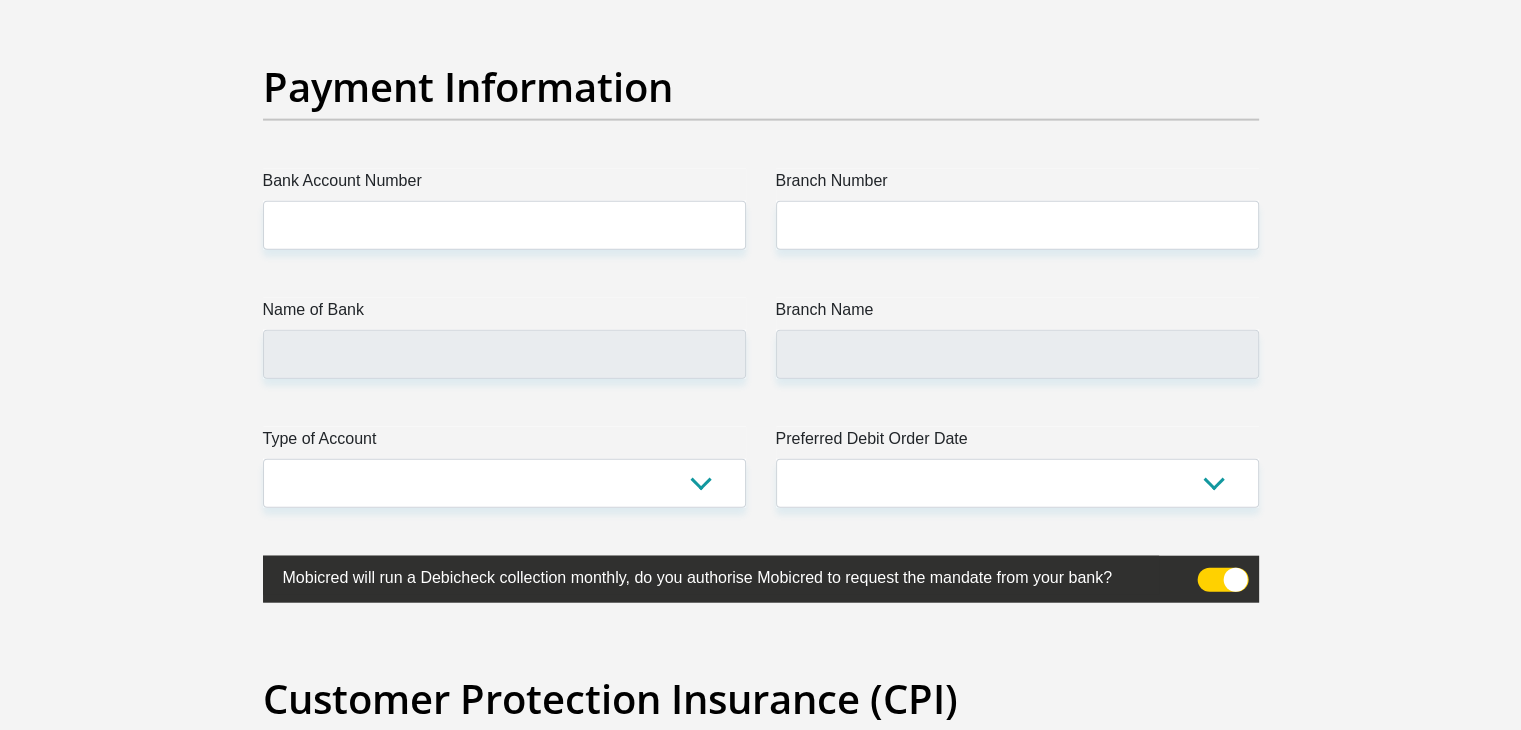 type on "0733856122" 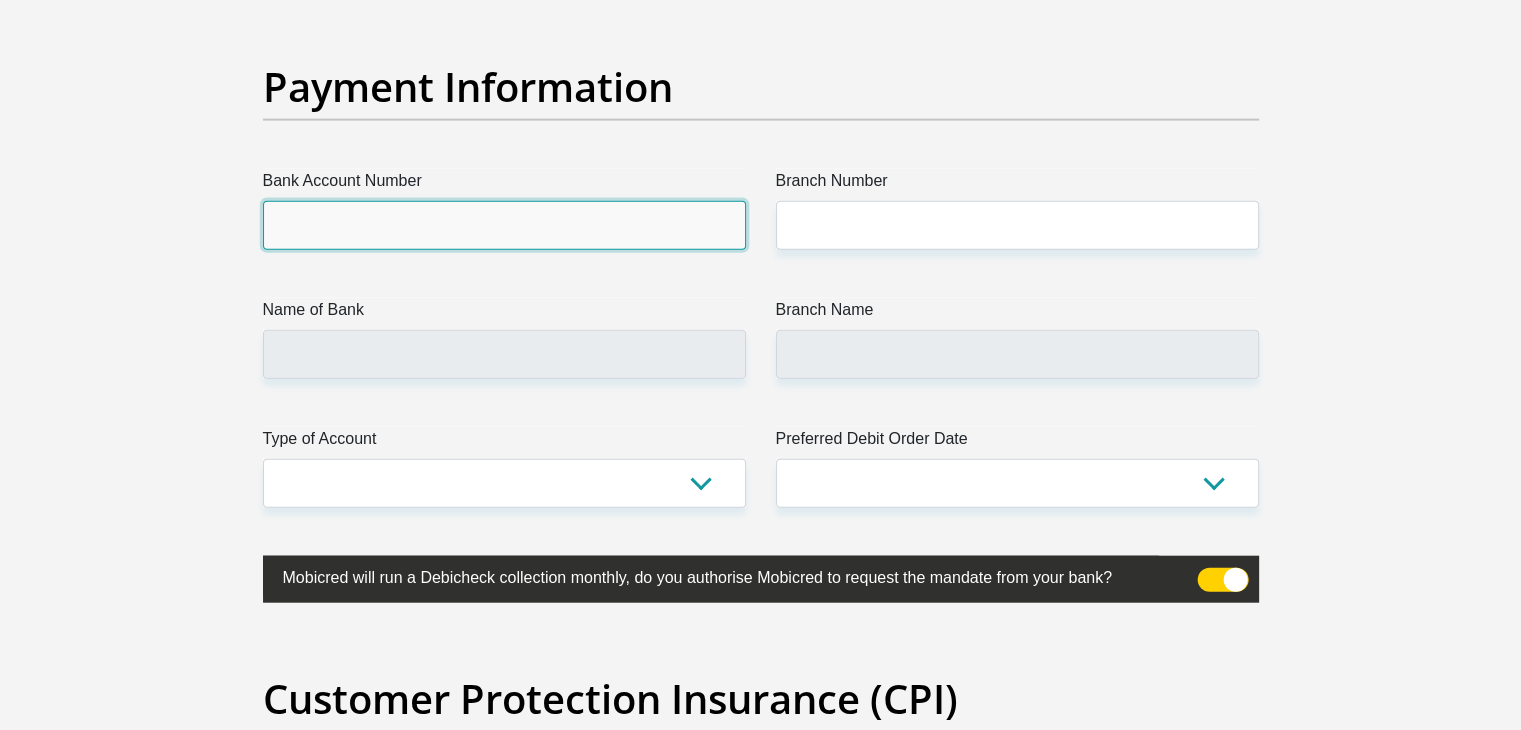 click on "Bank Account Number" at bounding box center (504, 225) 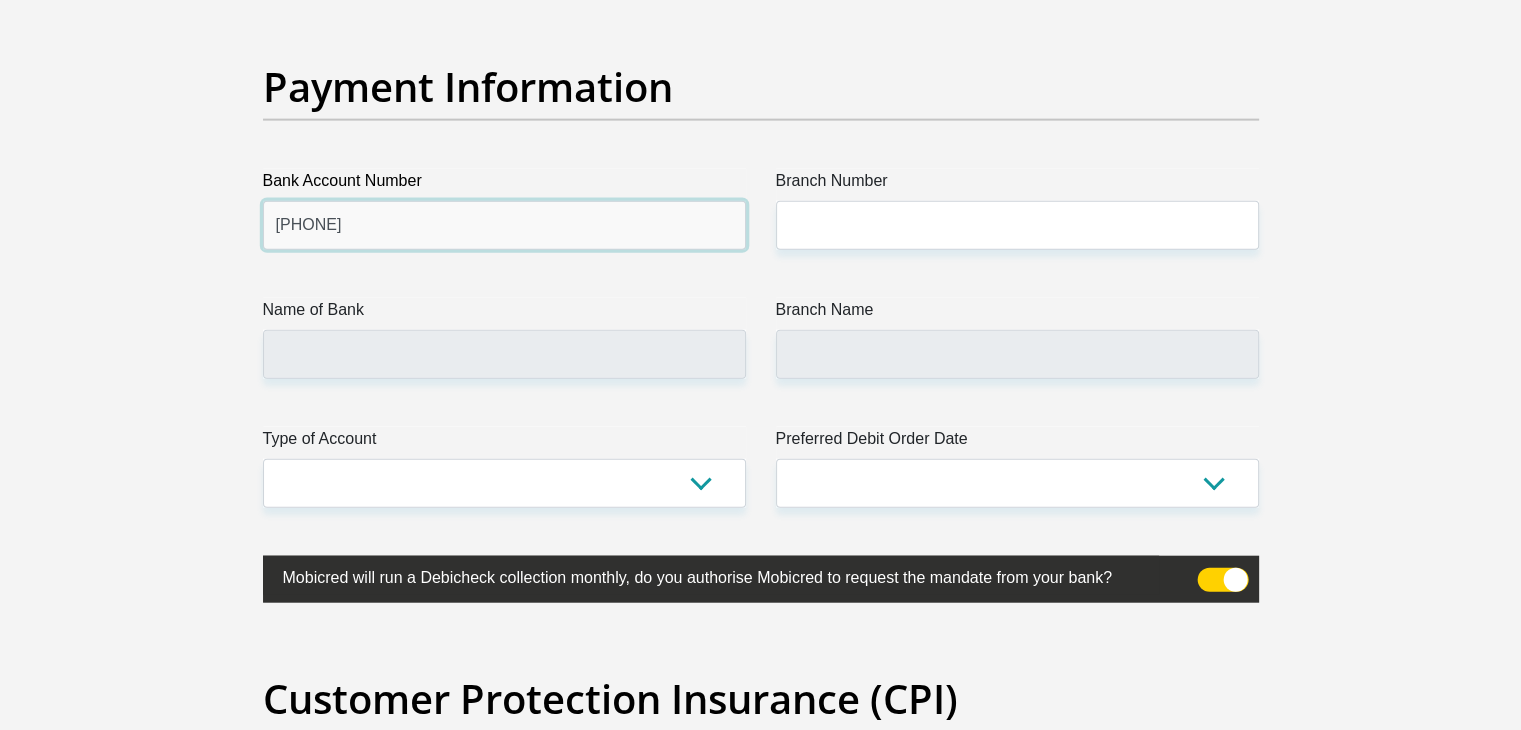 type on "4095015874" 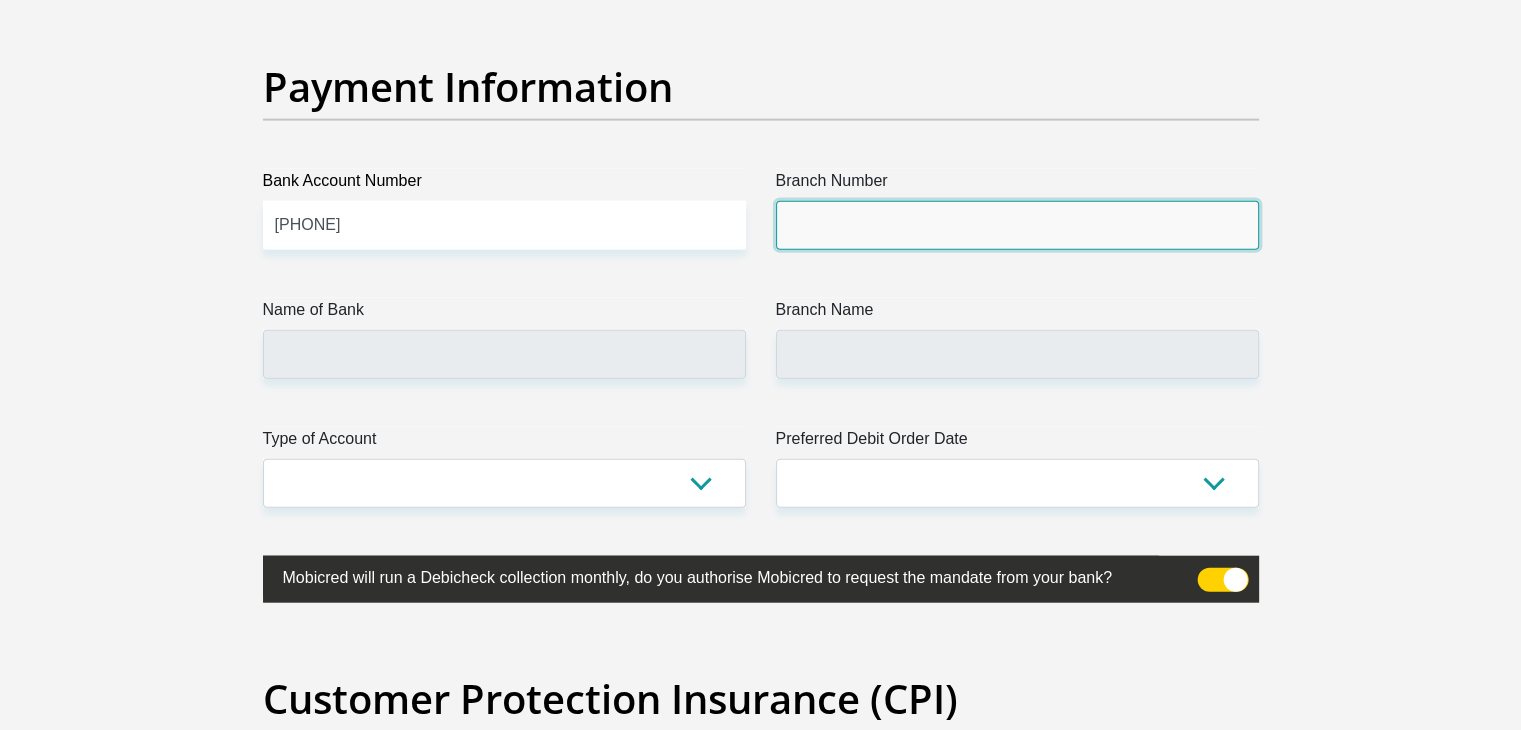 click on "Branch Number" at bounding box center [1017, 225] 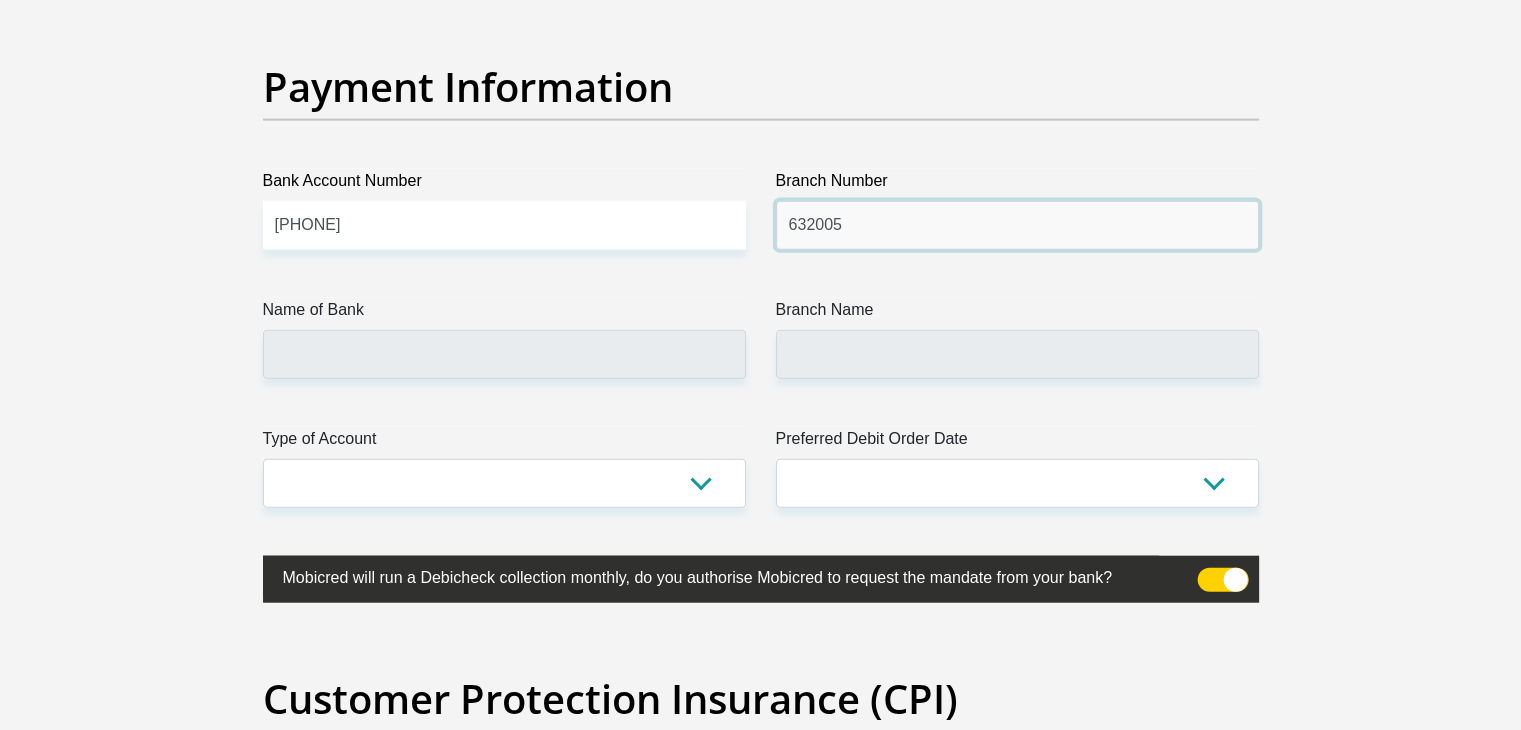type on "632005" 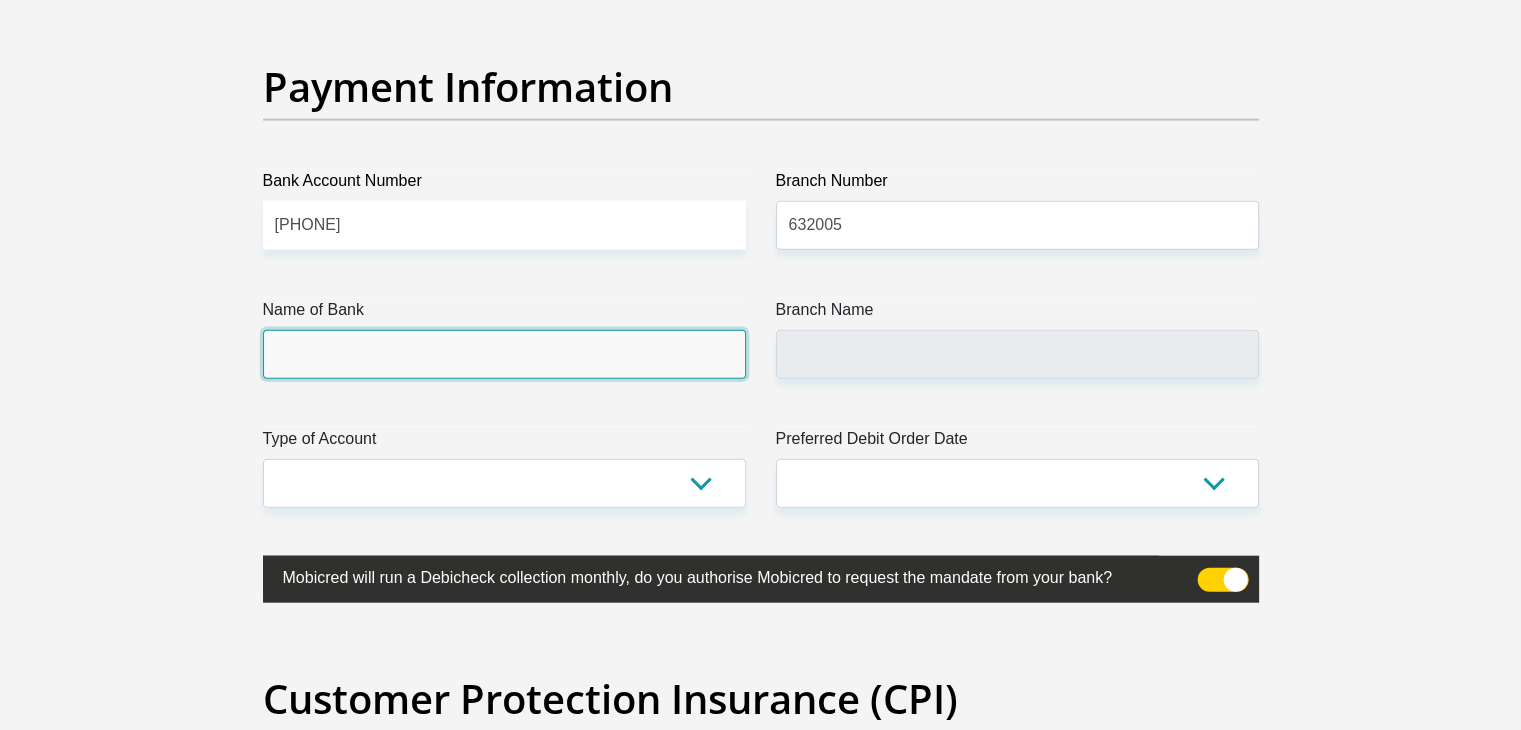 click on "Name of Bank" at bounding box center [504, 354] 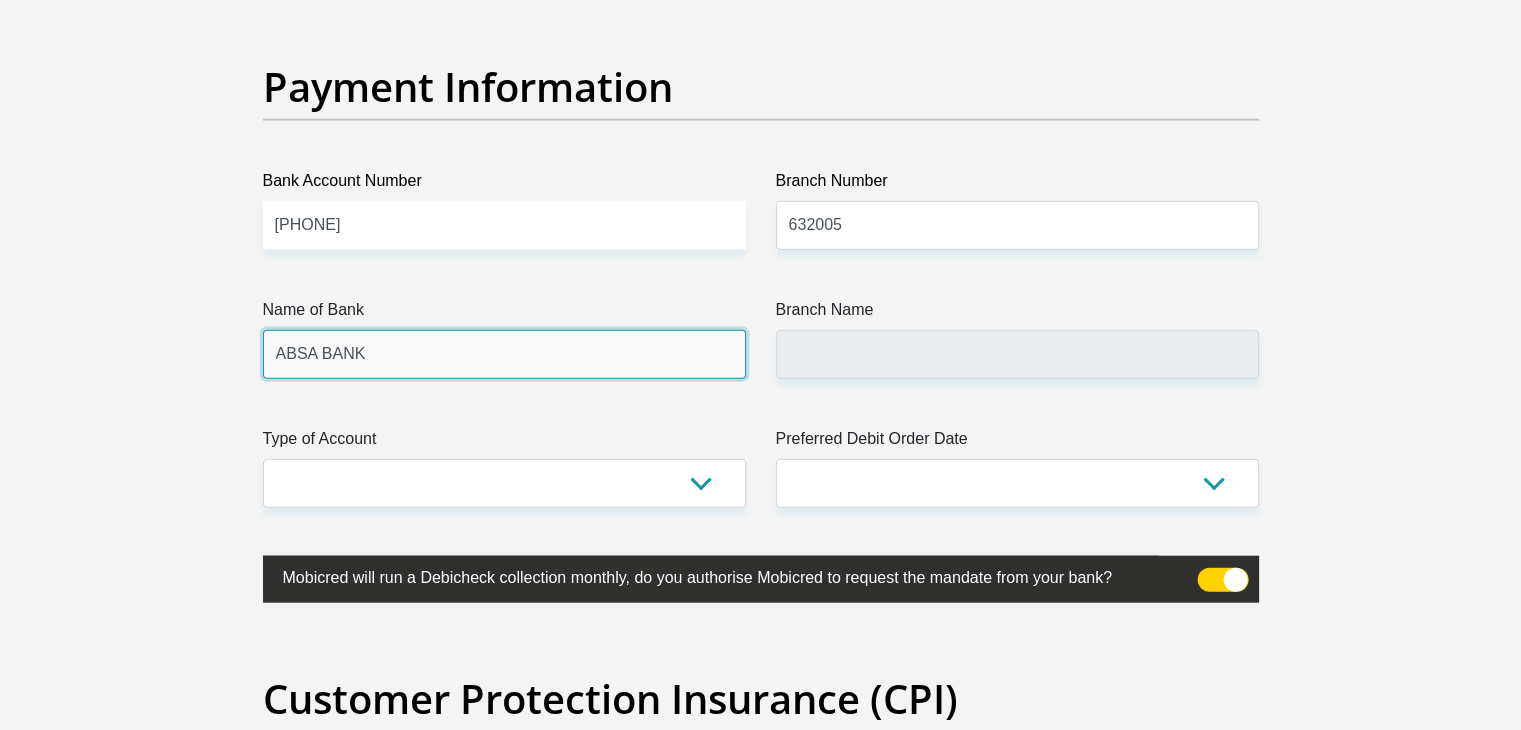 type on "ABSA ELECTRONIC SETTLEMENT CNT" 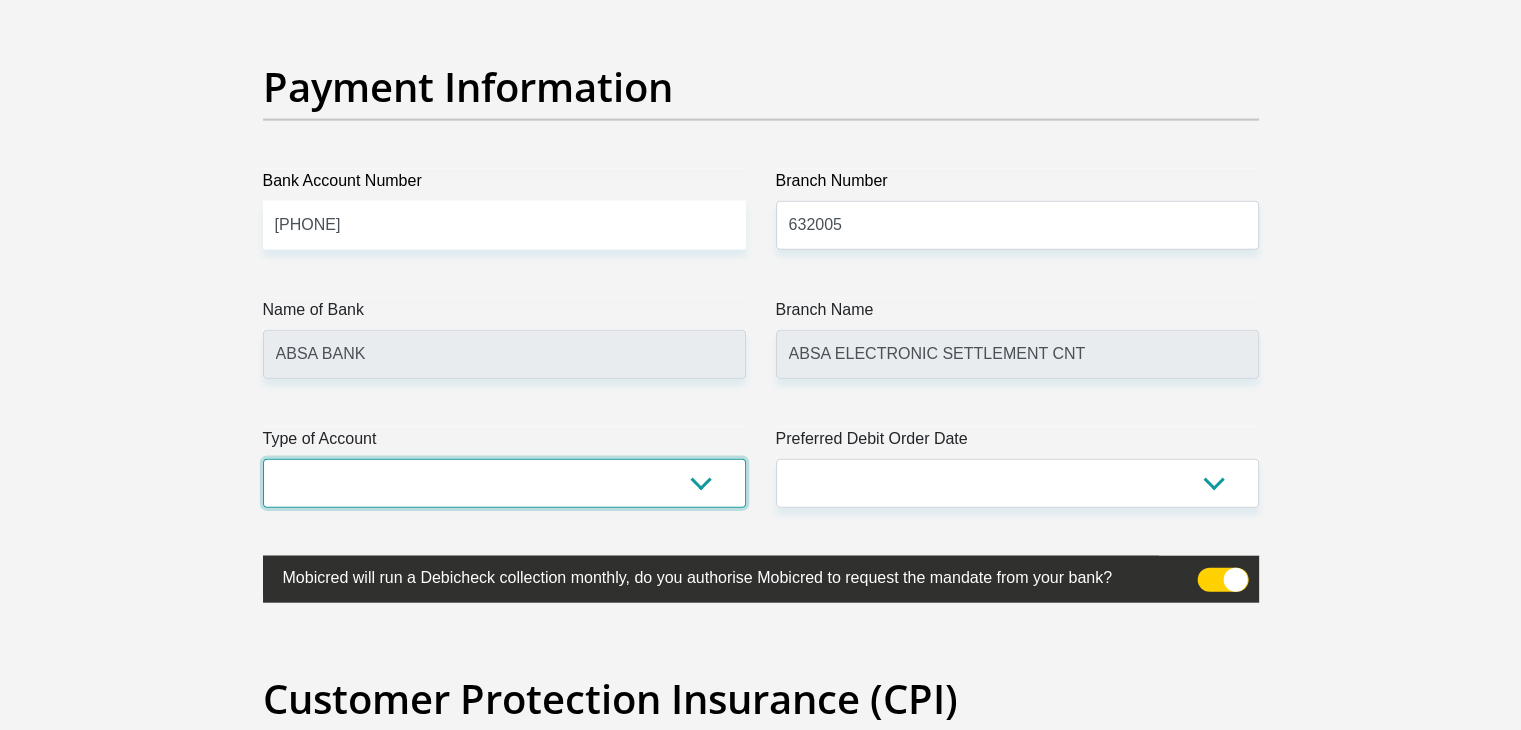 click on "Cheque
Savings" at bounding box center (504, 483) 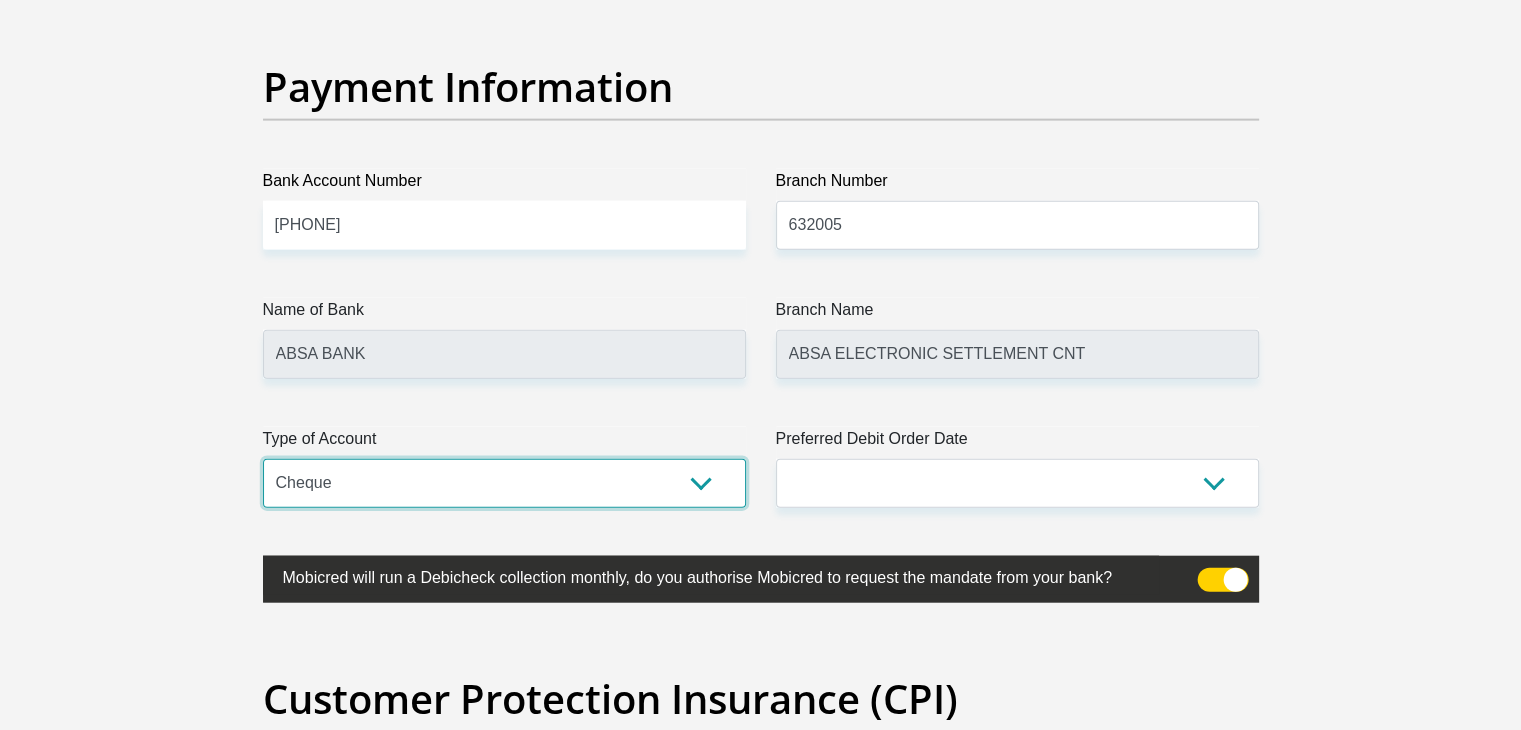 click on "Cheque
Savings" at bounding box center [504, 483] 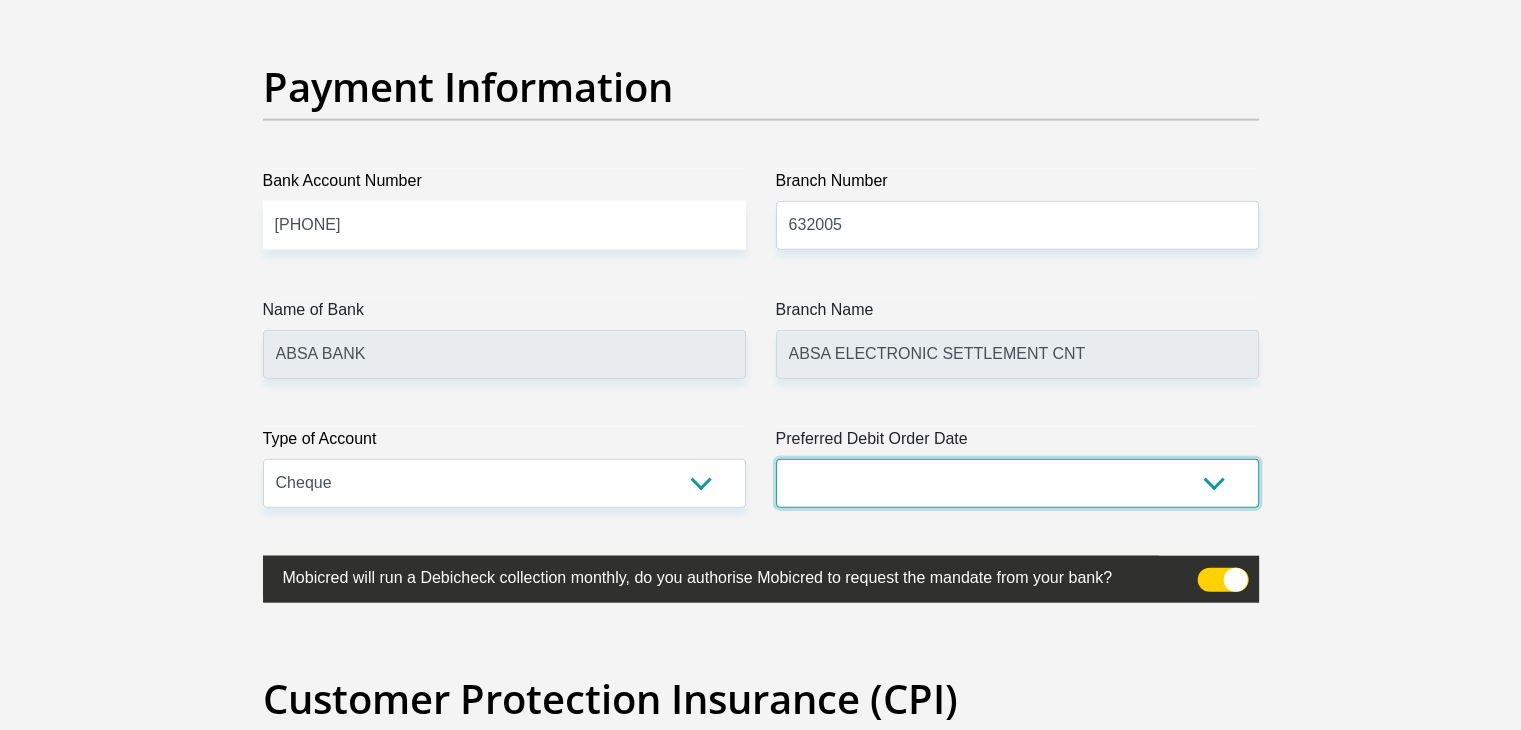 click on "1st
2nd
3rd
4th
5th
7th
18th
19th
20th
21st
22nd
23rd
24th
25th
26th
27th
28th
29th
30th" at bounding box center [1017, 483] 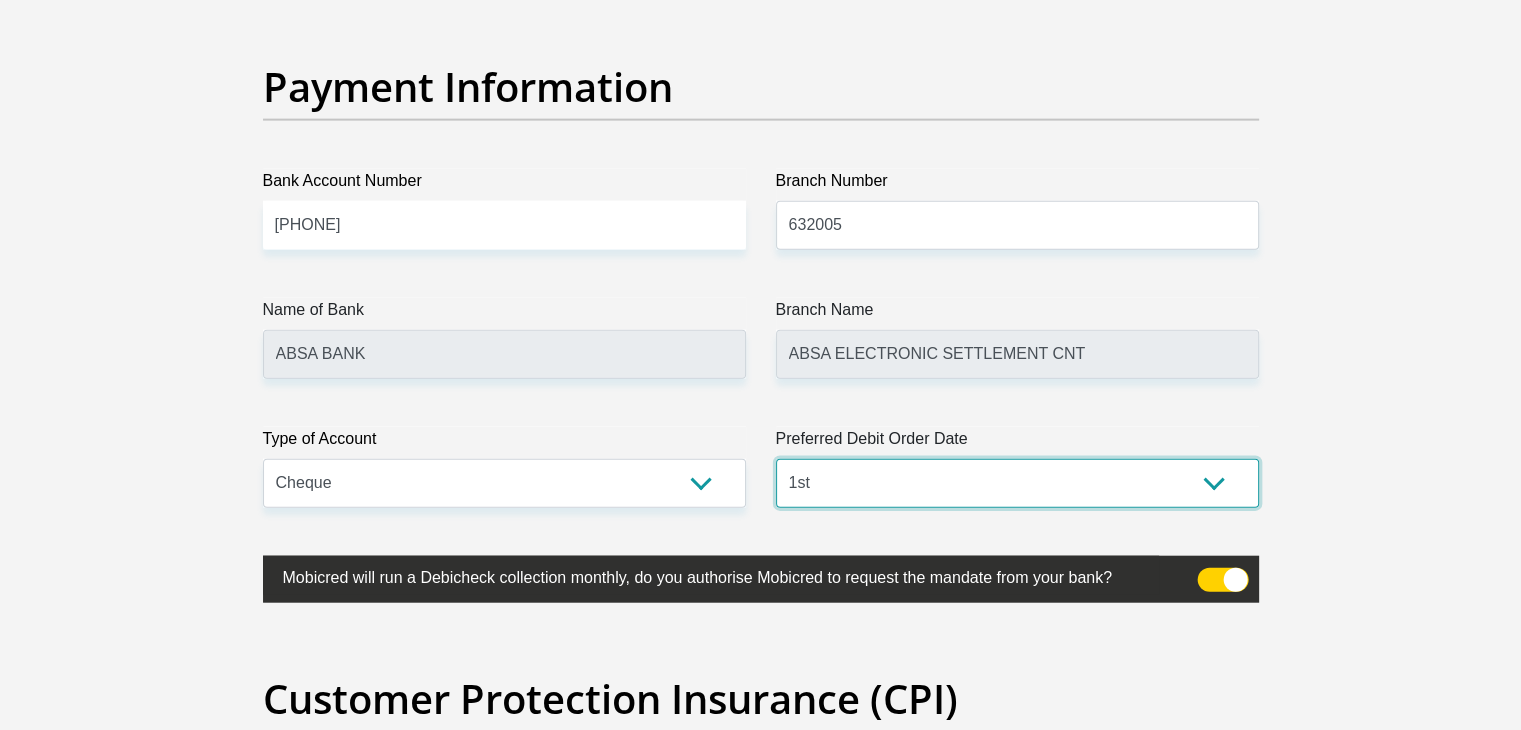 click on "1st
2nd
3rd
4th
5th
7th
18th
19th
20th
21st
22nd
23rd
24th
25th
26th
27th
28th
29th
30th" at bounding box center [1017, 483] 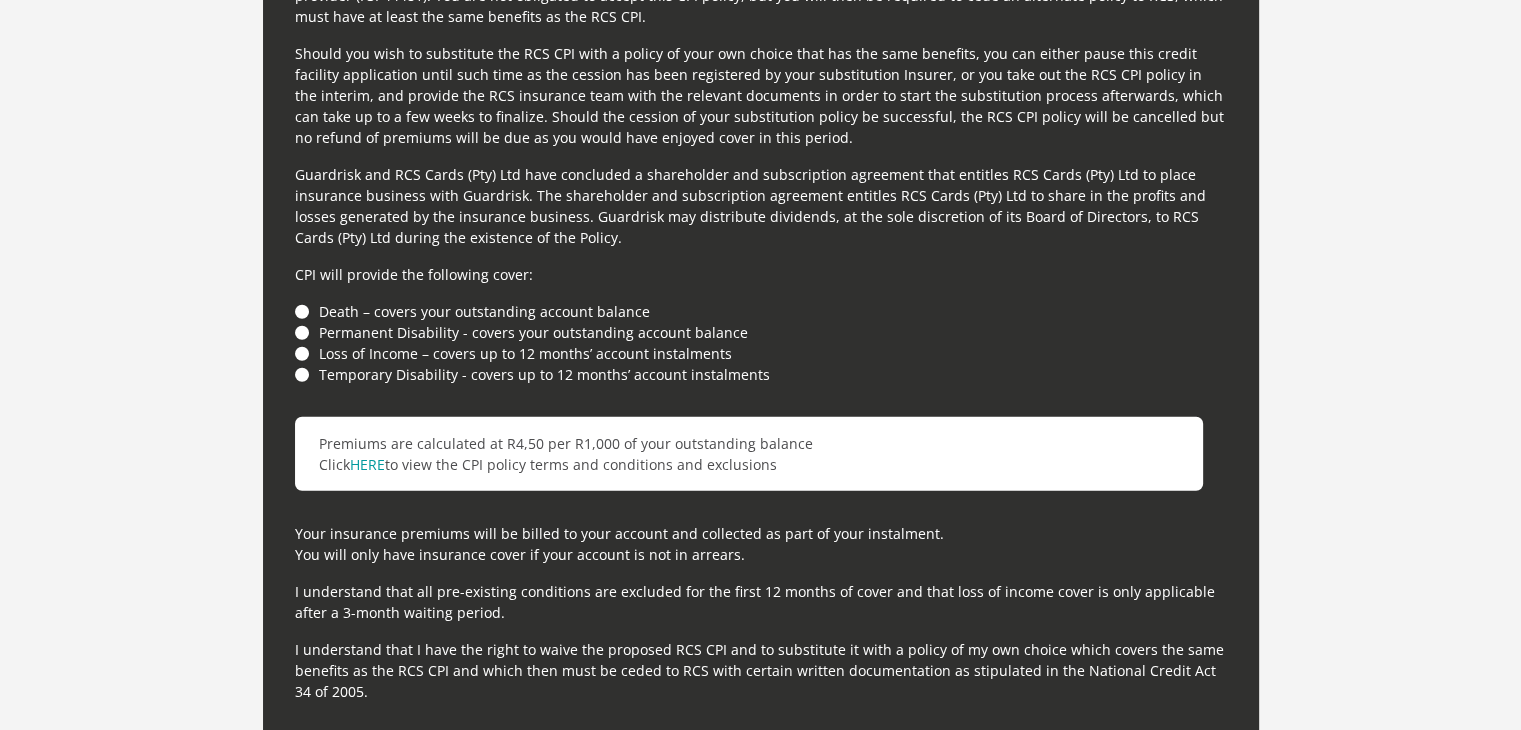 scroll, scrollTop: 5620, scrollLeft: 0, axis: vertical 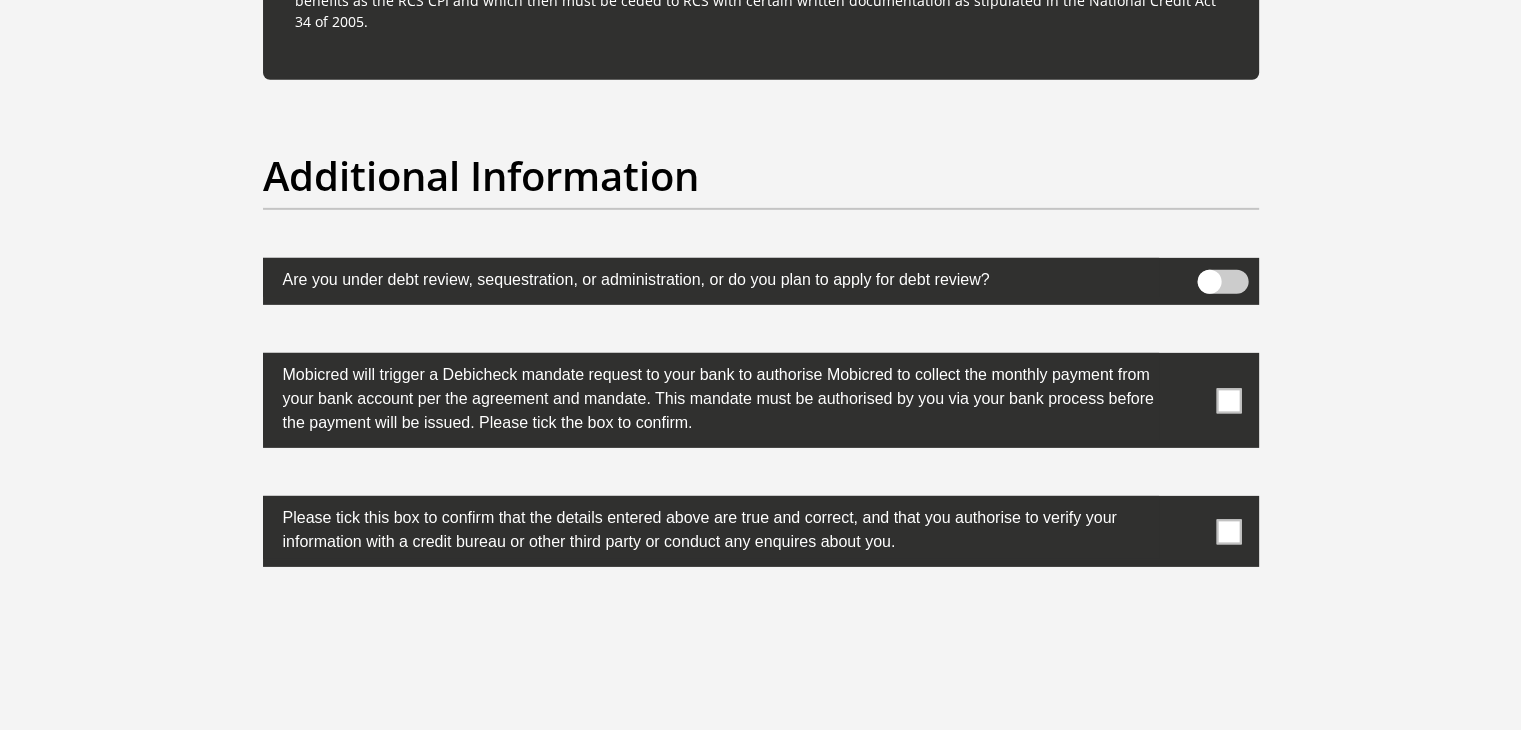 click at bounding box center [1228, 400] 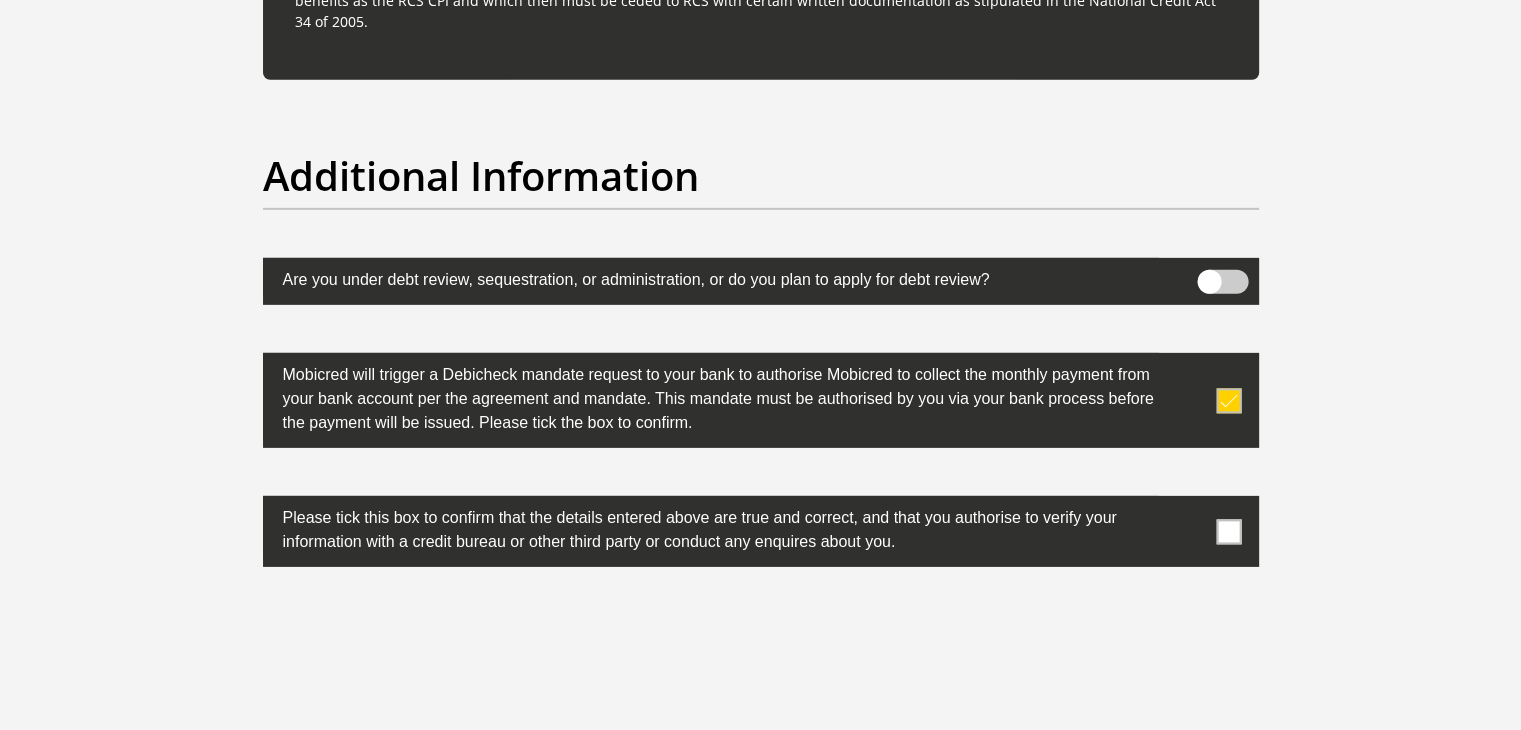 click at bounding box center [1228, 531] 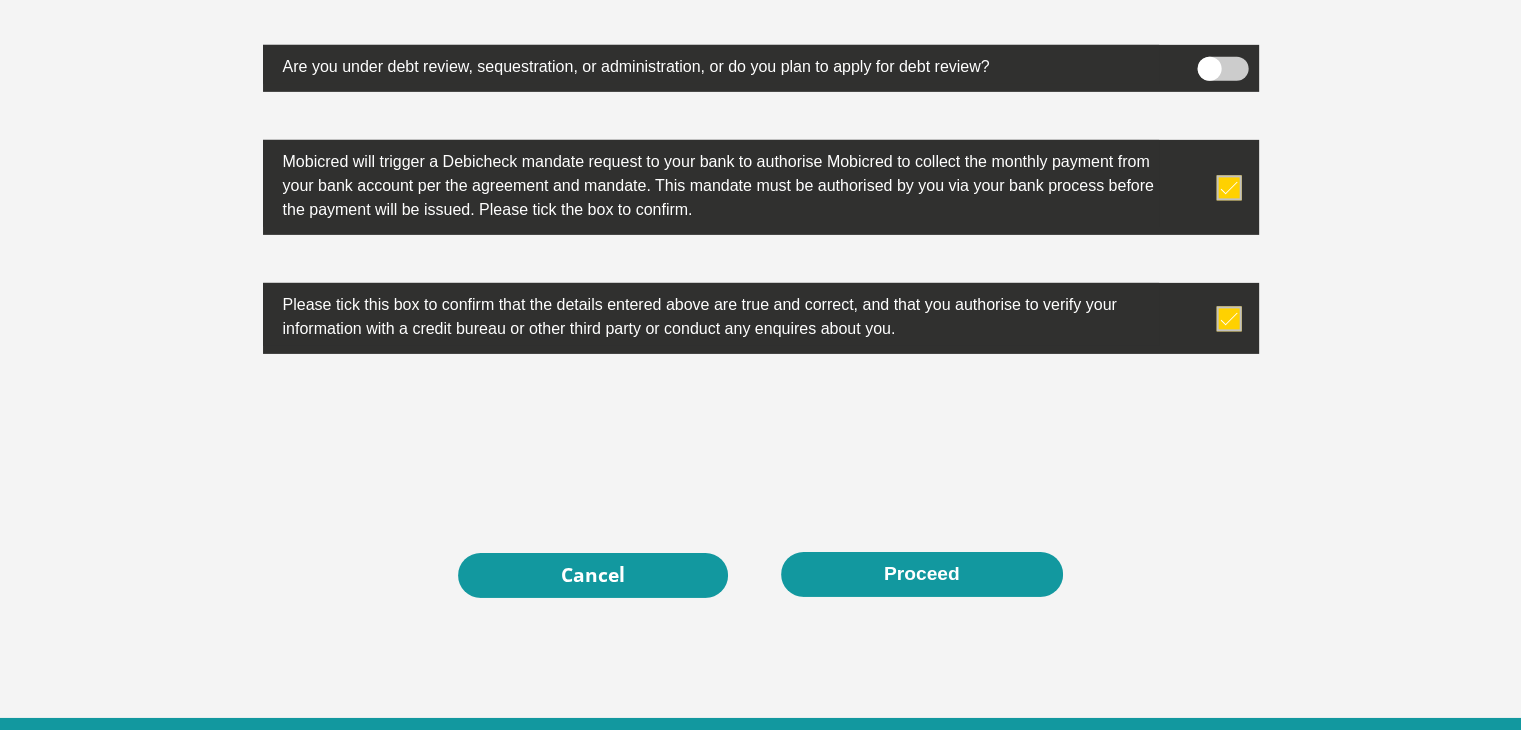 scroll, scrollTop: 6536, scrollLeft: 0, axis: vertical 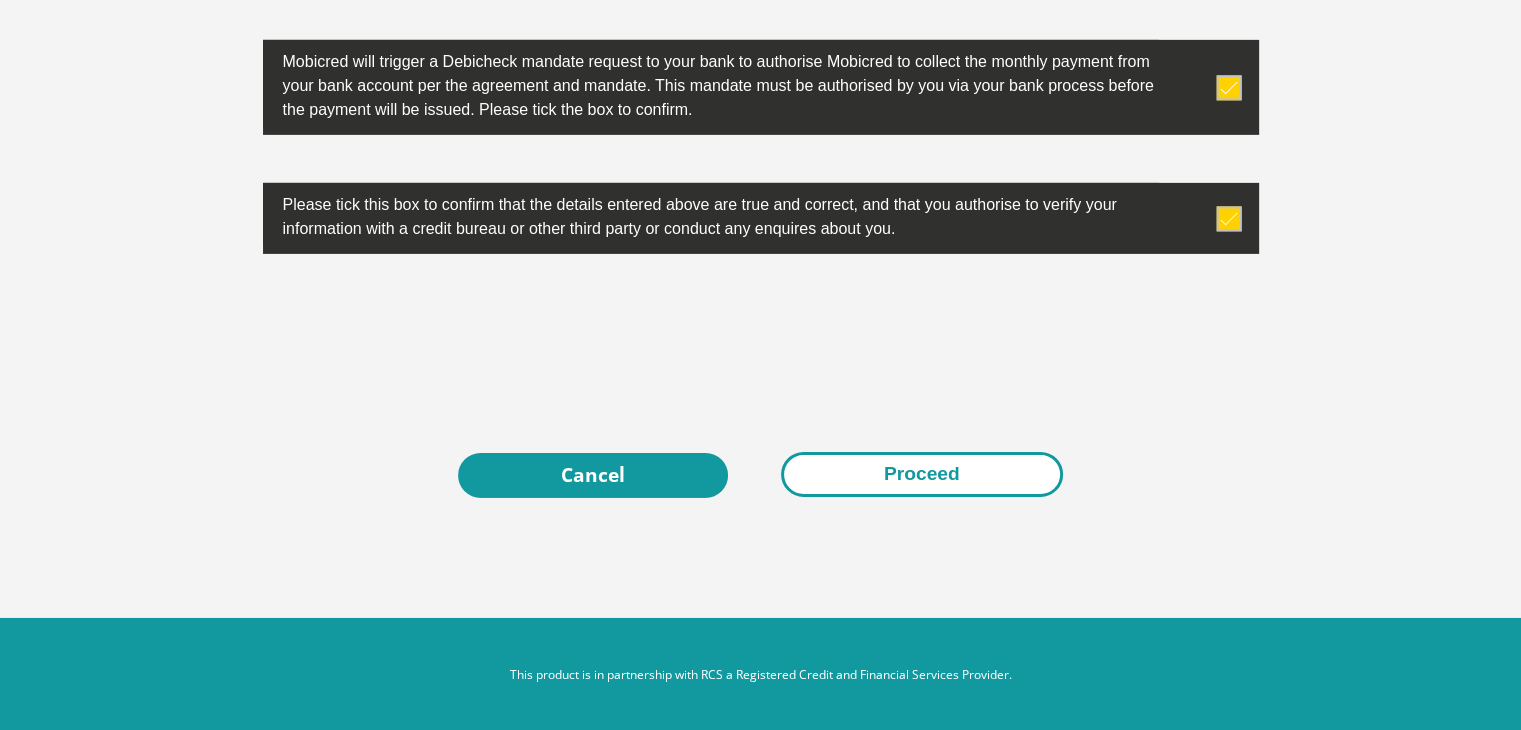 click on "Proceed" at bounding box center (922, 474) 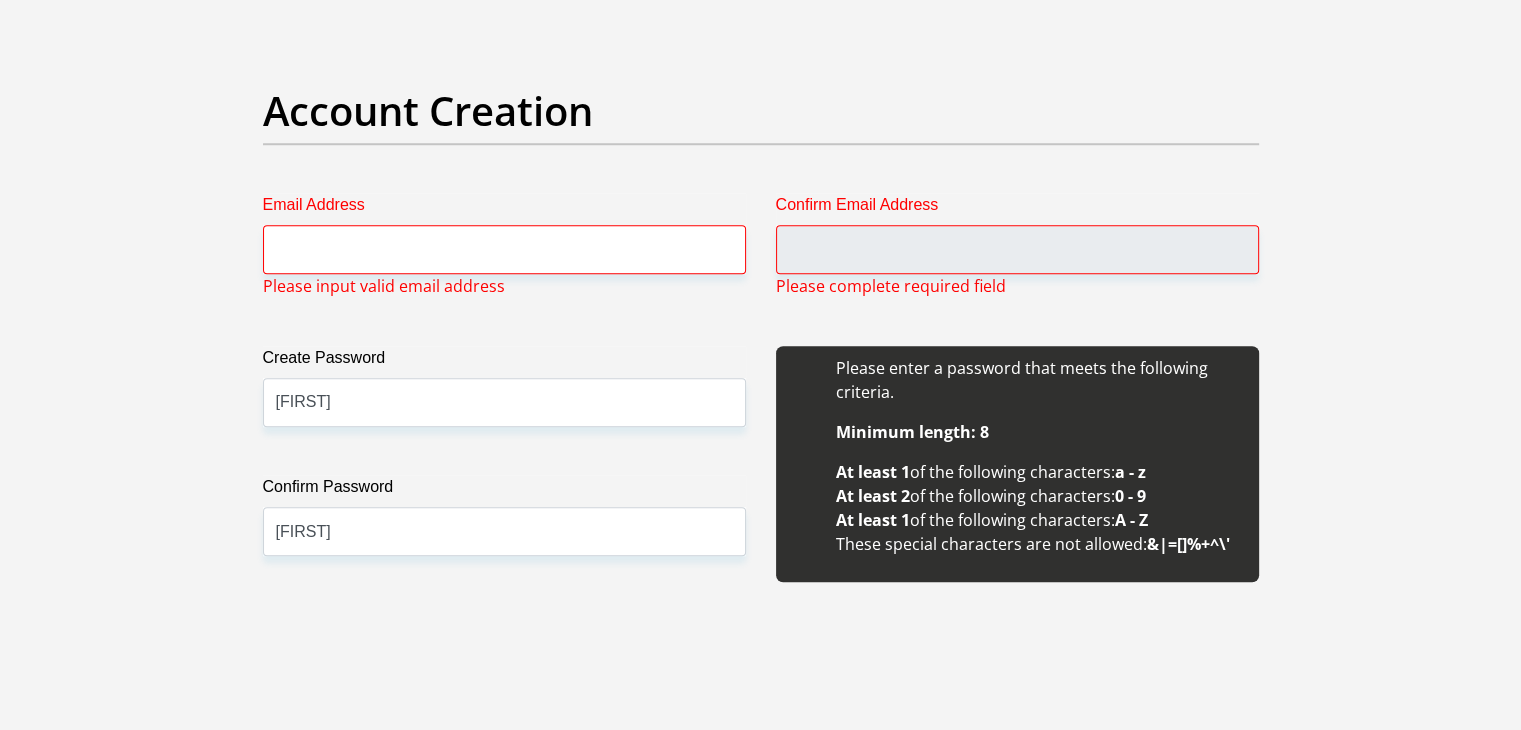 scroll, scrollTop: 1708, scrollLeft: 0, axis: vertical 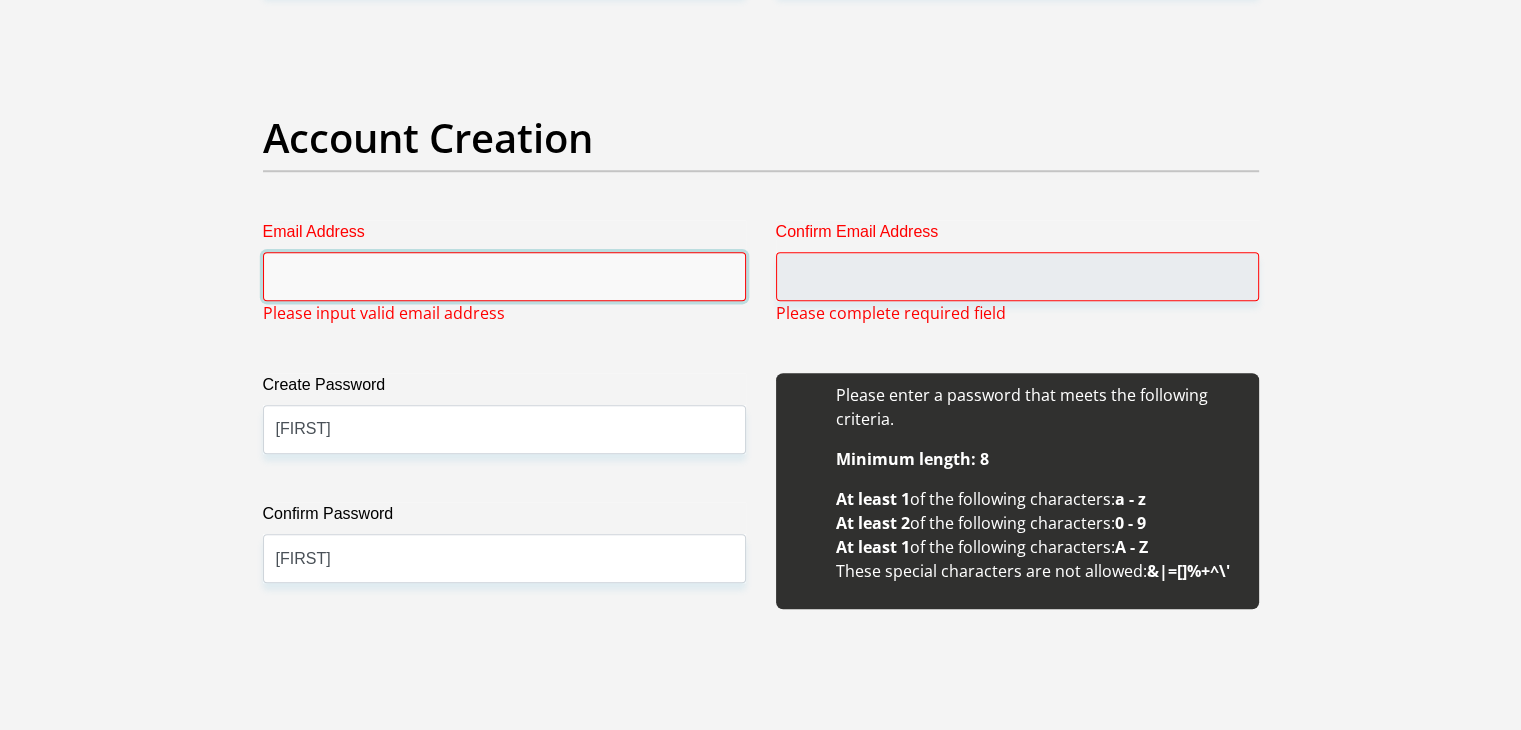 click on "Email Address" at bounding box center (504, 276) 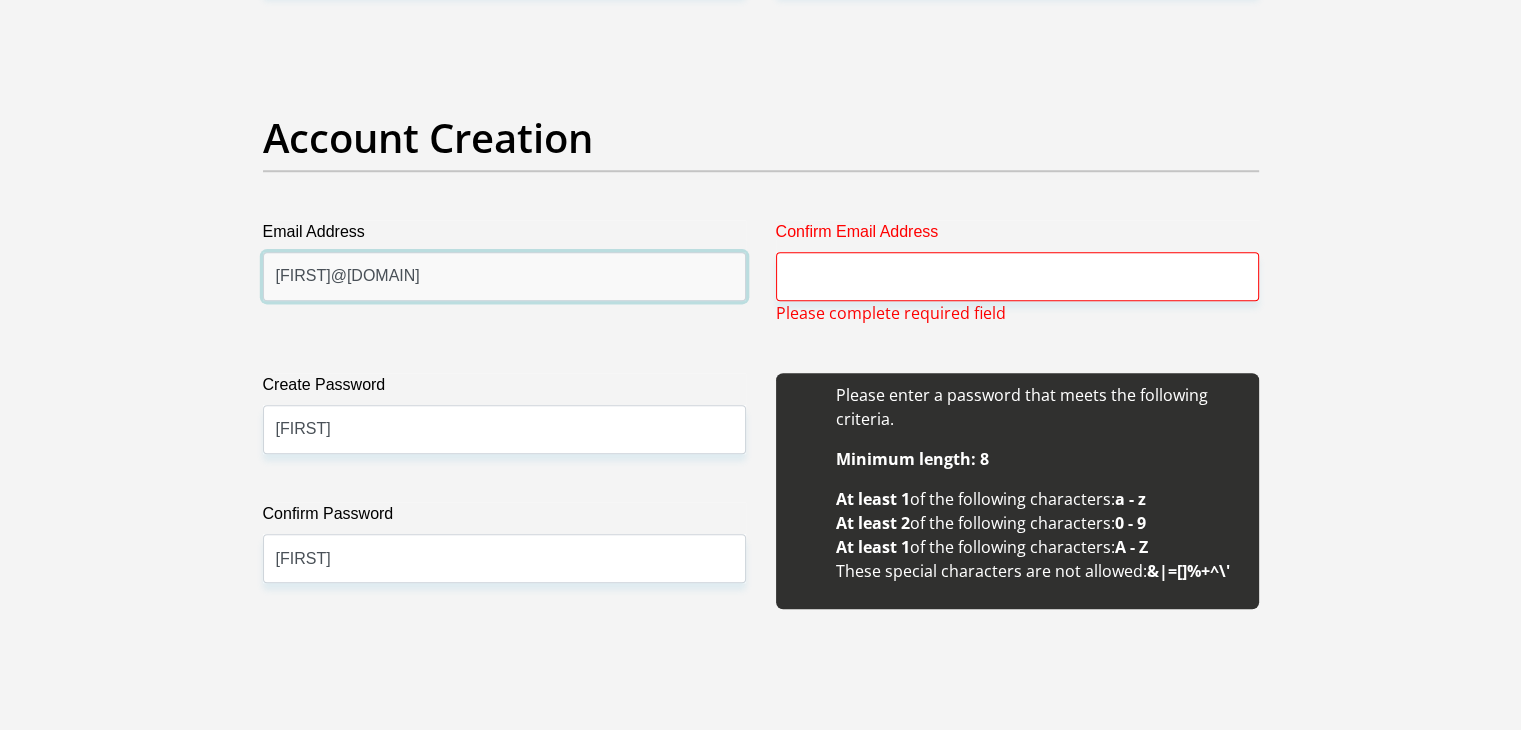type on "simonjuba43@gmail.com" 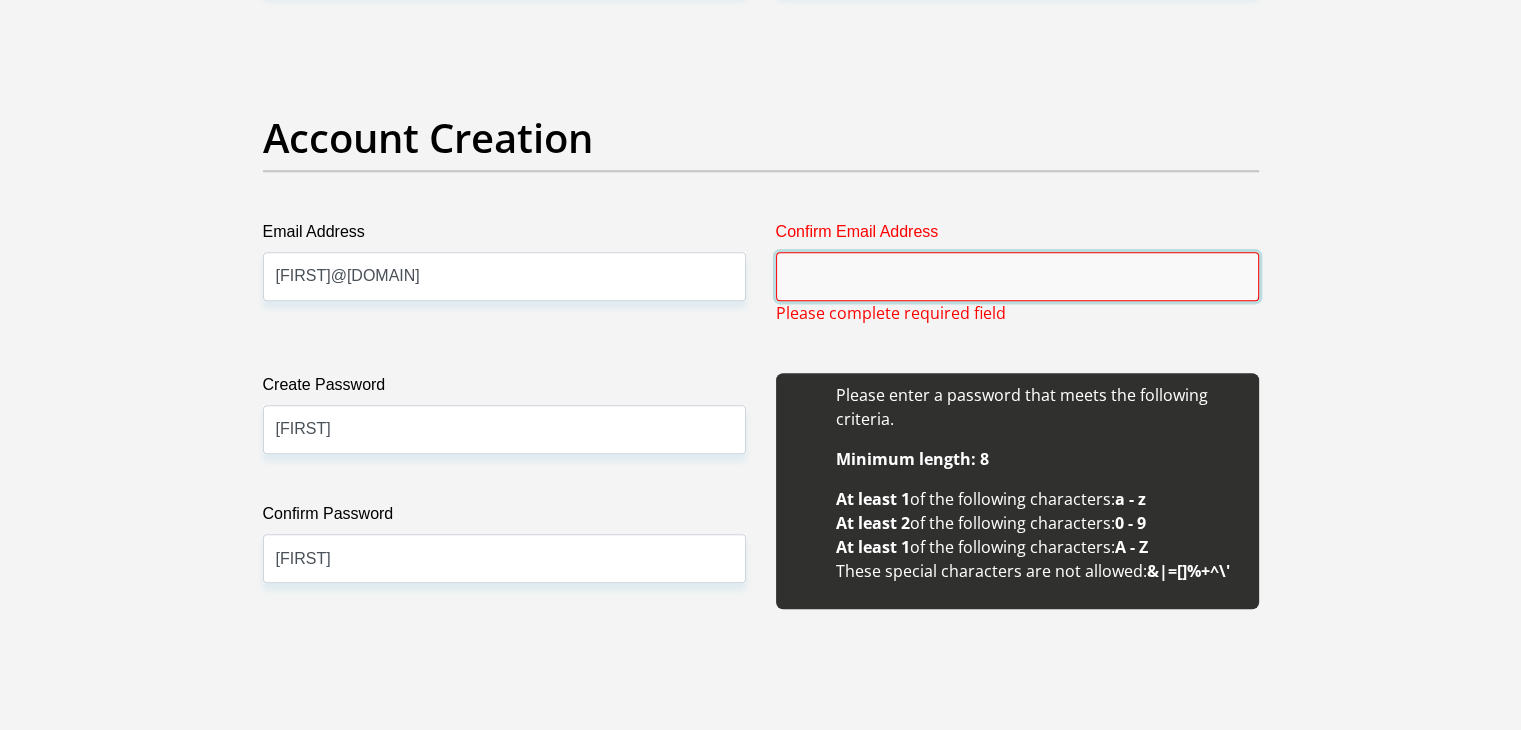 click on "Confirm Email Address" at bounding box center (1017, 276) 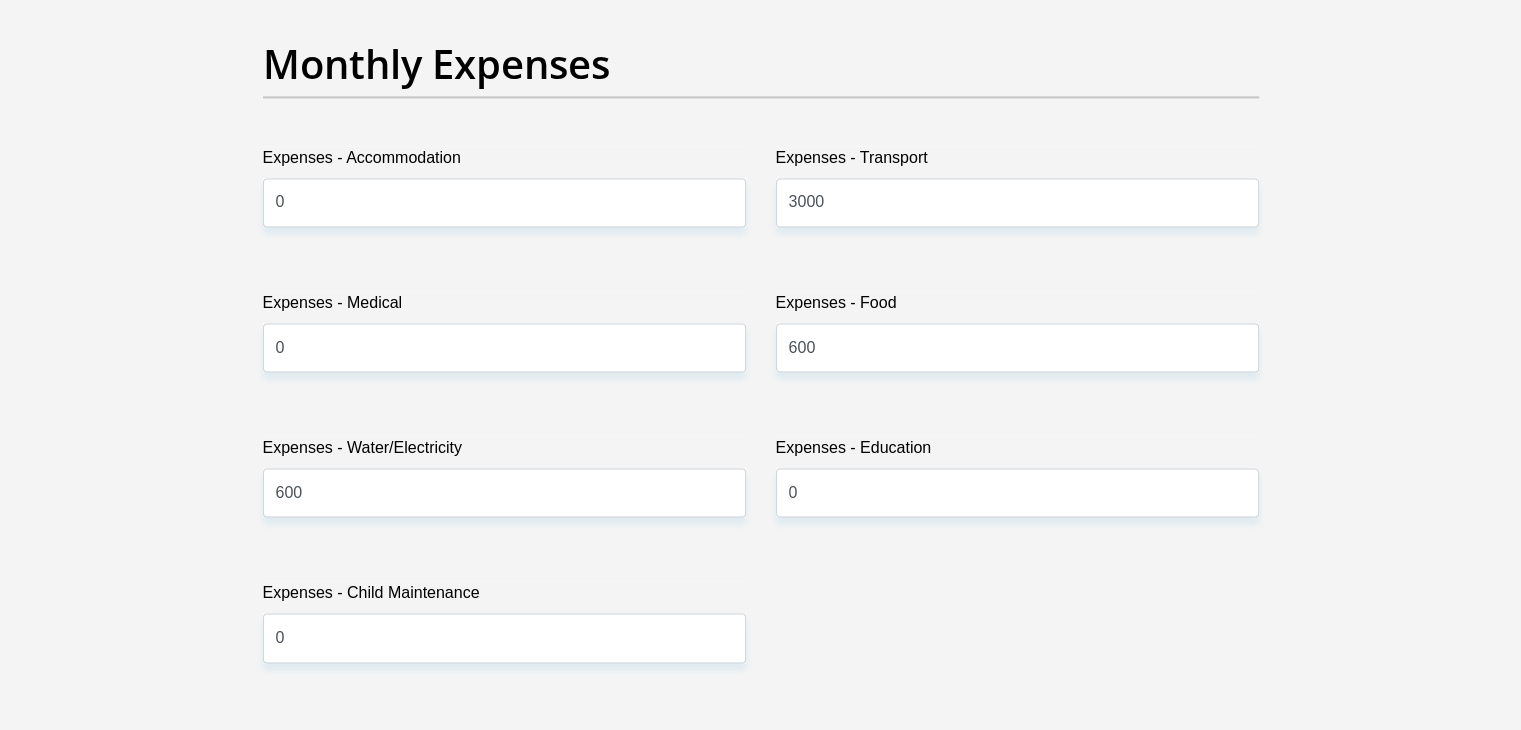 scroll, scrollTop: 3414, scrollLeft: 0, axis: vertical 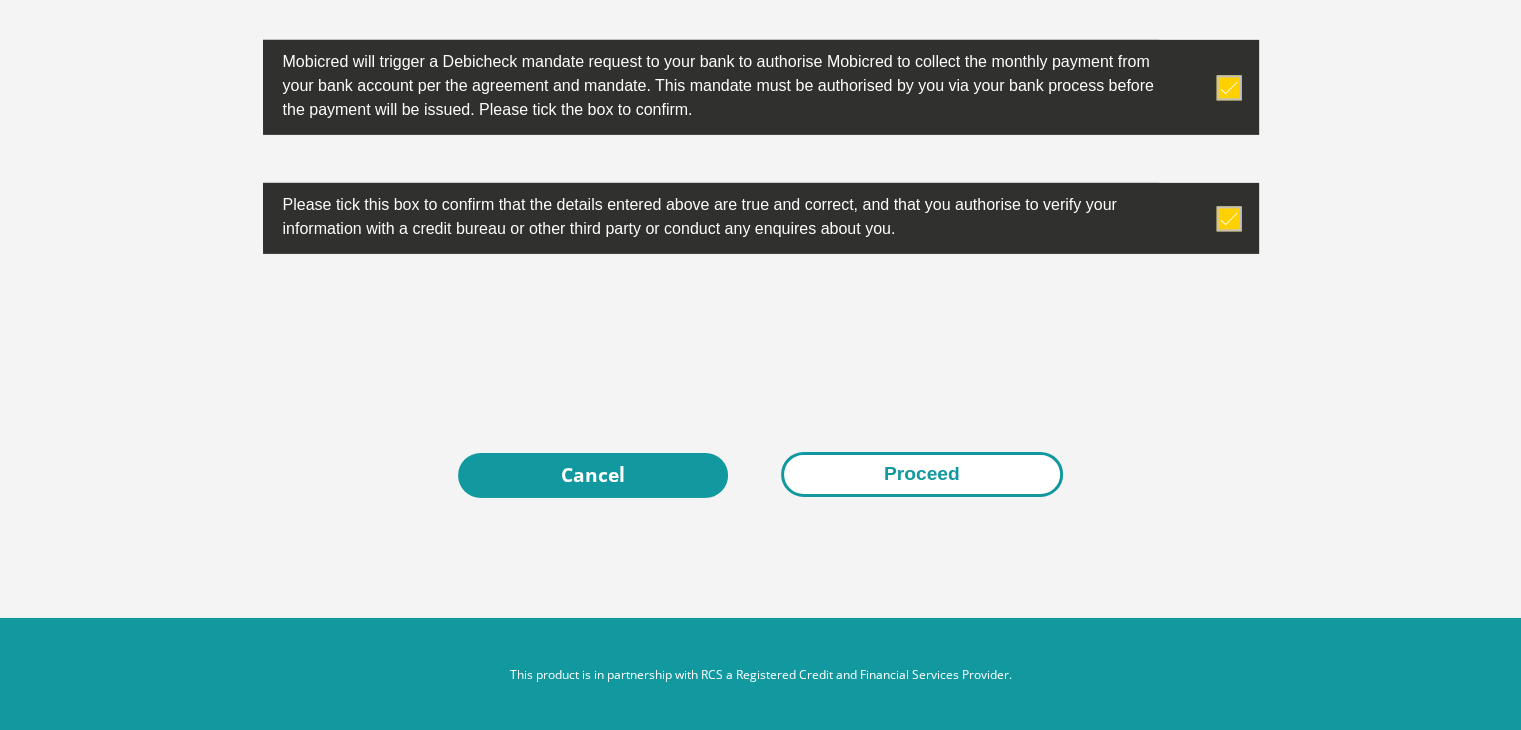 type on "simonjuba43@gmail.com" 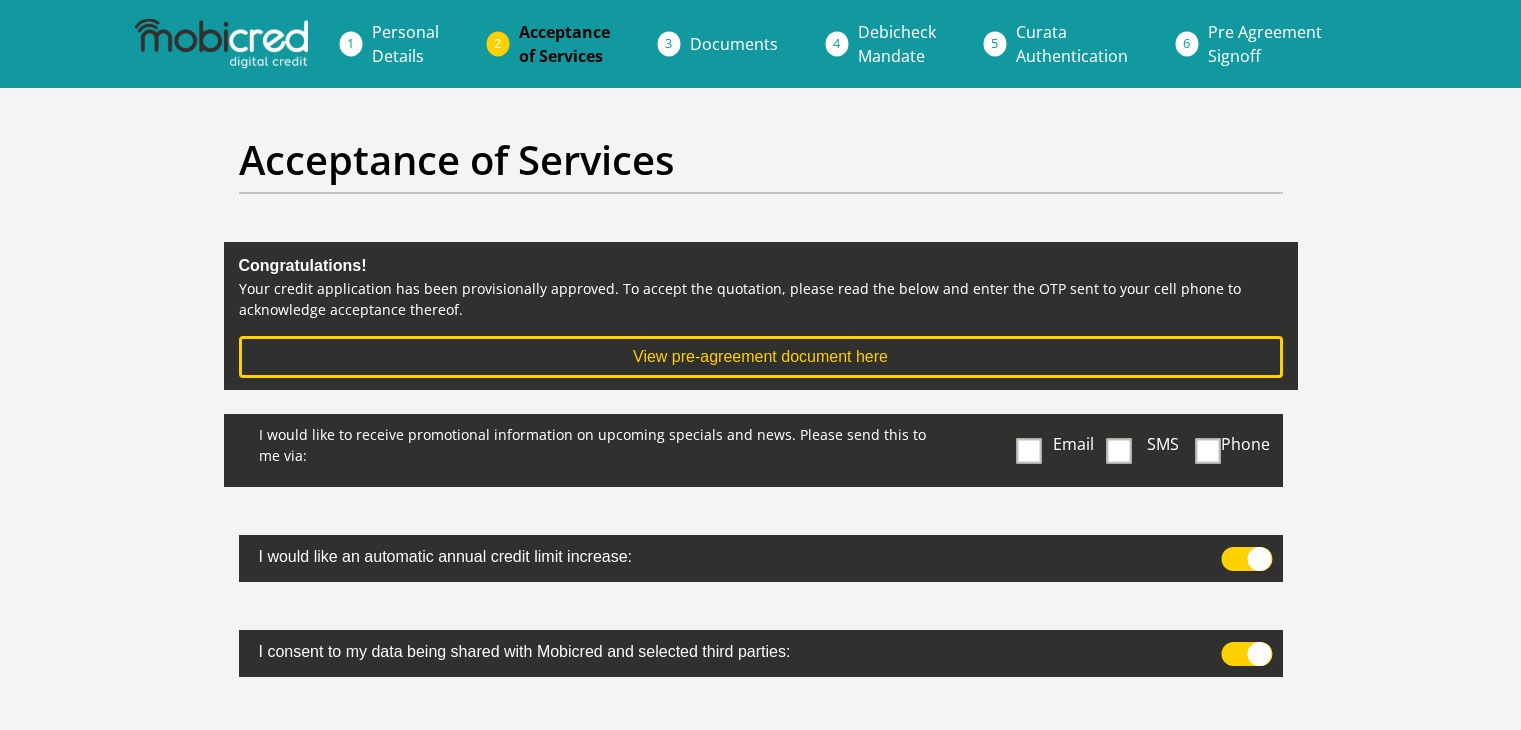 scroll, scrollTop: 0, scrollLeft: 0, axis: both 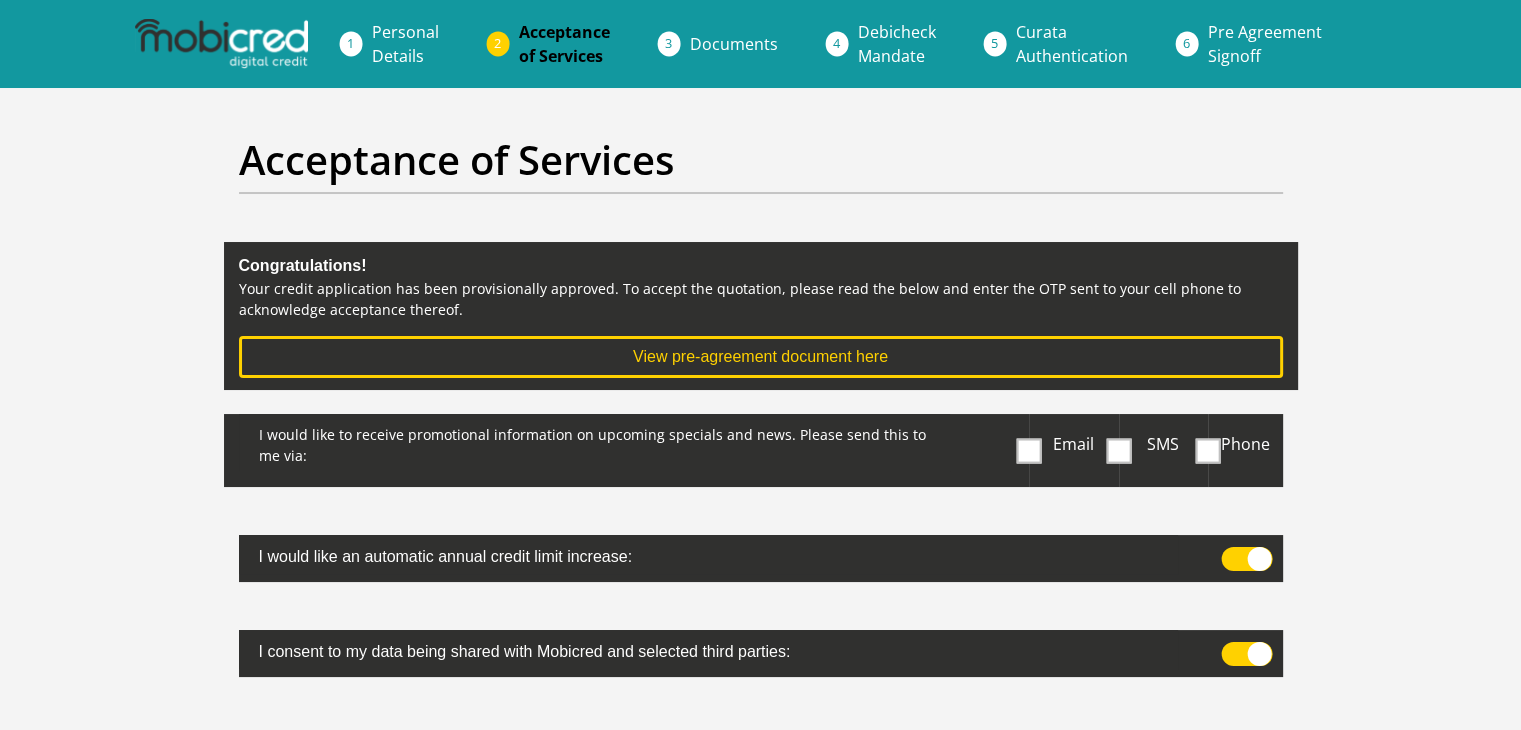 click at bounding box center (1029, 450) 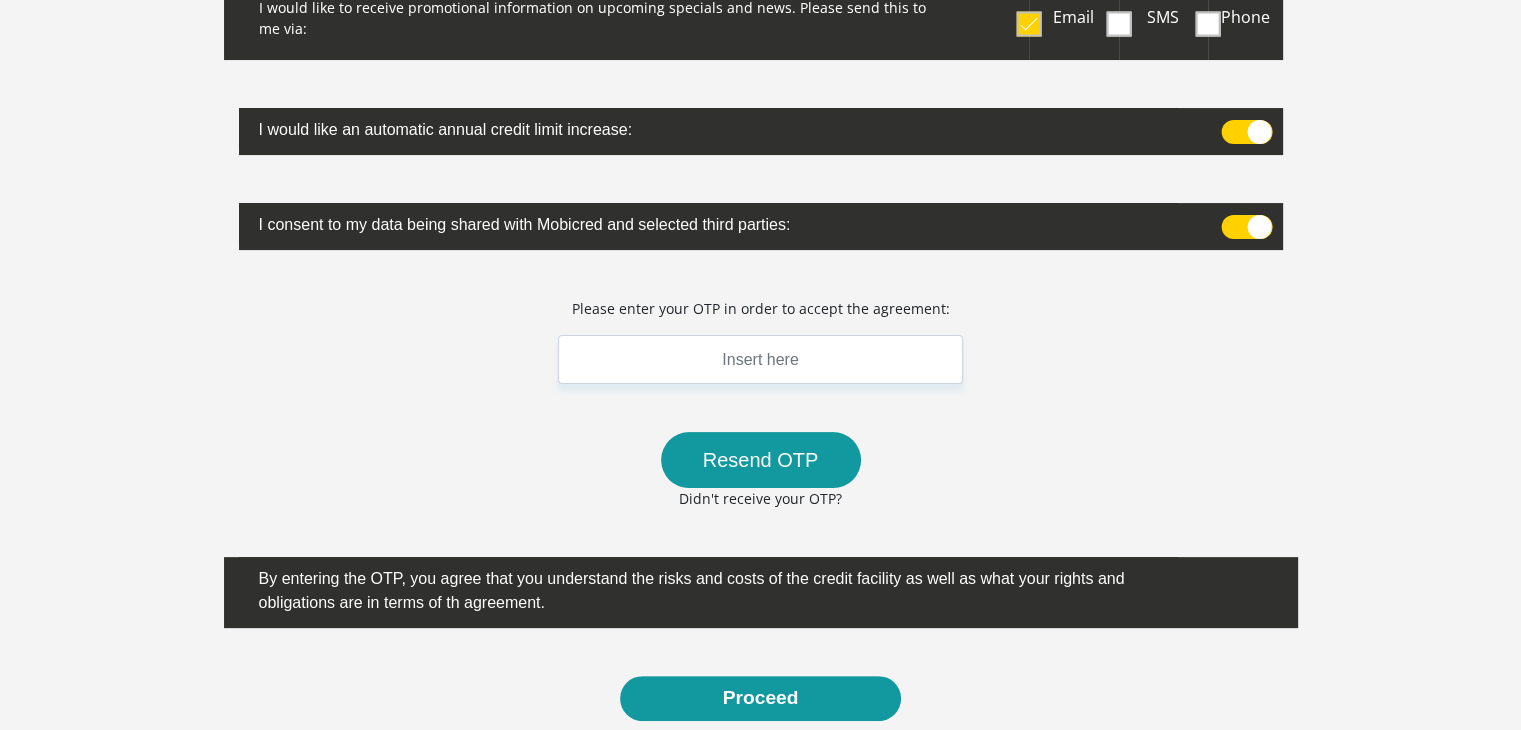 scroll, scrollTop: 467, scrollLeft: 0, axis: vertical 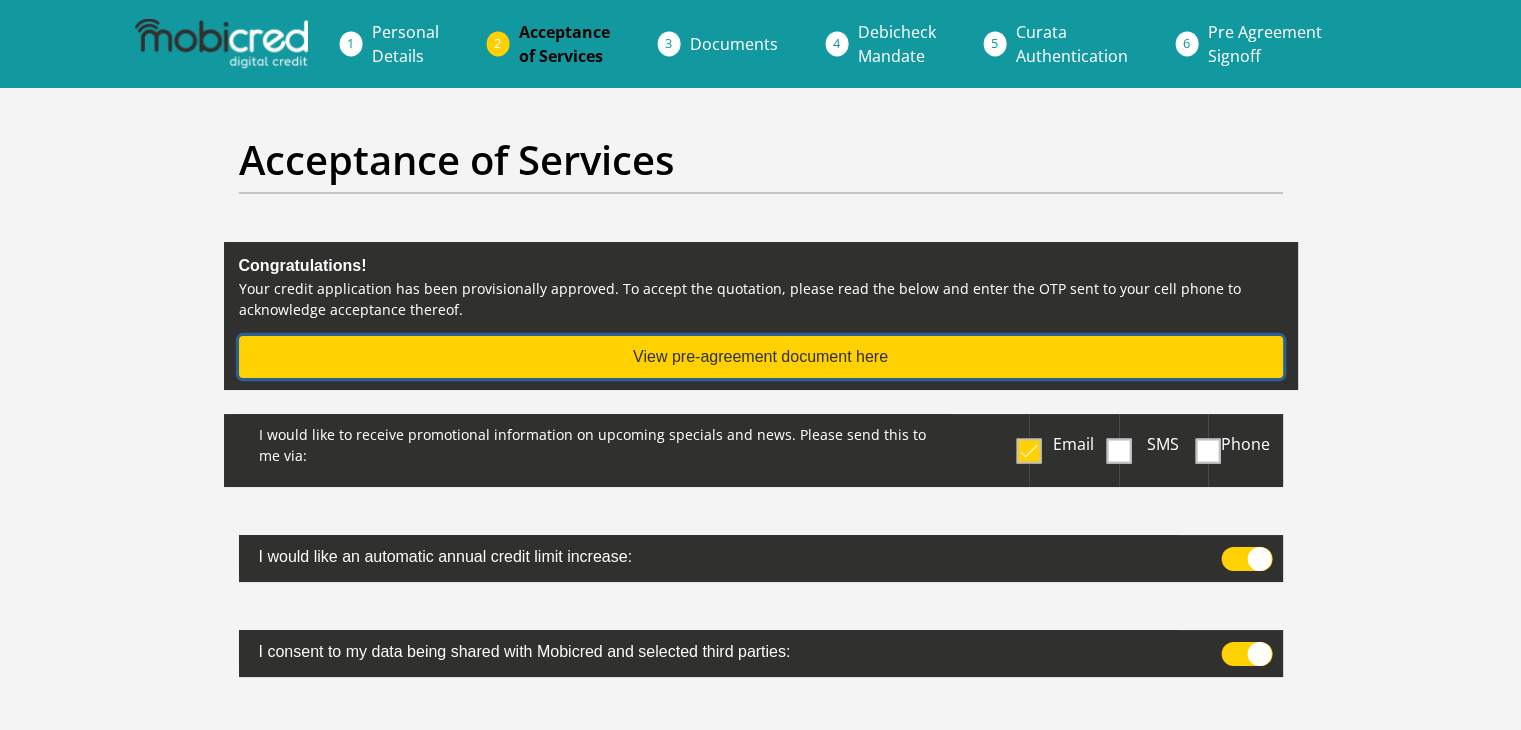 click on "View pre-agreement document here" at bounding box center [761, 357] 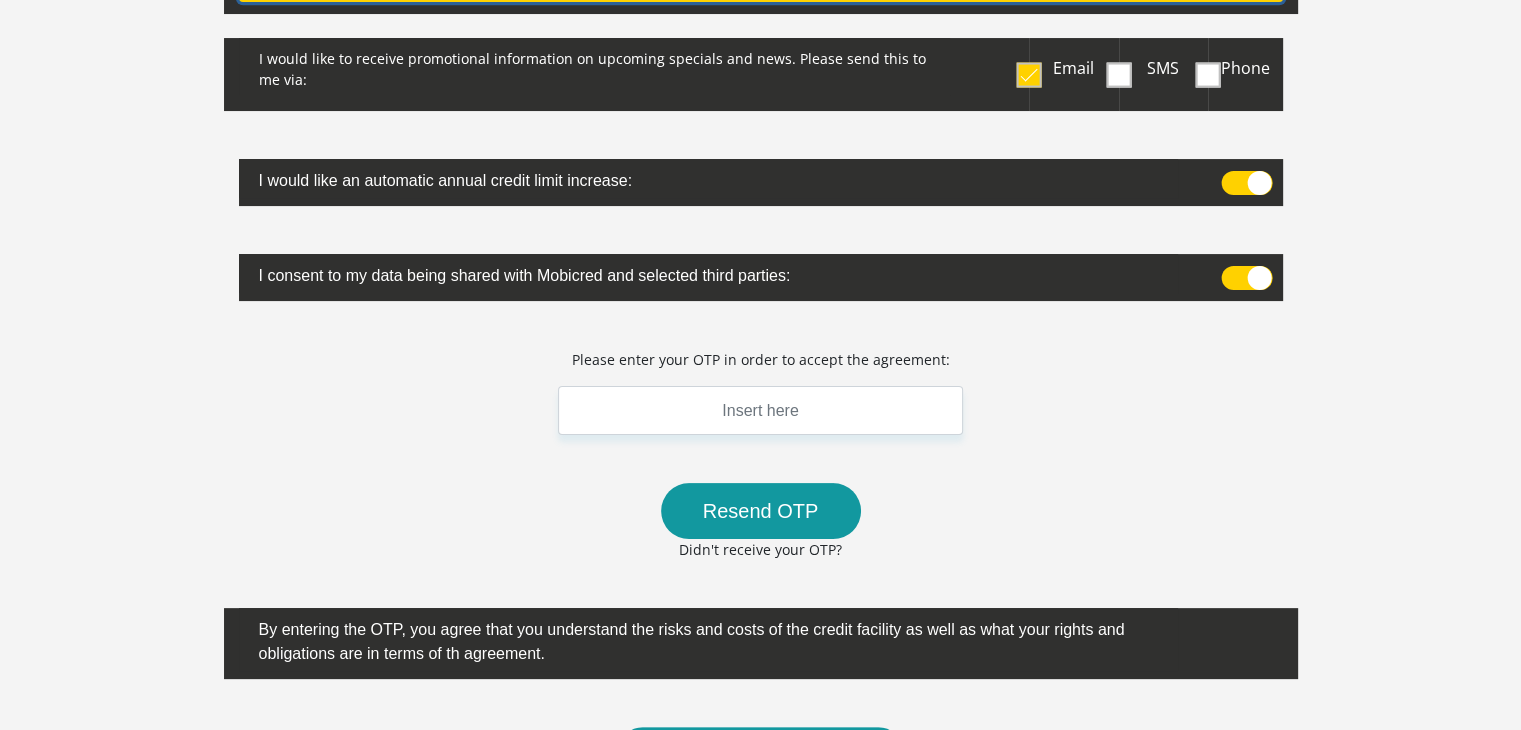 scroll, scrollTop: 384, scrollLeft: 0, axis: vertical 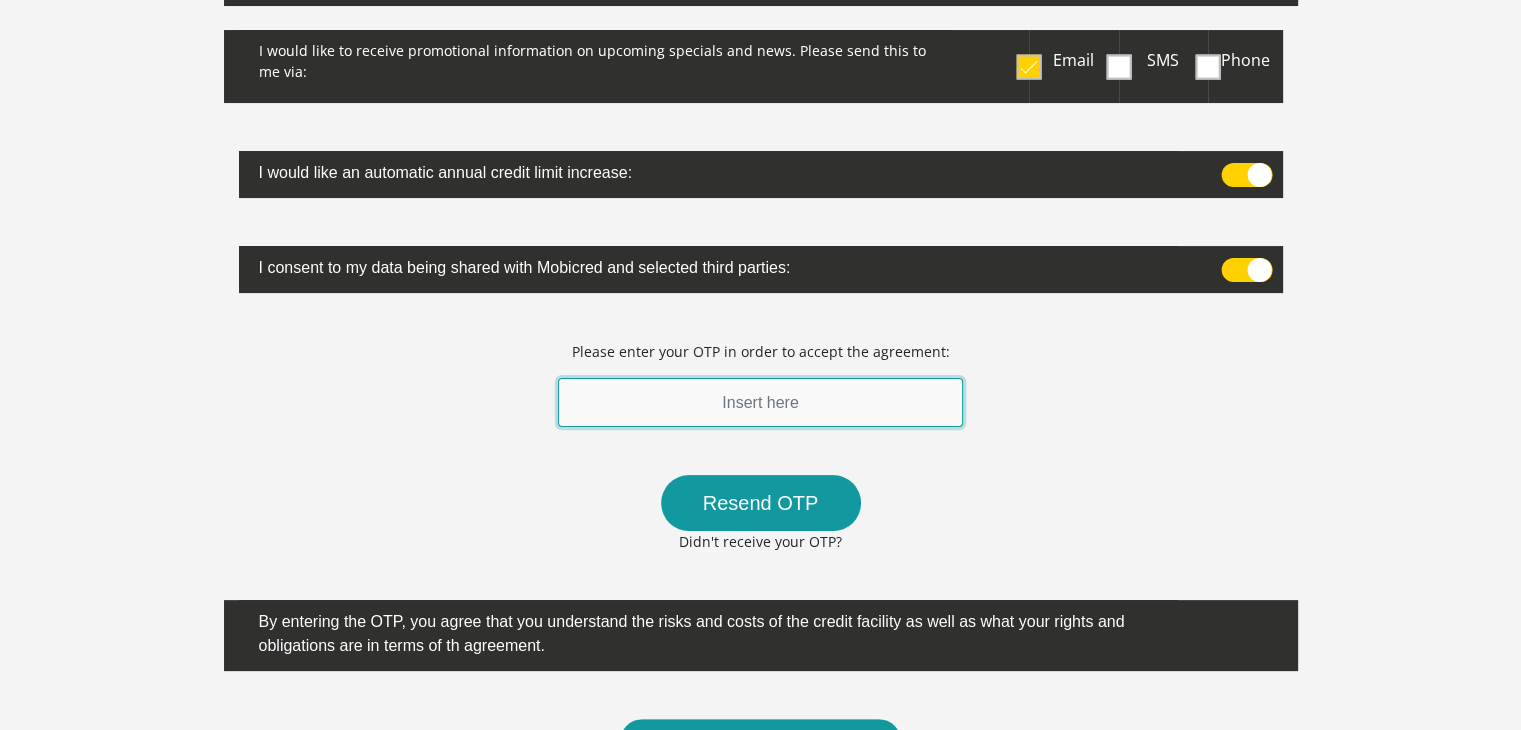 click at bounding box center [761, 402] 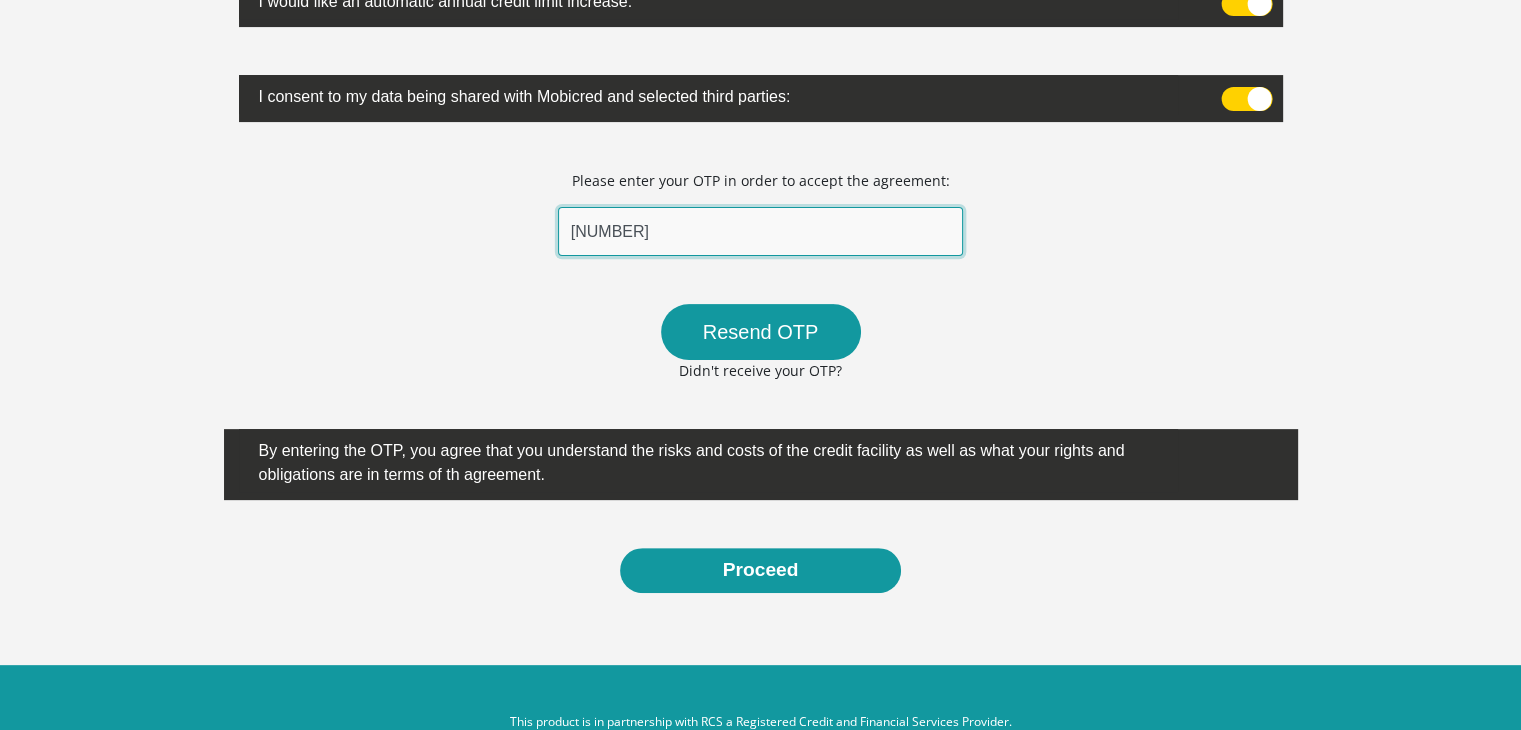 scroll, scrollTop: 600, scrollLeft: 0, axis: vertical 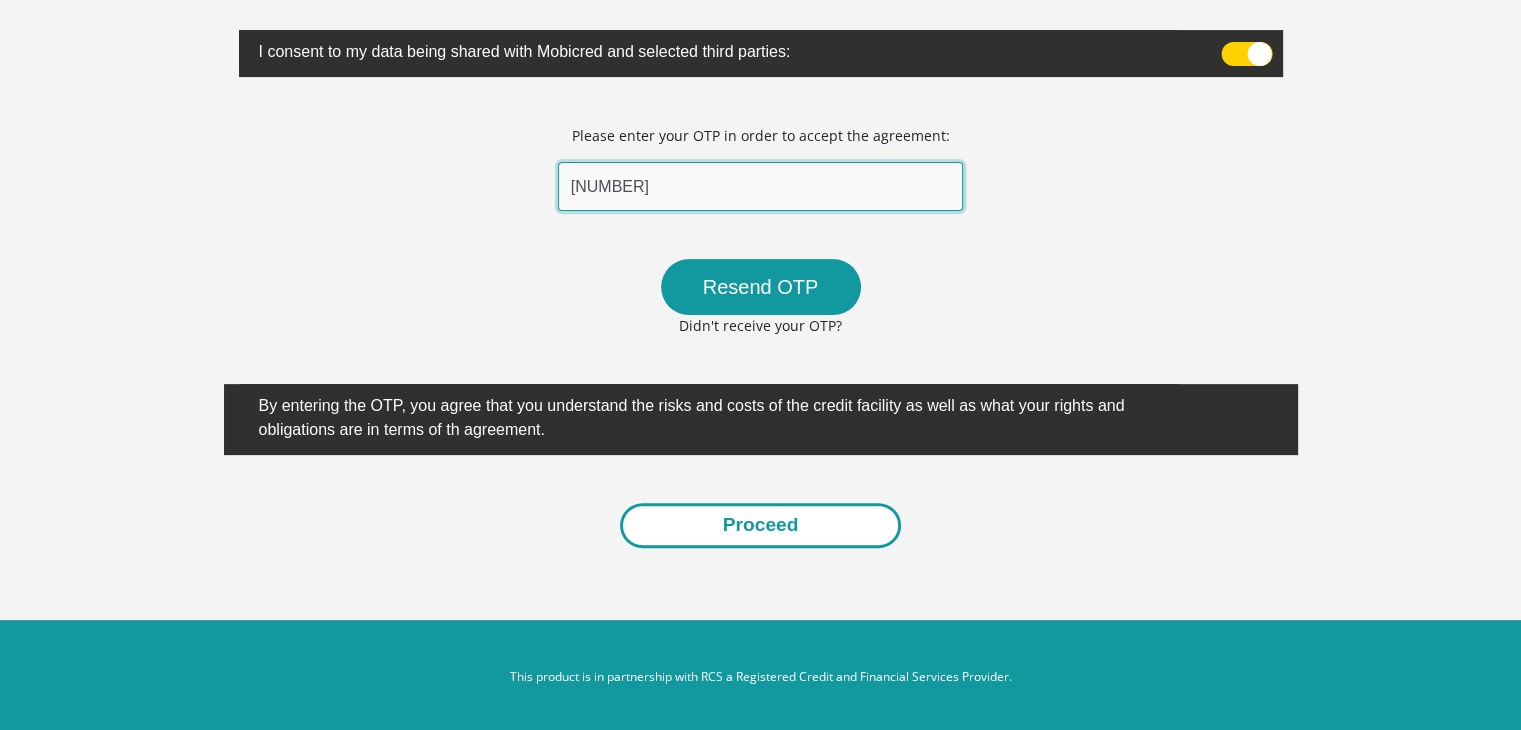 type on "359609" 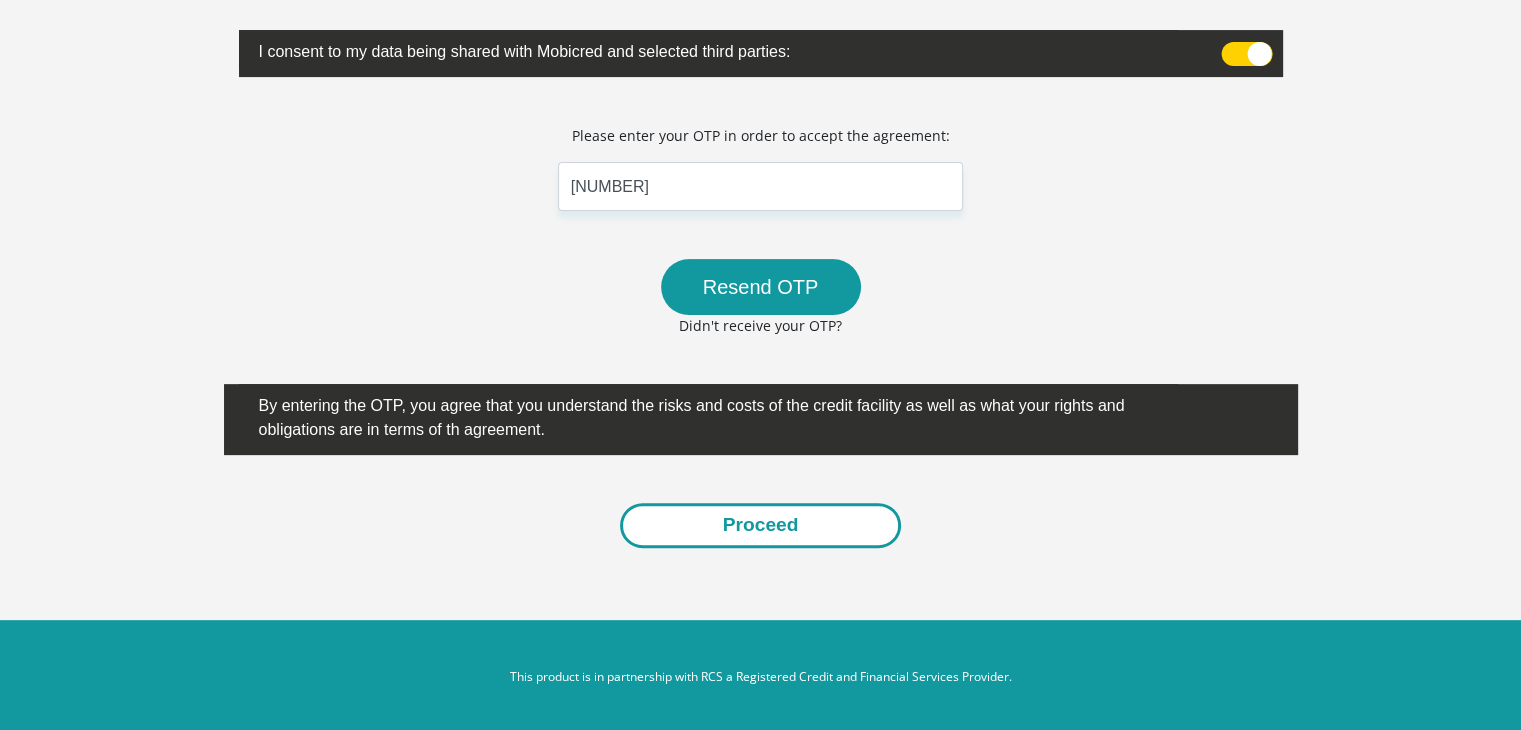 click on "Proceed" at bounding box center (761, 525) 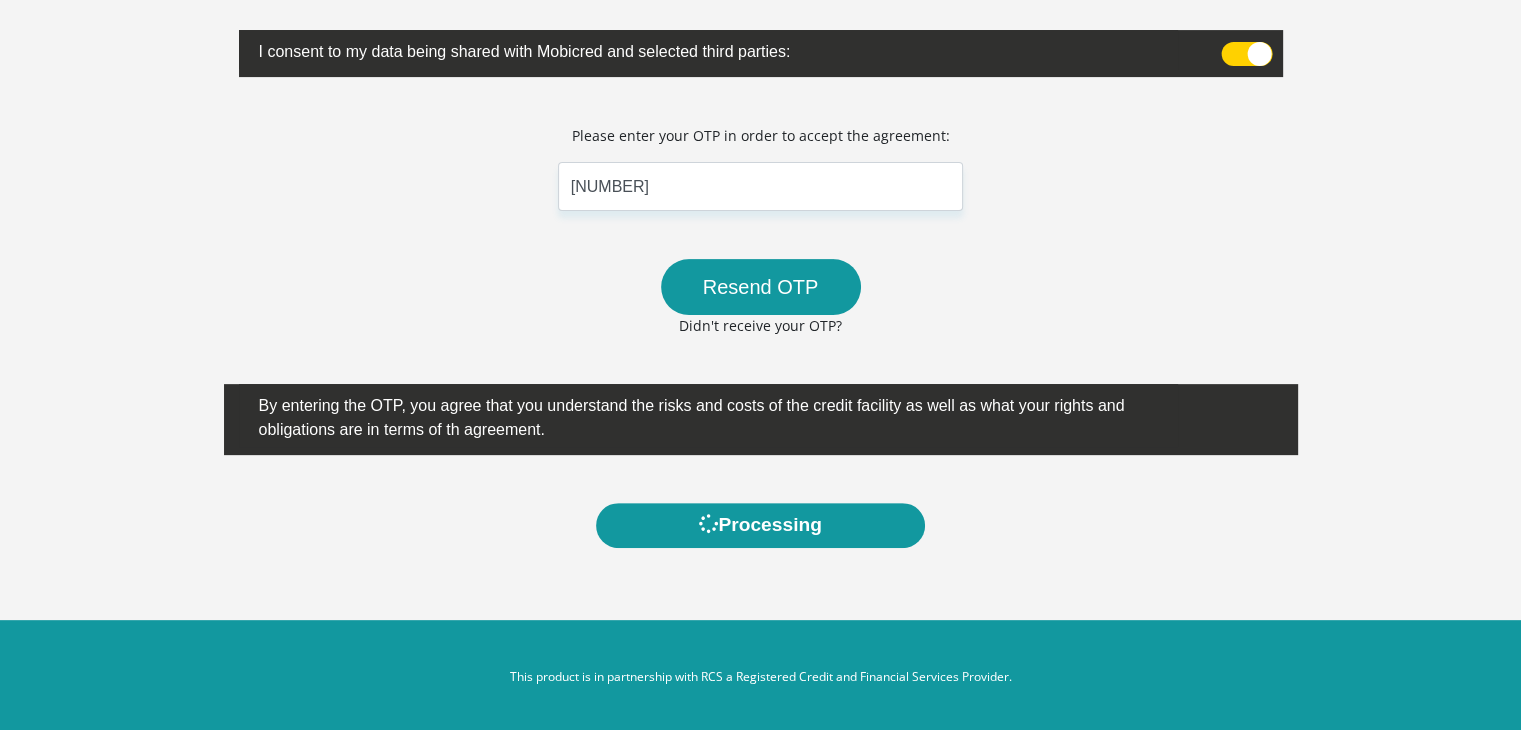 scroll, scrollTop: 0, scrollLeft: 0, axis: both 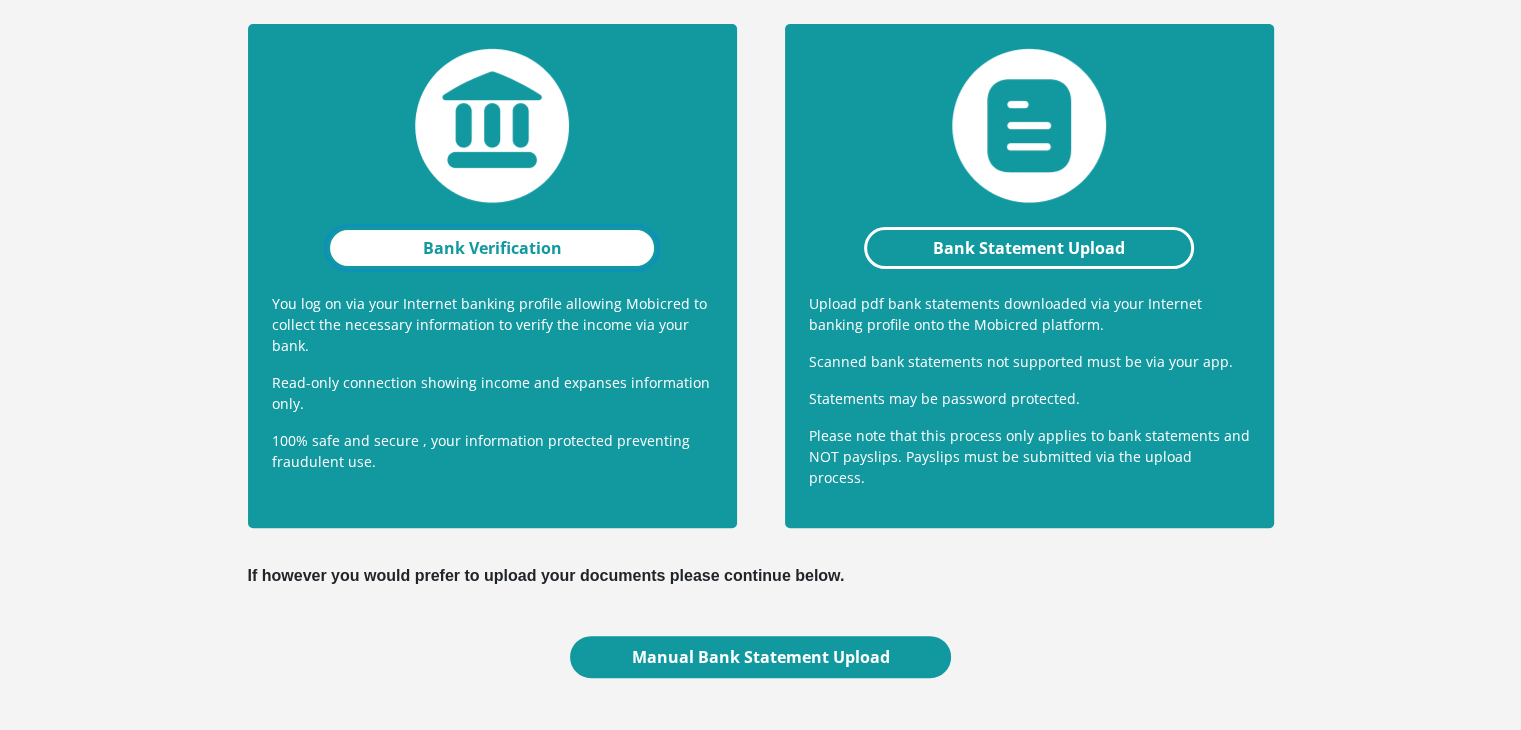 click on "Bank Verification" at bounding box center (492, 248) 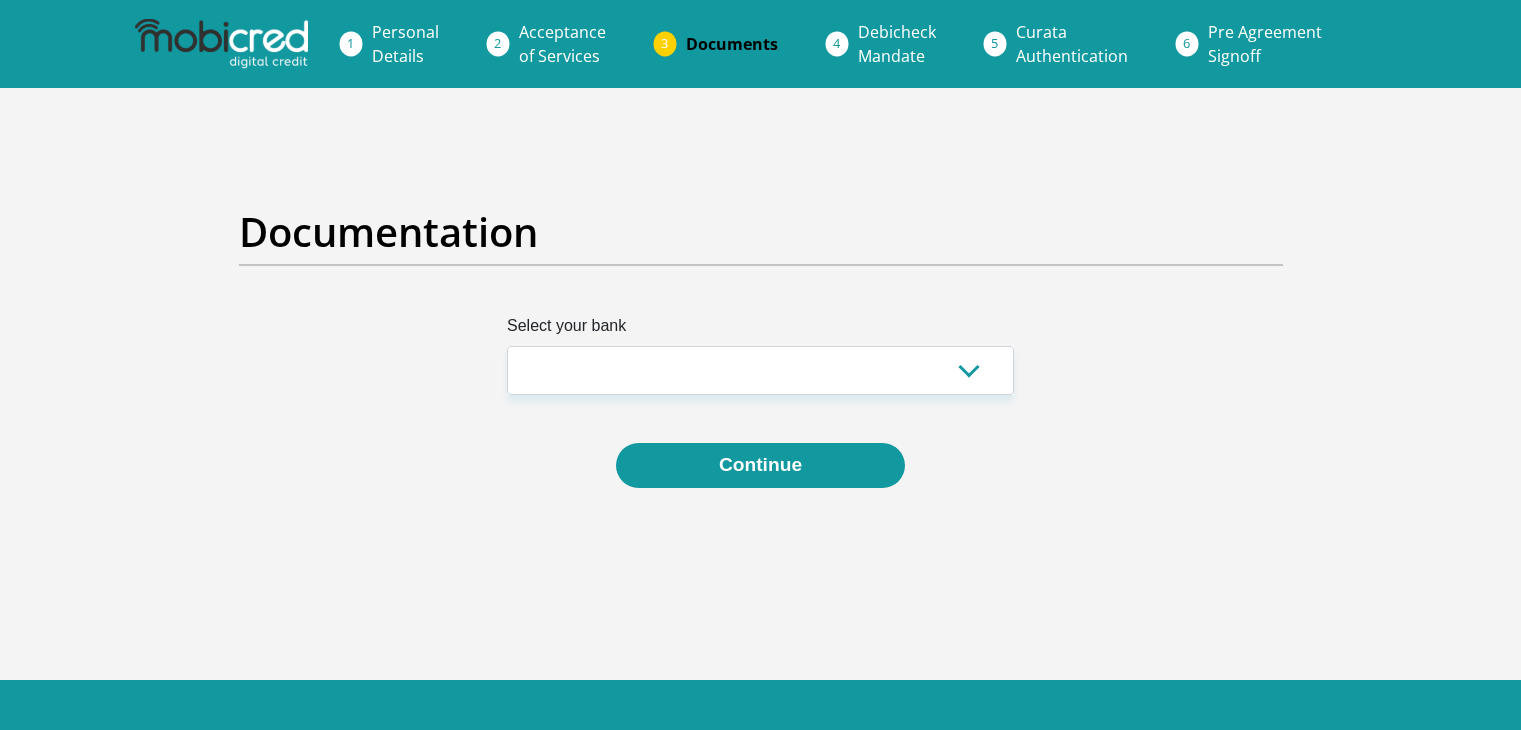 scroll, scrollTop: 0, scrollLeft: 0, axis: both 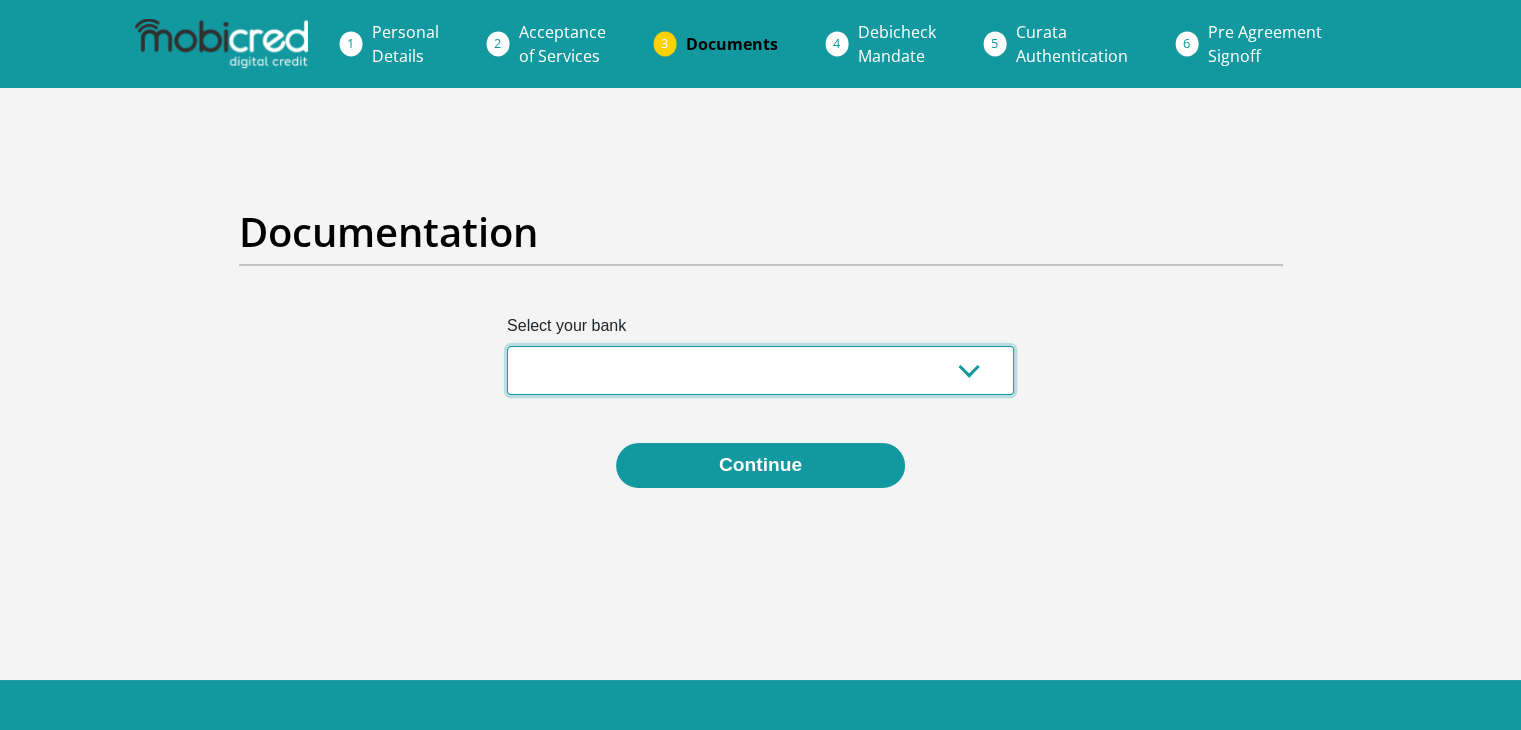 click on "Absa
Capitec Bank
Discovery Bank
First National Bank
Nedbank
Standard Bank
TymeBank" at bounding box center (760, 370) 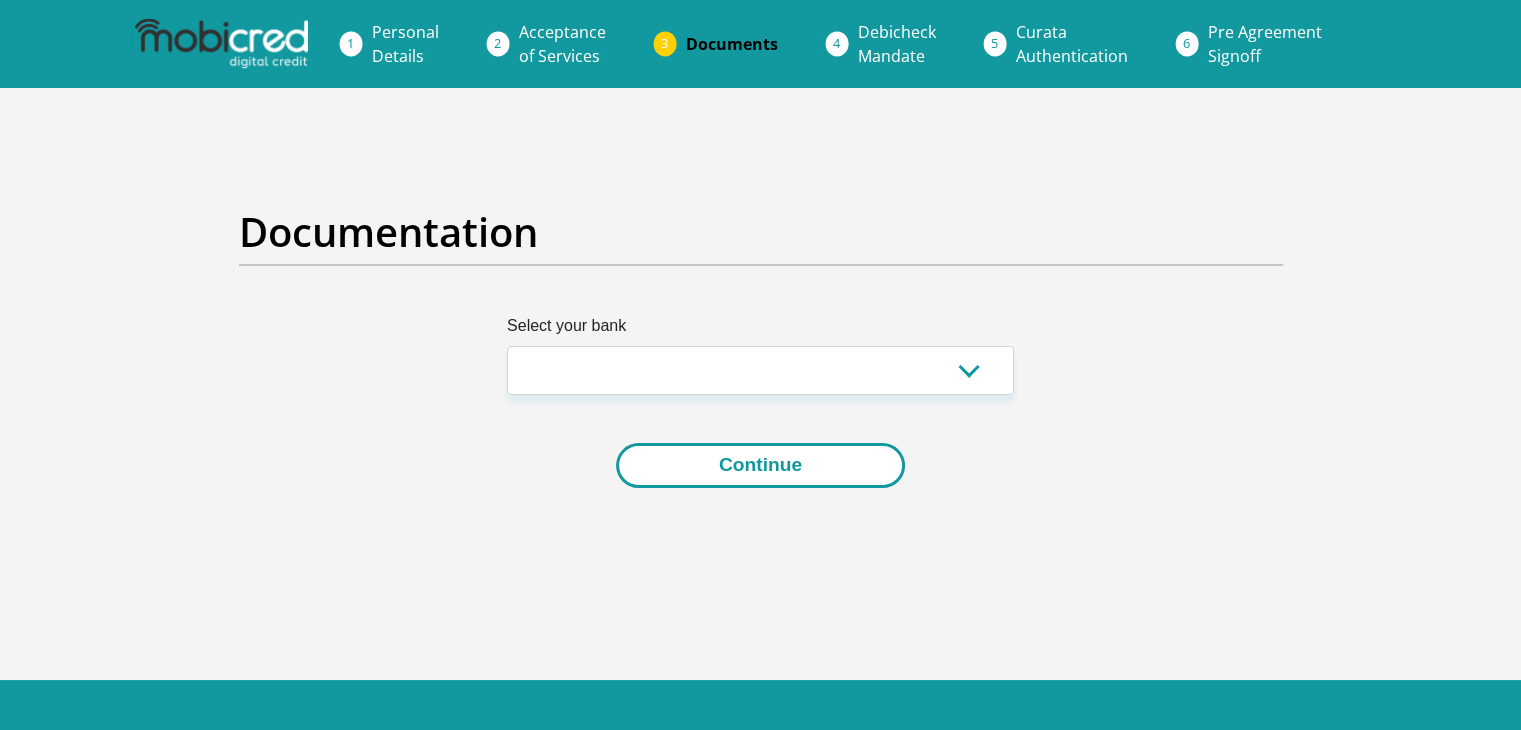 click on "Continue" at bounding box center [760, 465] 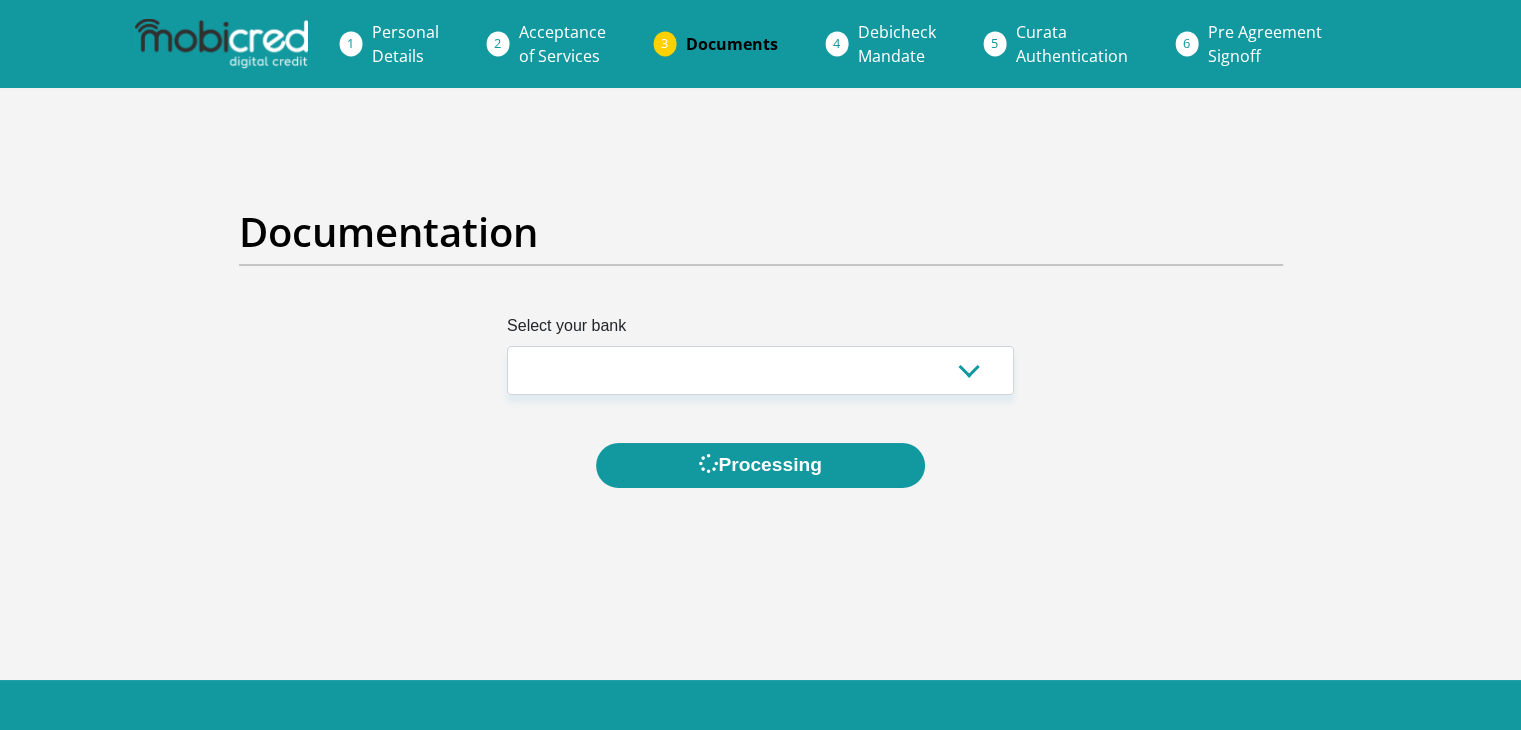 scroll, scrollTop: 0, scrollLeft: 0, axis: both 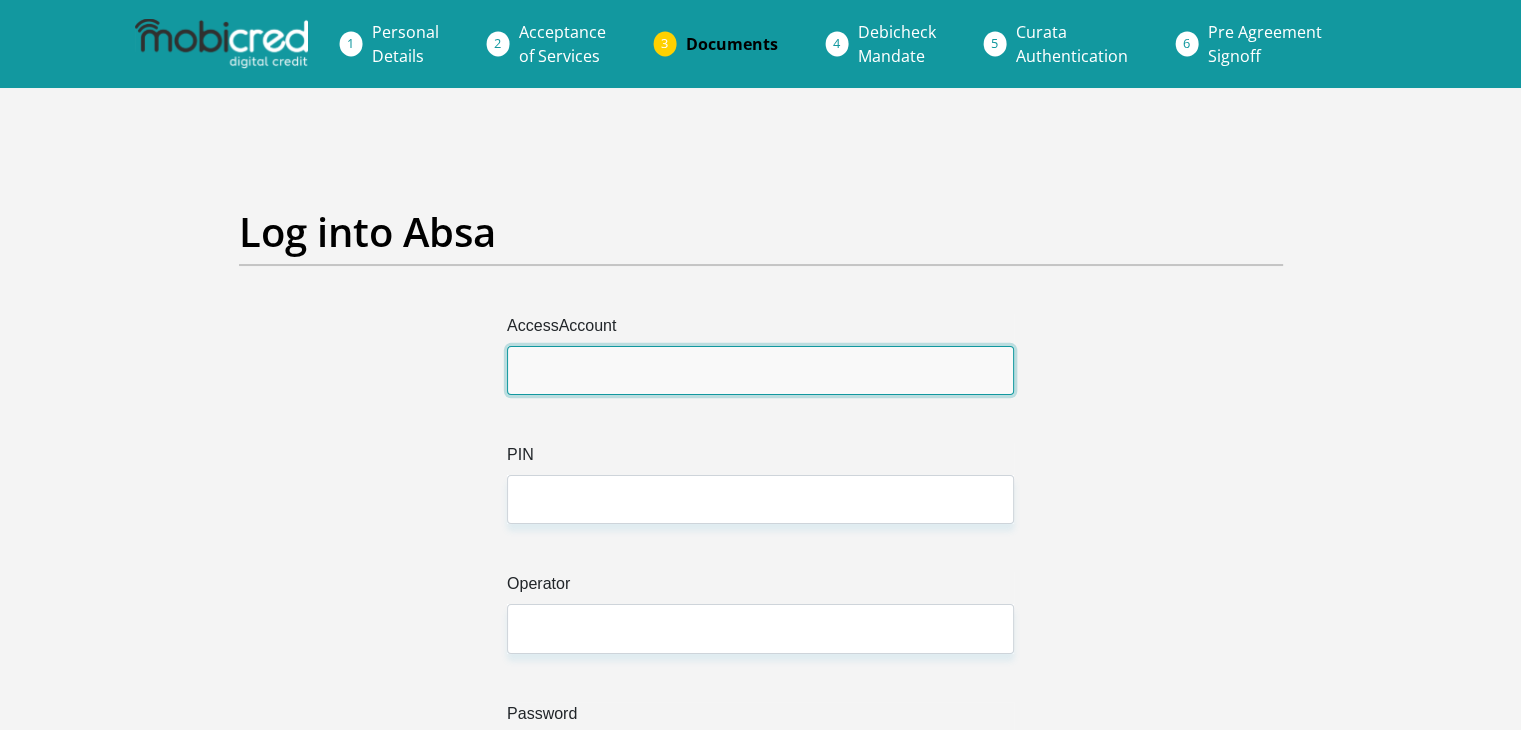 click on "AccessAccount" at bounding box center (760, 370) 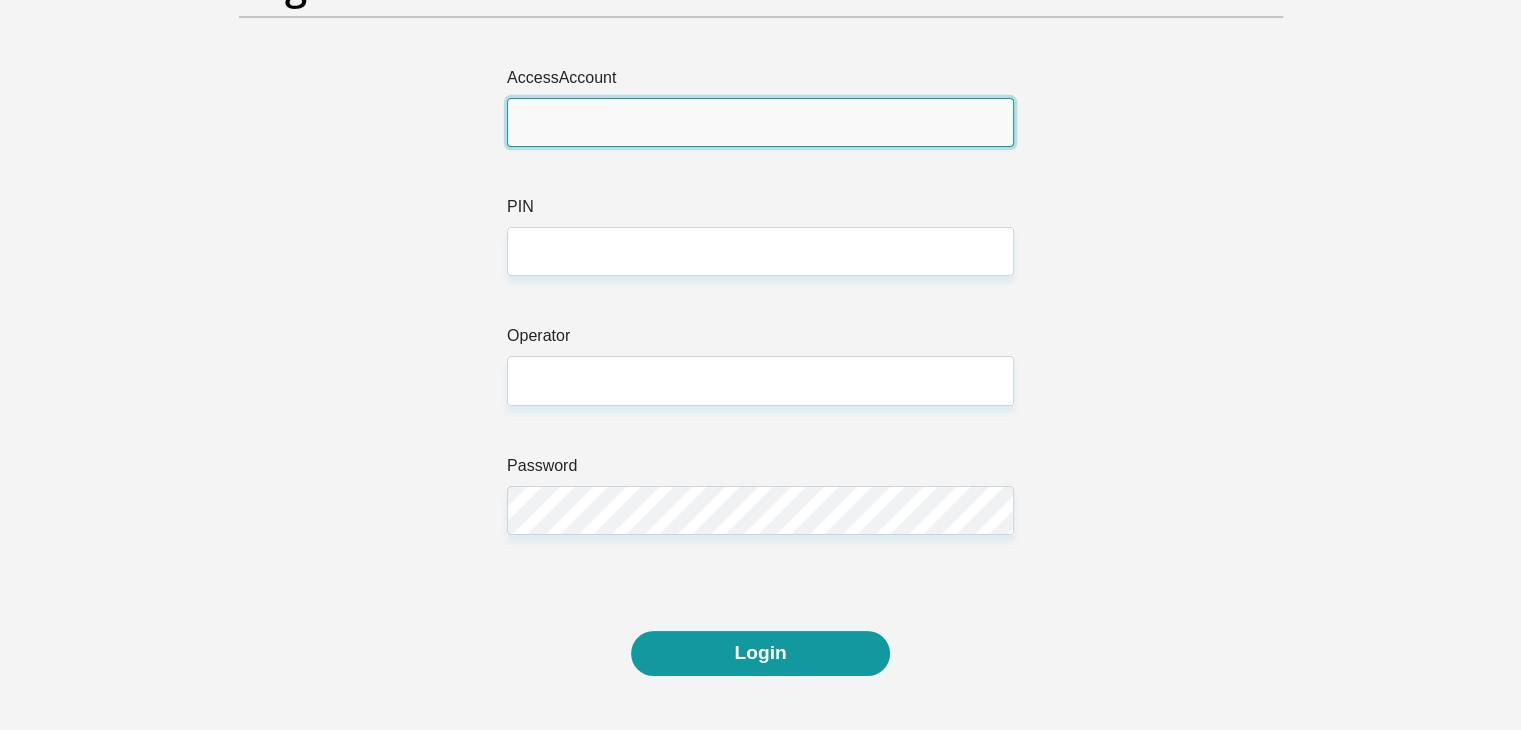 scroll, scrollTop: 251, scrollLeft: 0, axis: vertical 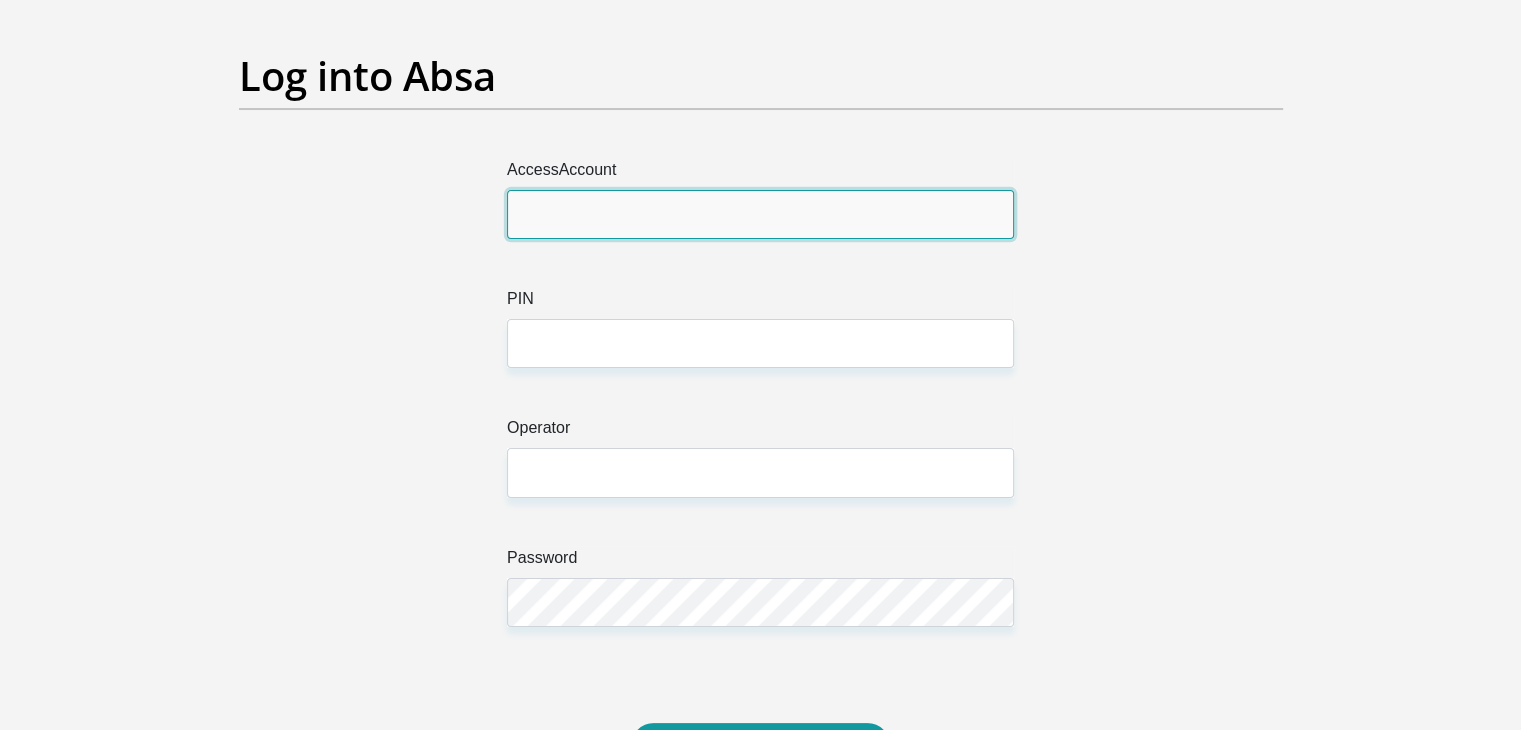 click on "AccessAccount" at bounding box center [760, 214] 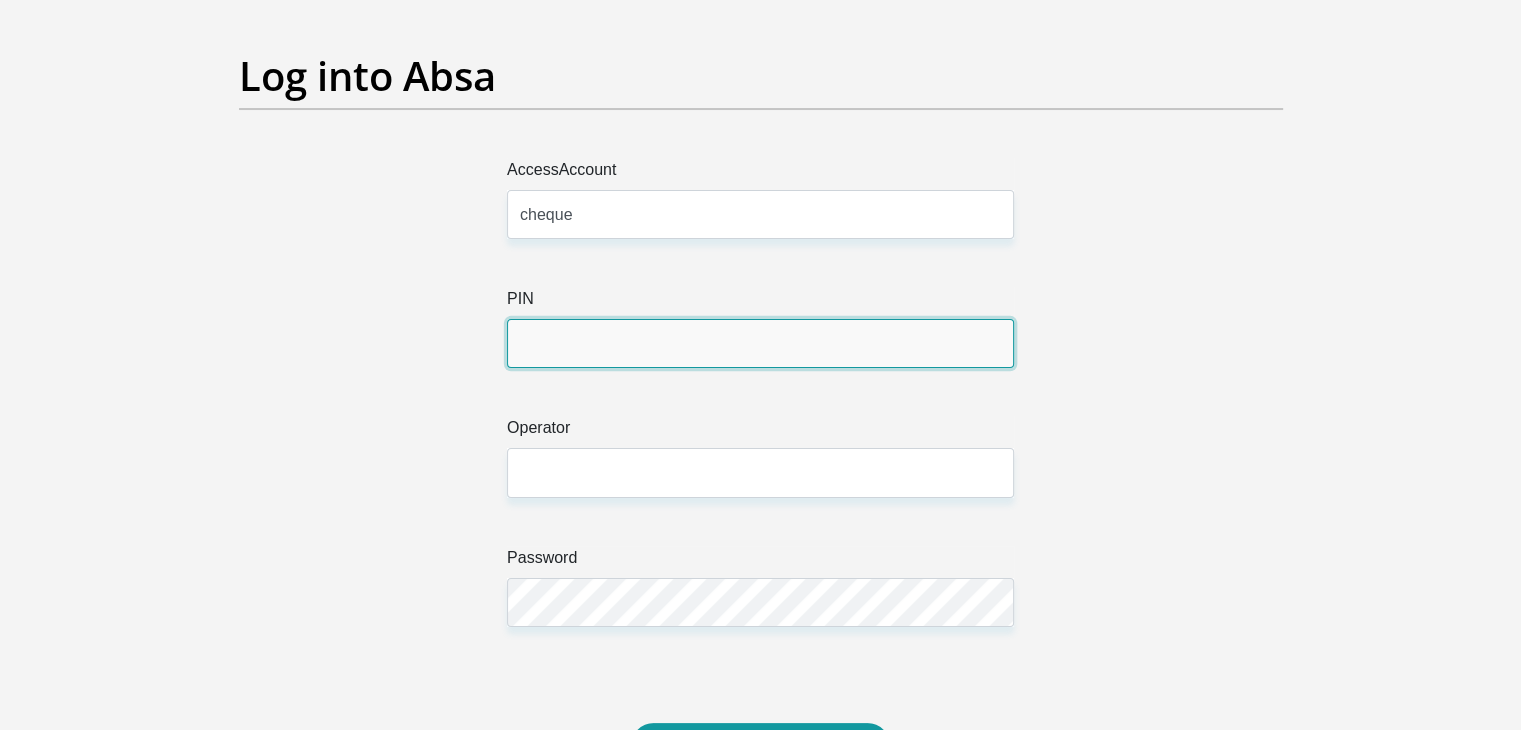 click on "PIN" at bounding box center [760, 343] 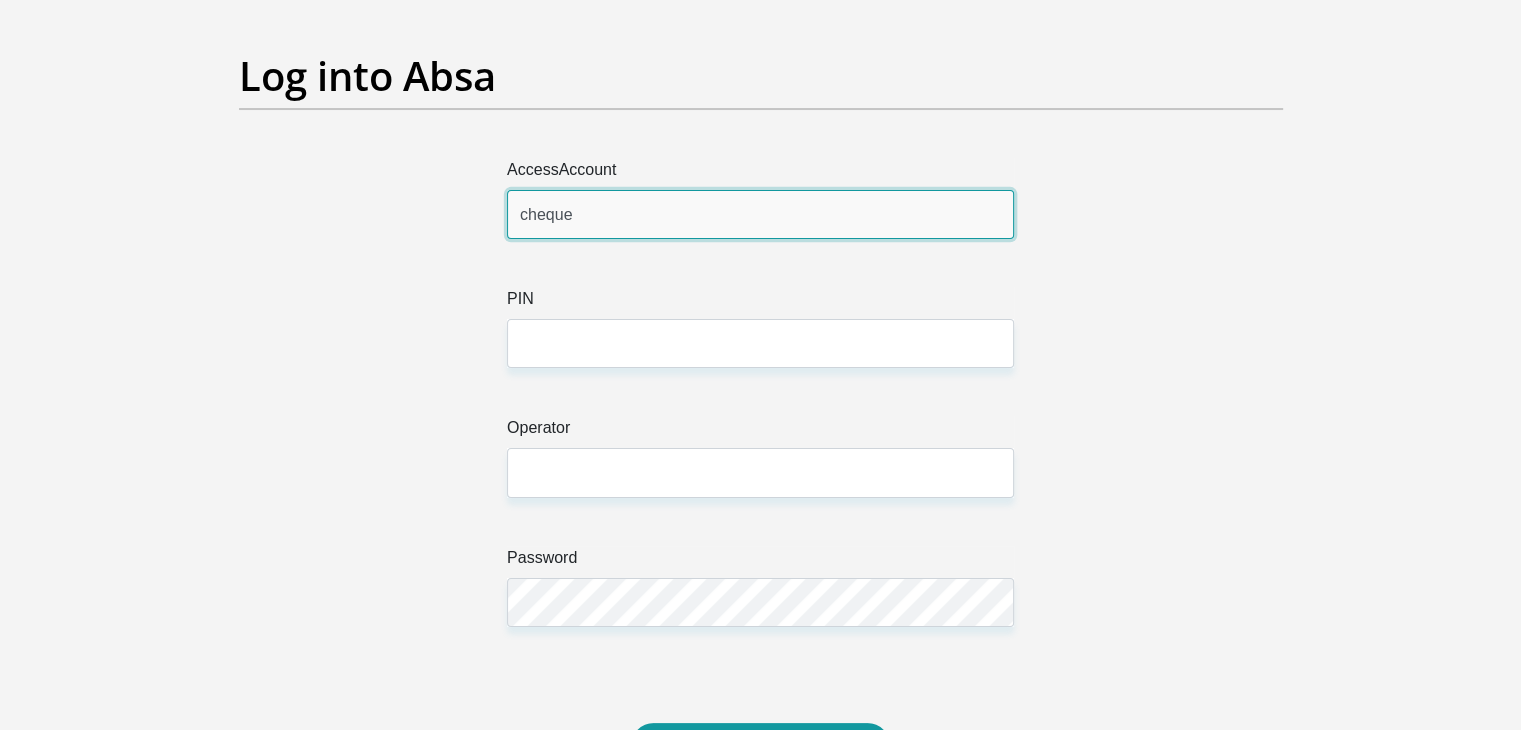 click on "cheque" at bounding box center (760, 214) 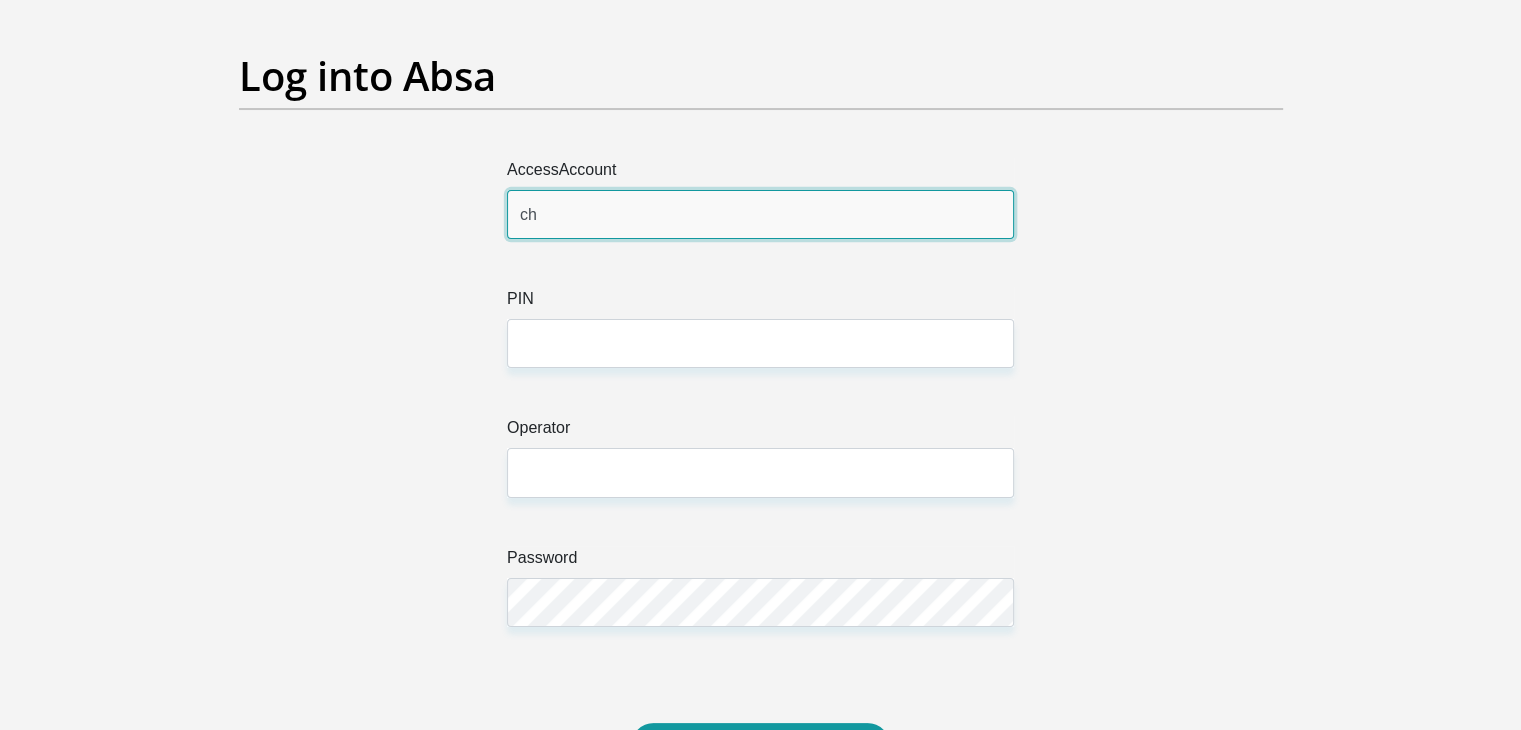 type on "c" 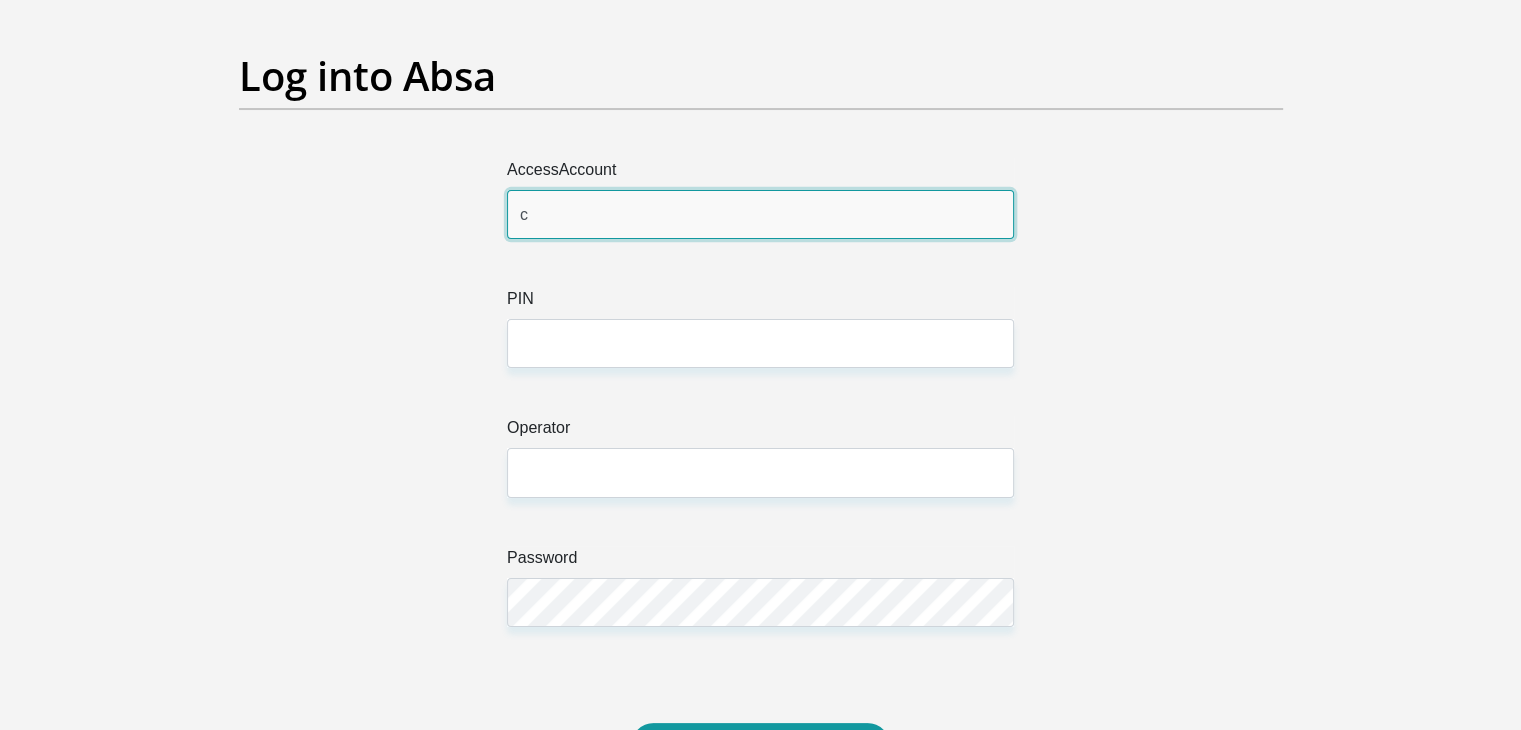 type 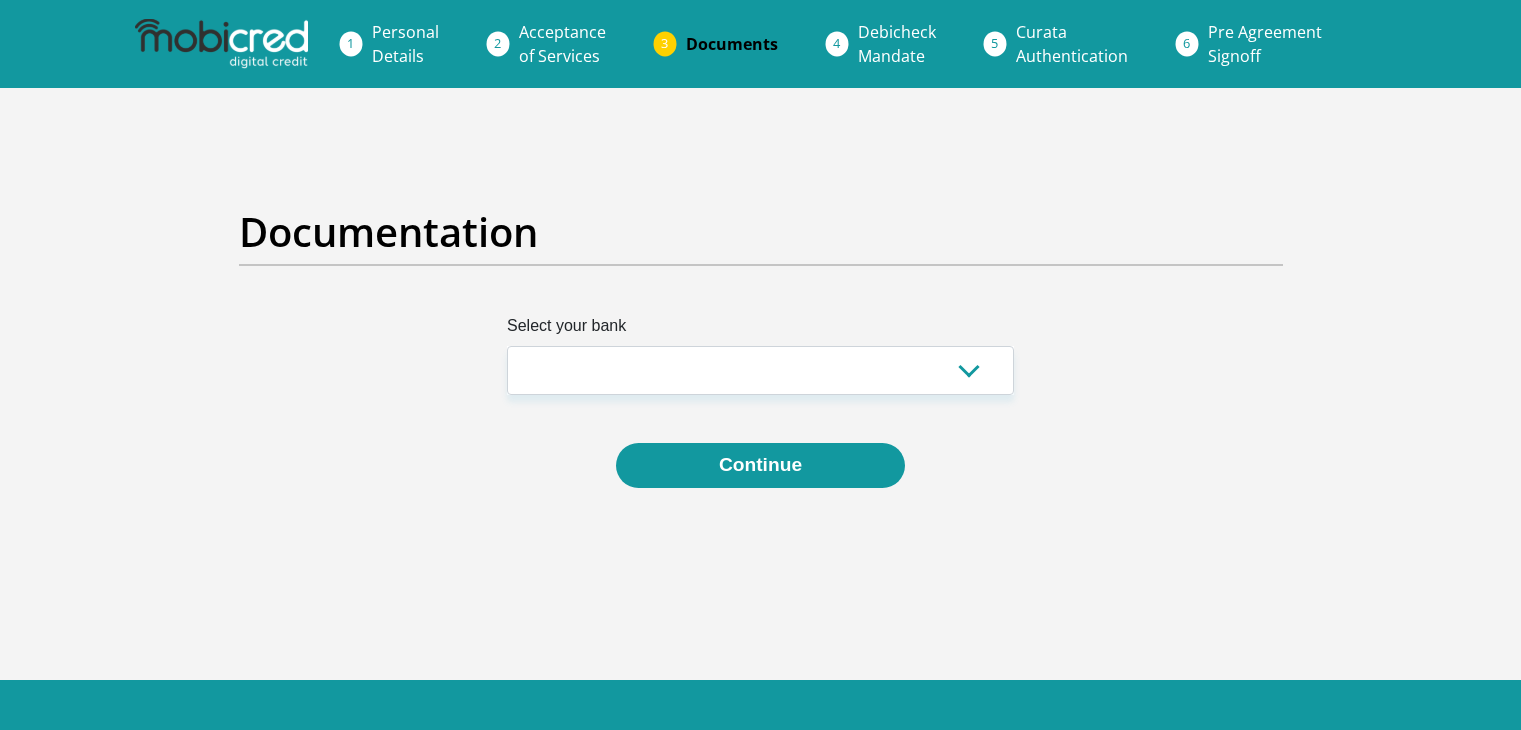 select on "{"id":"5","title":"Absa","institution":"Absa","alias":"absa","country":"ZA","branch_code":632005,"login_fields":[{"title":"AccessAccount","name":"field1","placeholder":"[ACCOUNT_NUMBER]"},{"title":"PIN","name":"field2","placeholder":"[PIN]"},{"title":"Operator","name":"field3","placeholder":"[USER_NUMBER]"},{"title":"Password","name":"field4","placeholder":"[PASSWORD]"}]}" 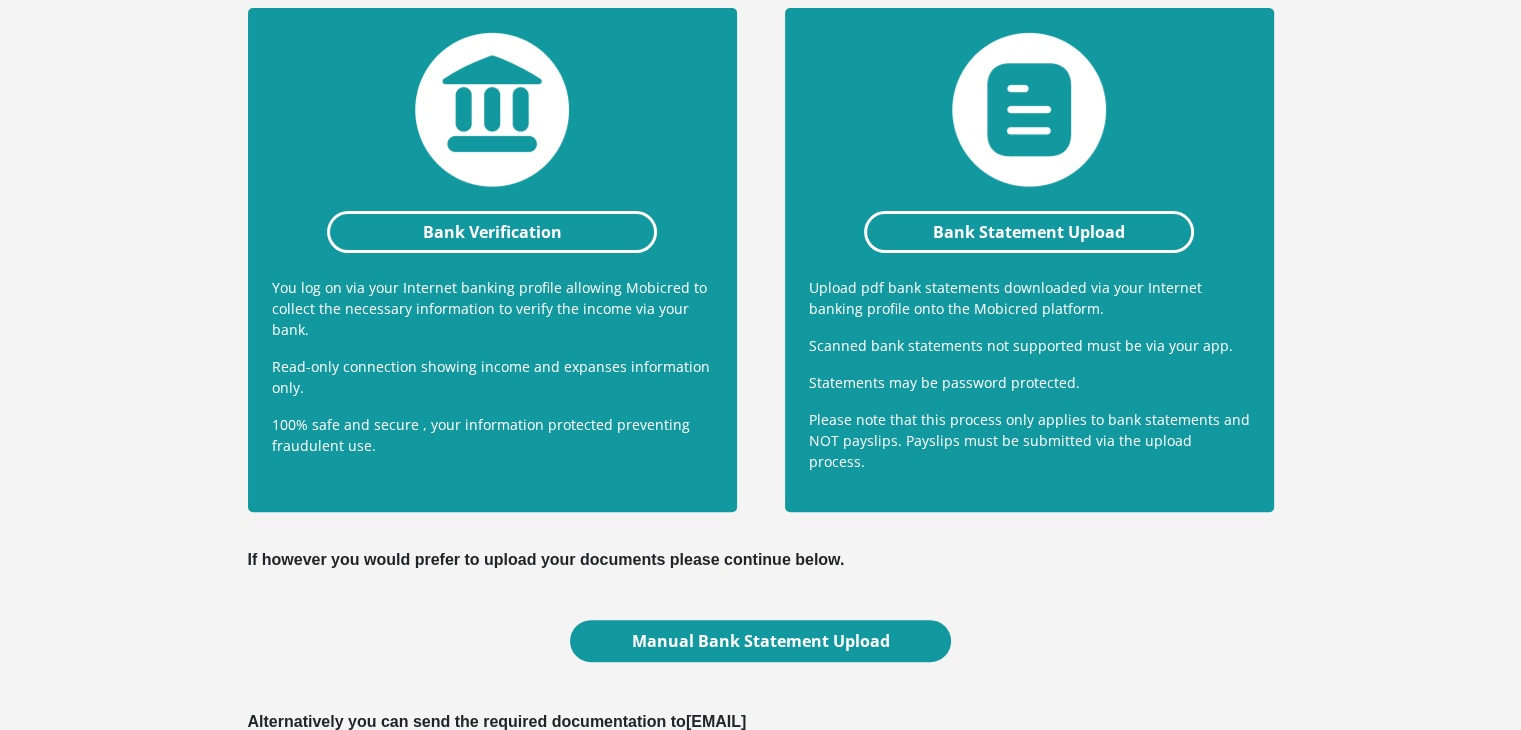 scroll, scrollTop: 444, scrollLeft: 0, axis: vertical 